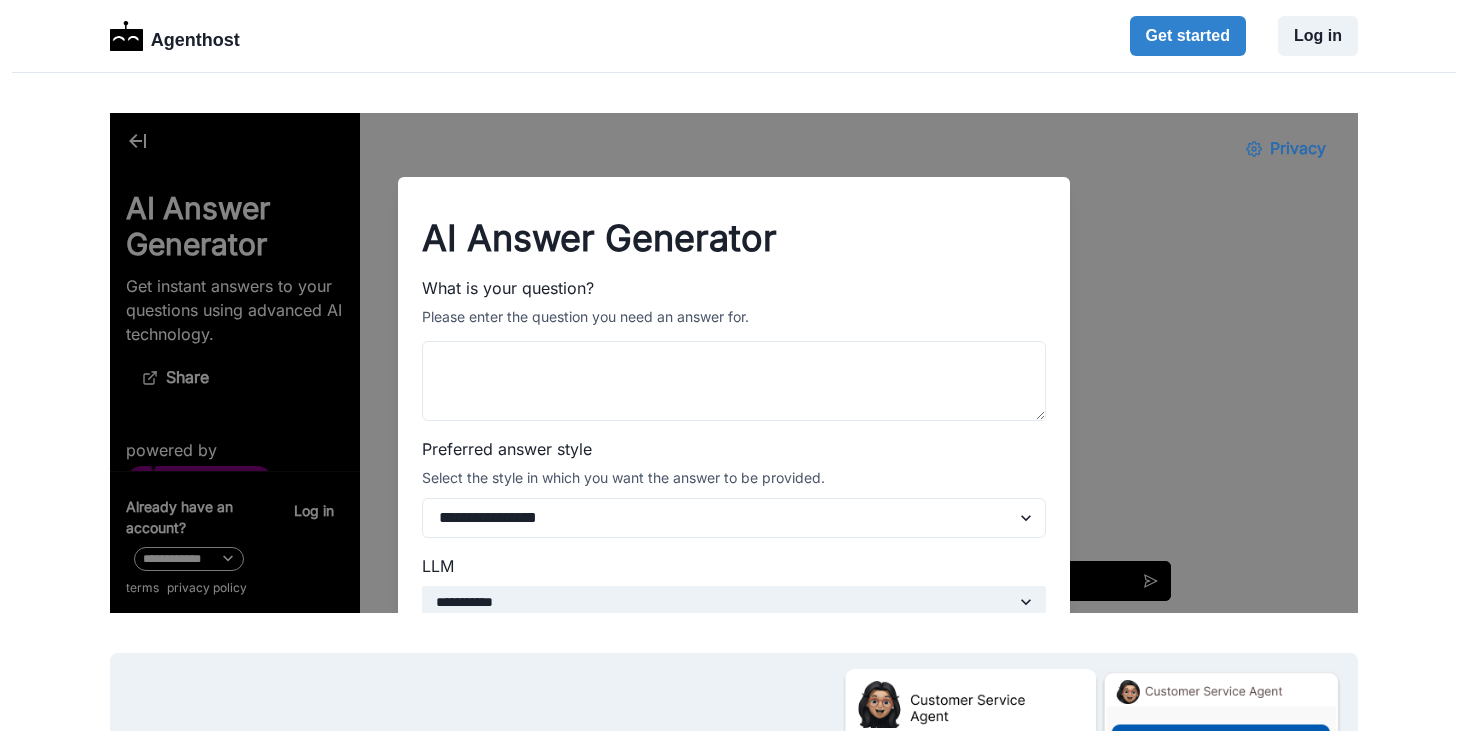 scroll, scrollTop: 0, scrollLeft: 0, axis: both 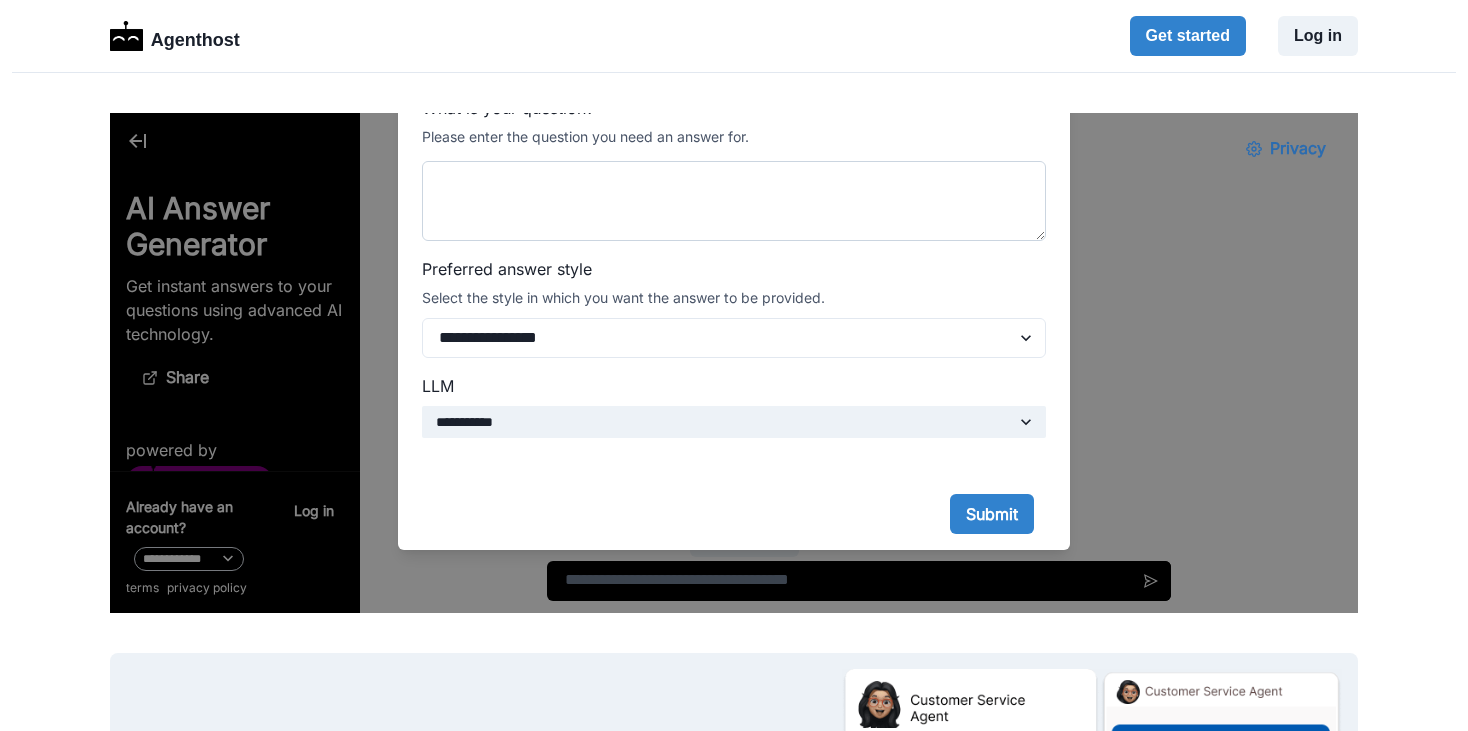 click on "What is your question?" at bounding box center [734, 201] 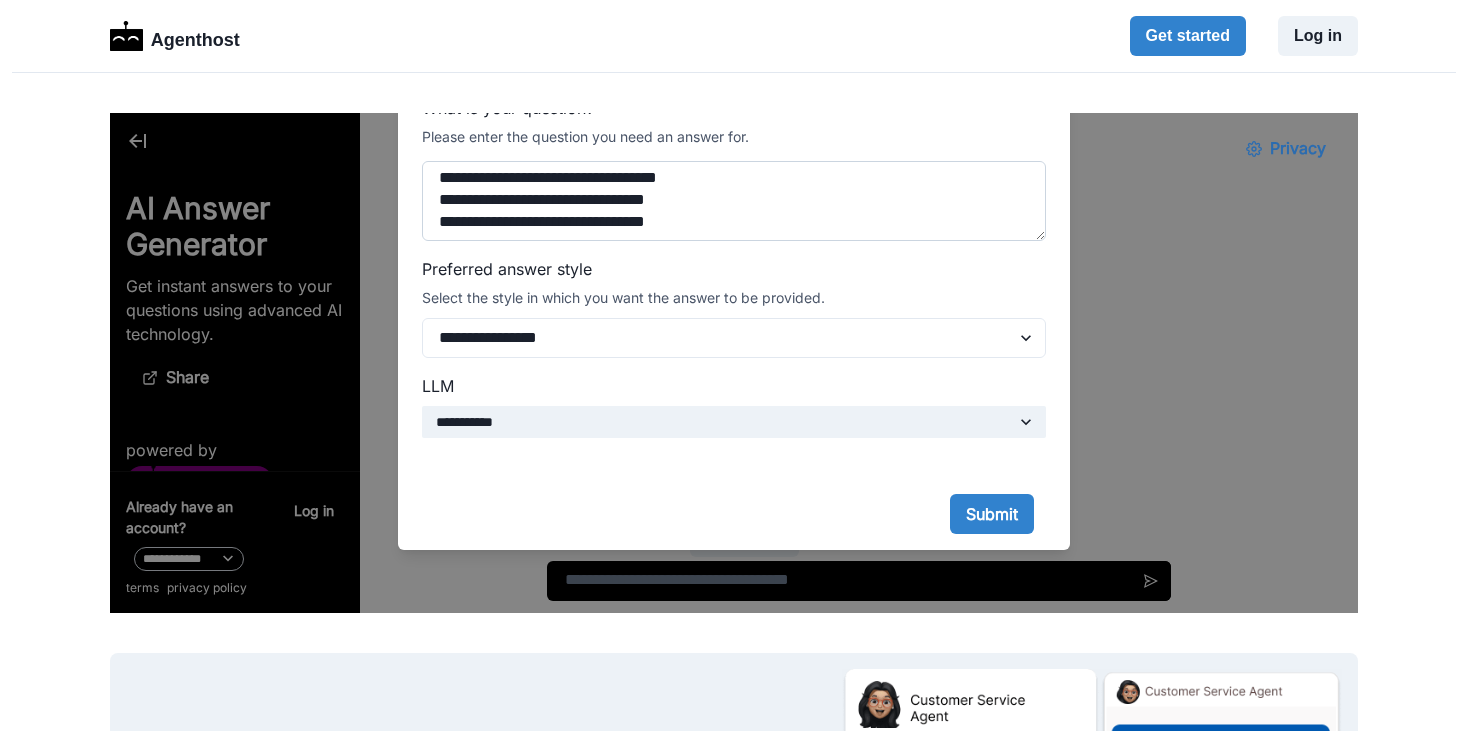 scroll, scrollTop: 544, scrollLeft: 0, axis: vertical 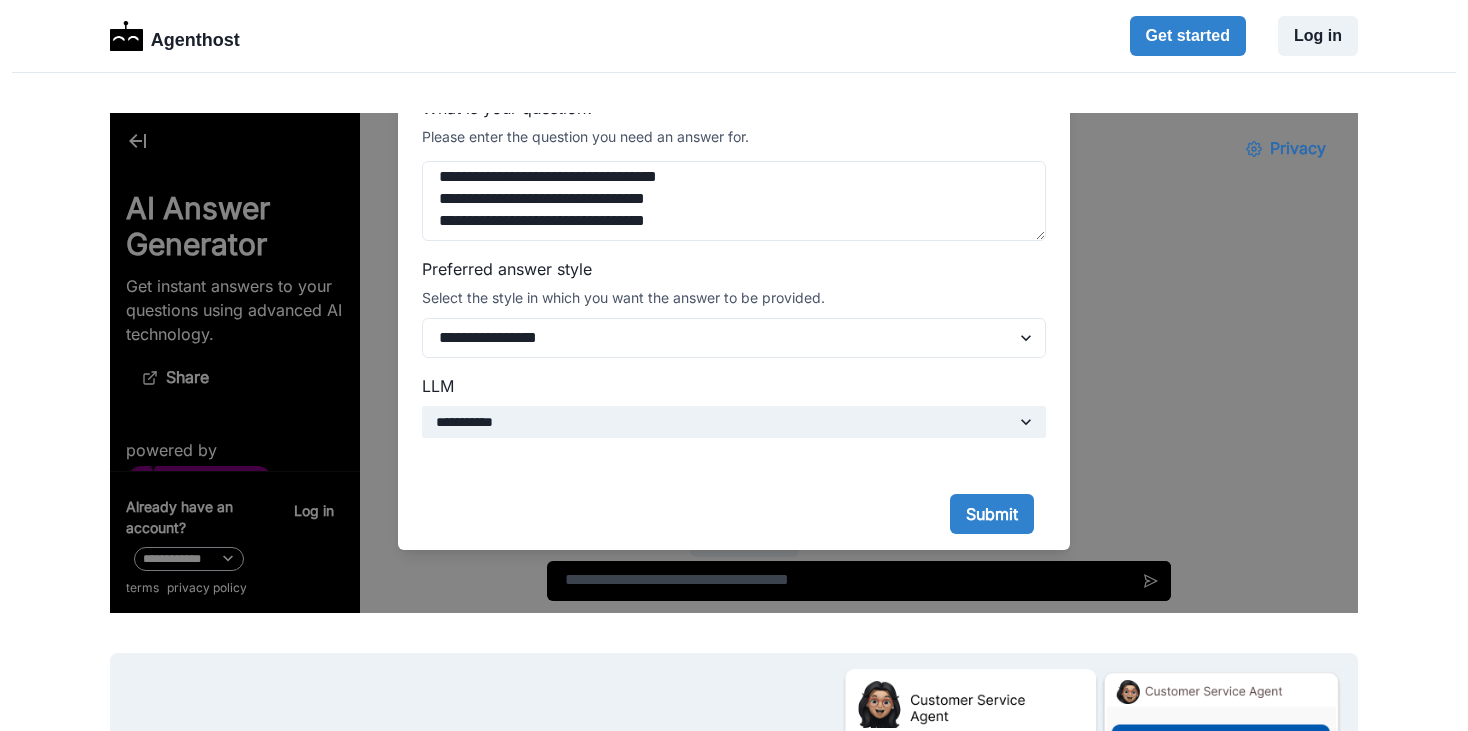 paste on "**********" 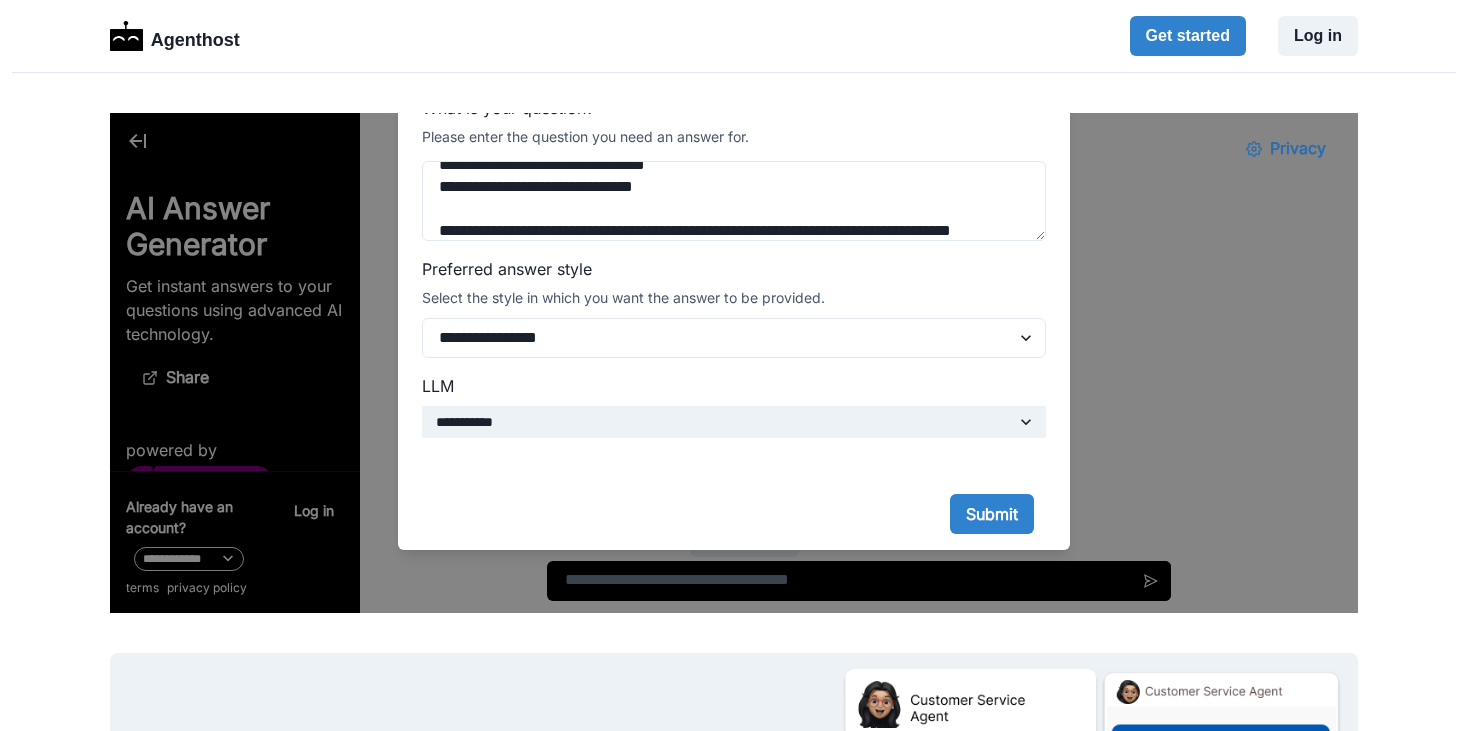 scroll, scrollTop: 565, scrollLeft: 0, axis: vertical 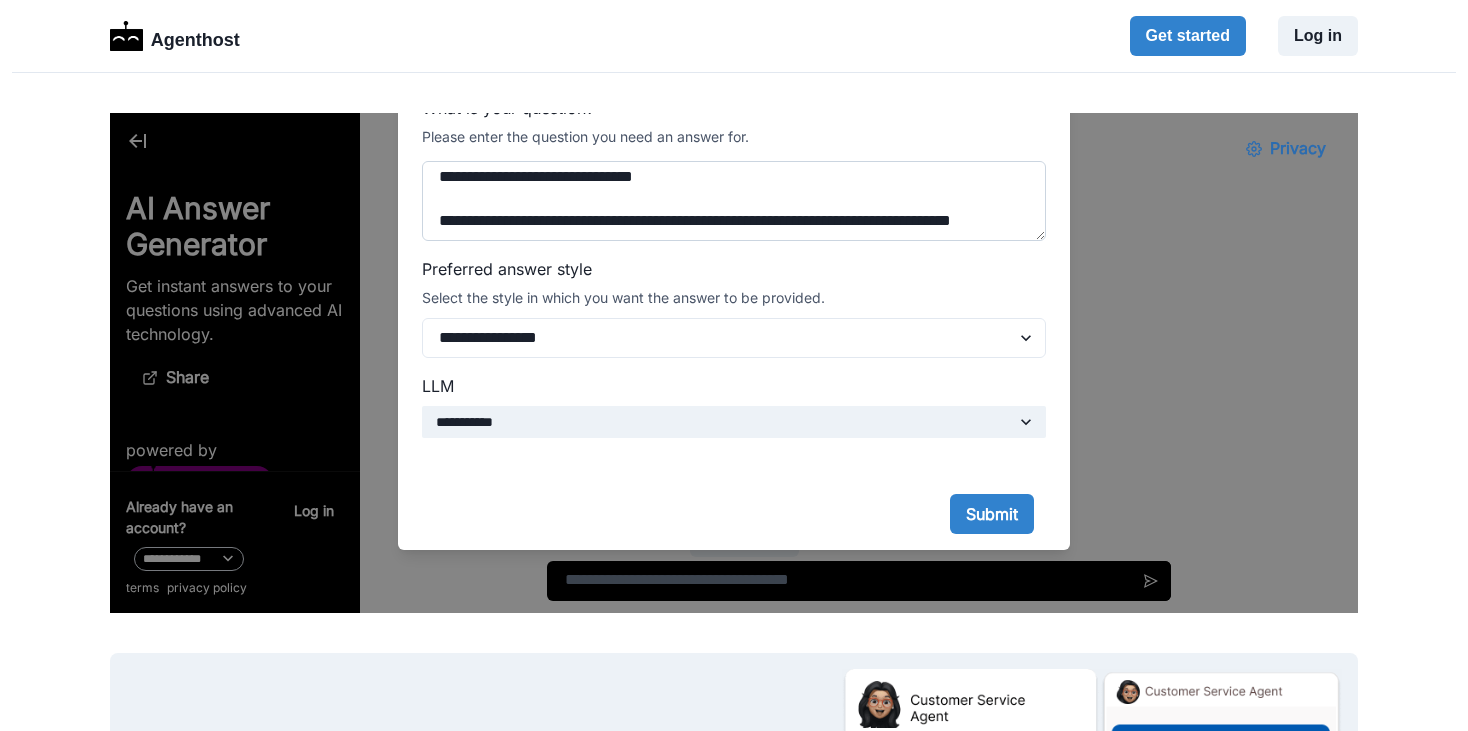 click on "**********" at bounding box center (734, 201) 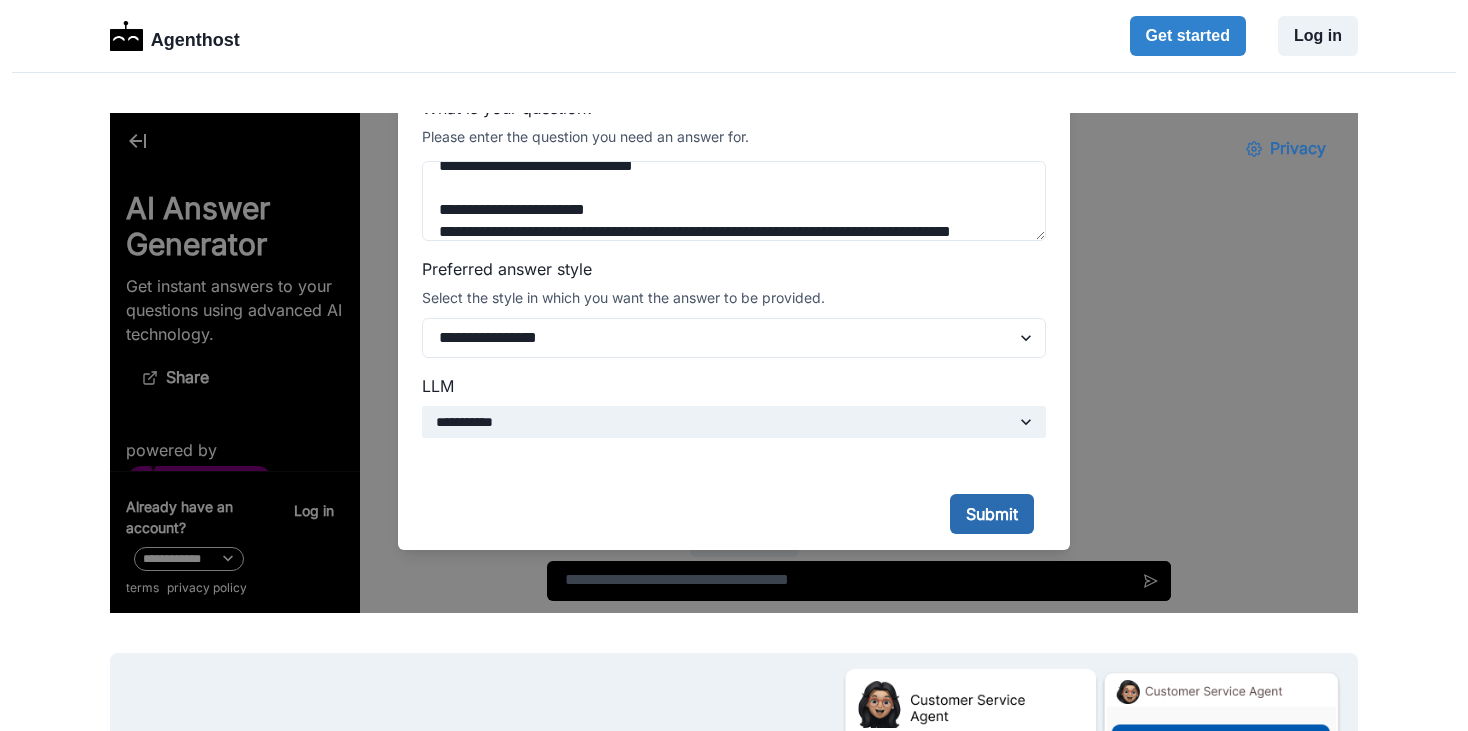 type on "**********" 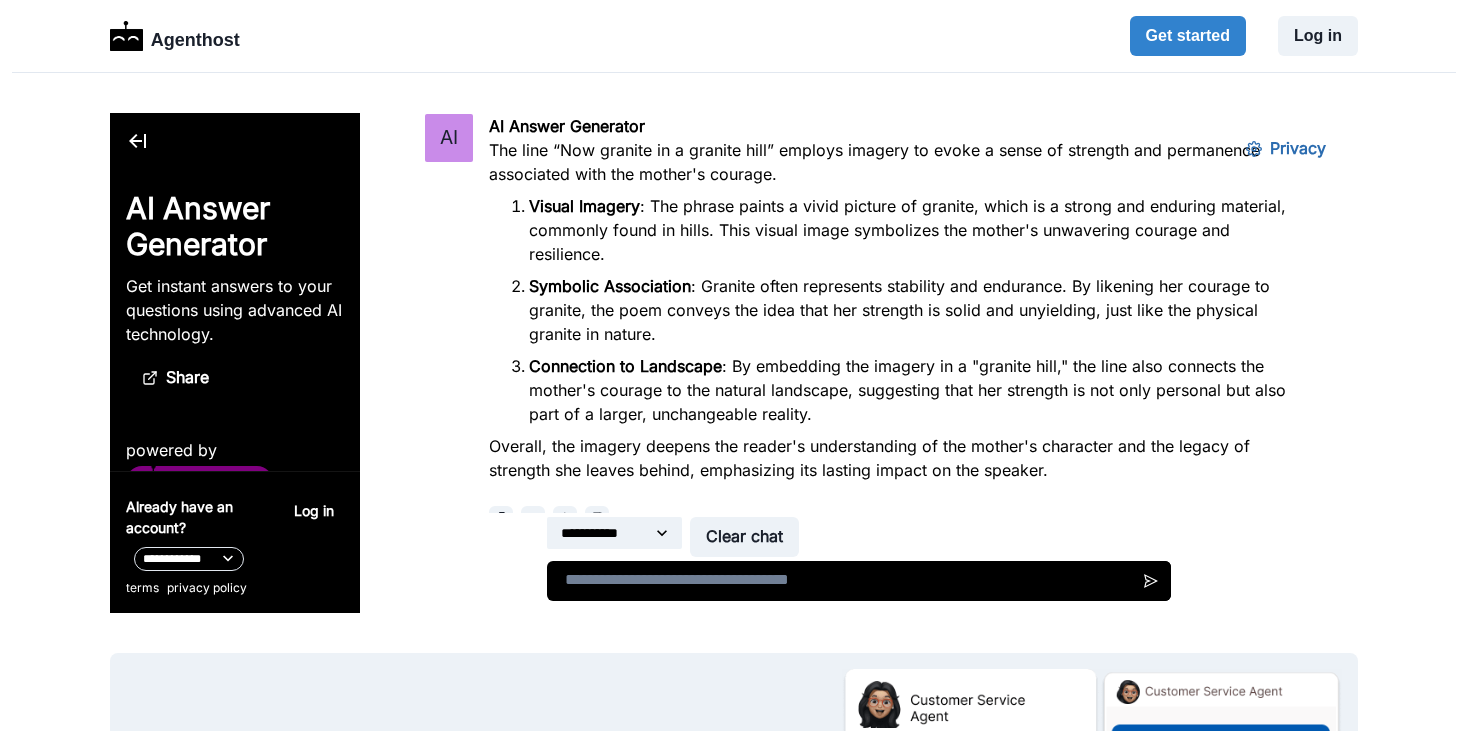 scroll, scrollTop: 224, scrollLeft: 0, axis: vertical 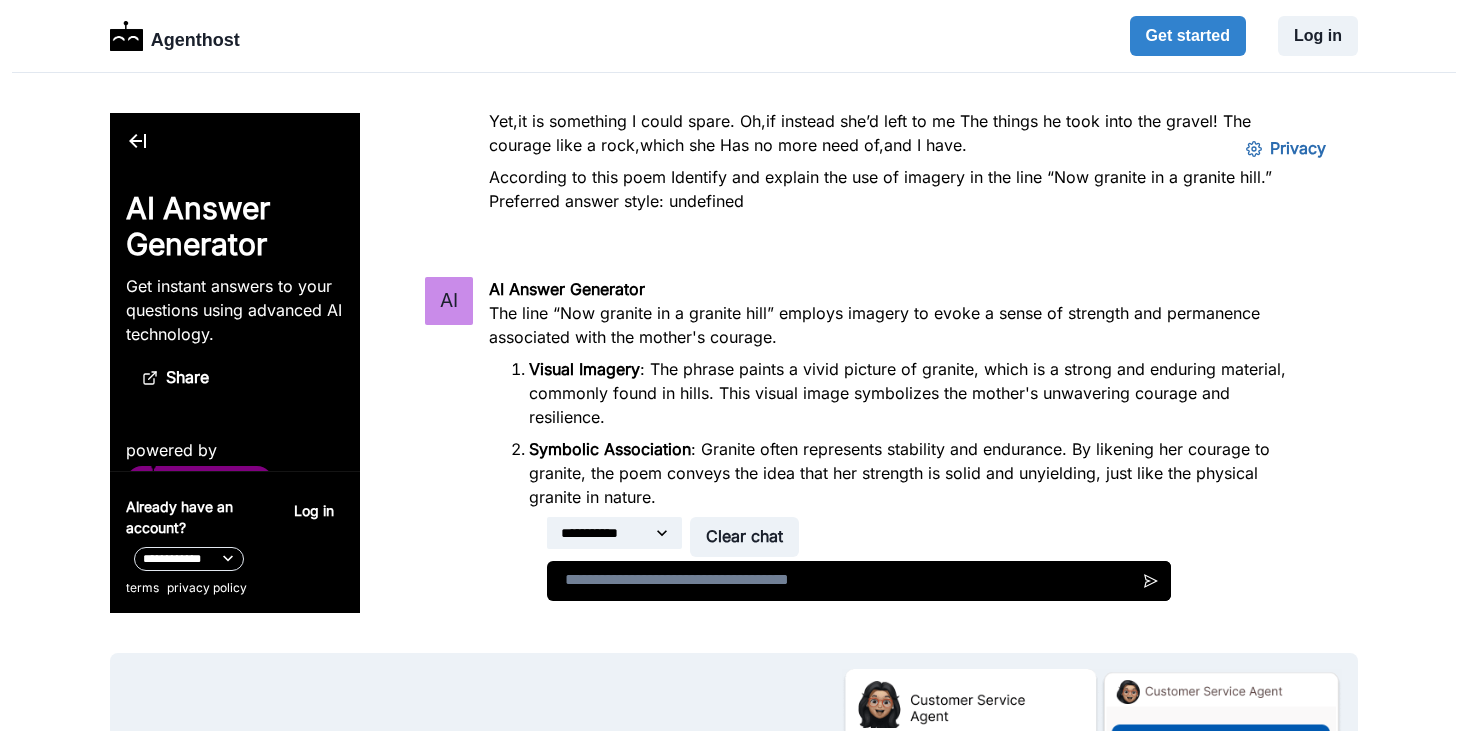 click on "Visual Imagery : The phrase paints a vivid picture of granite, which is a strong and enduring material, commonly found in hills. This visual image symbolizes the mother's unwavering courage and resilience." at bounding box center [911, 393] 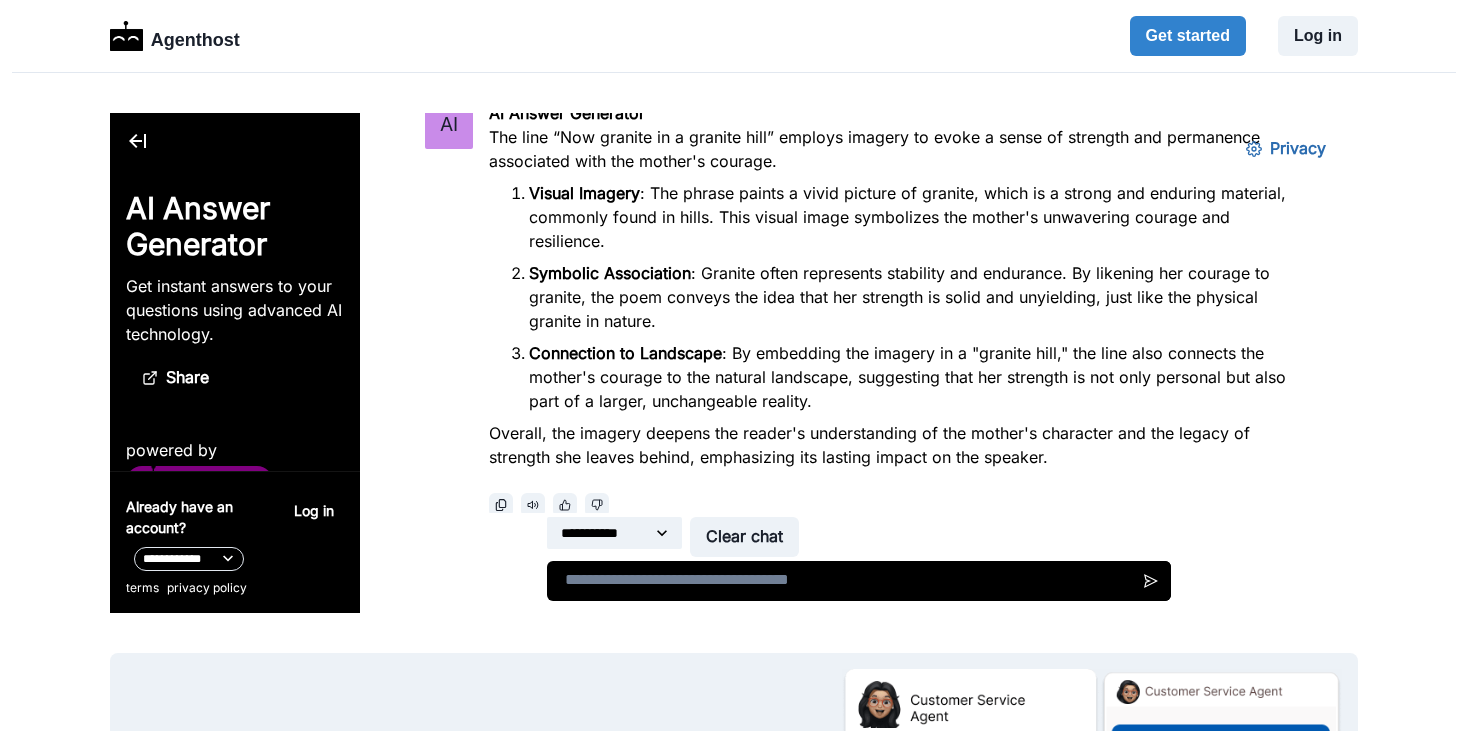scroll, scrollTop: 524, scrollLeft: 0, axis: vertical 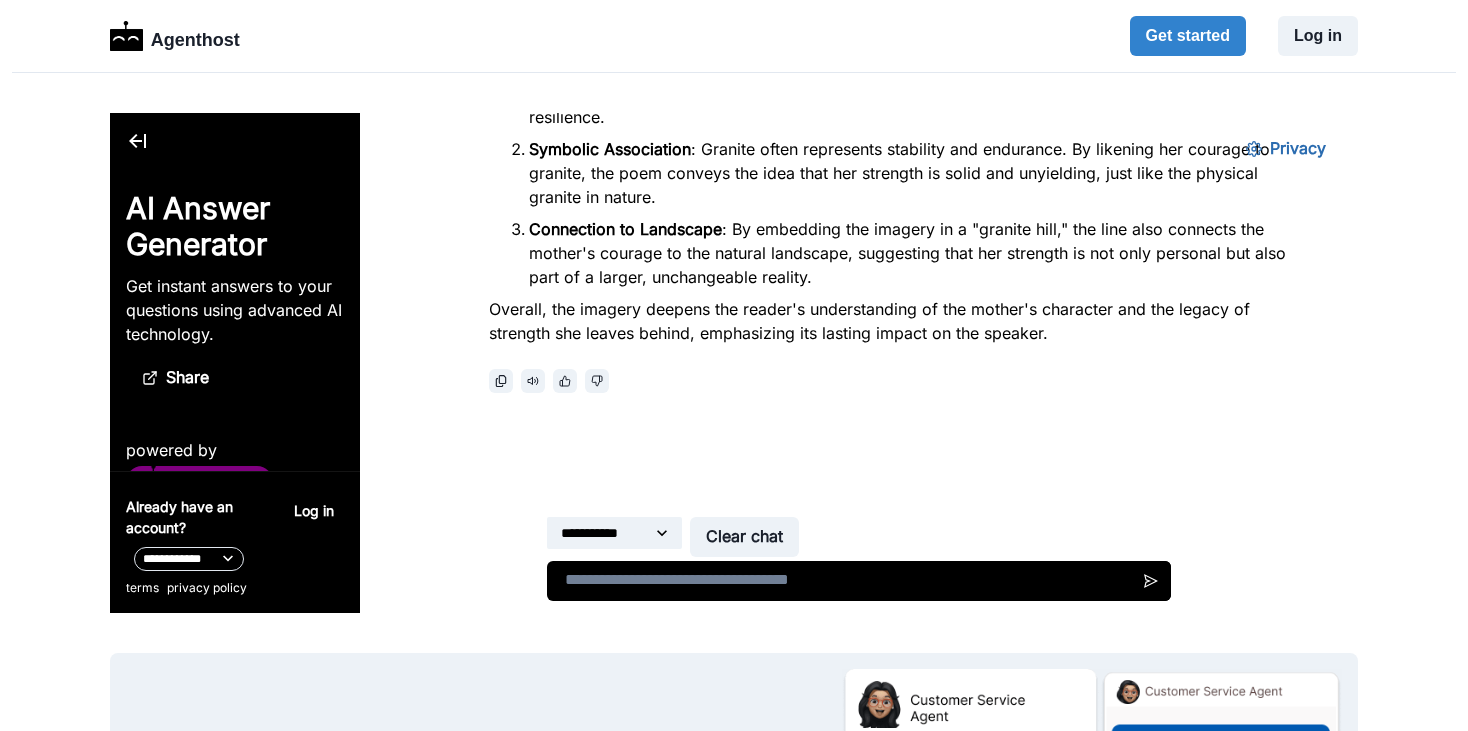 click on "**********" at bounding box center (859, 537) 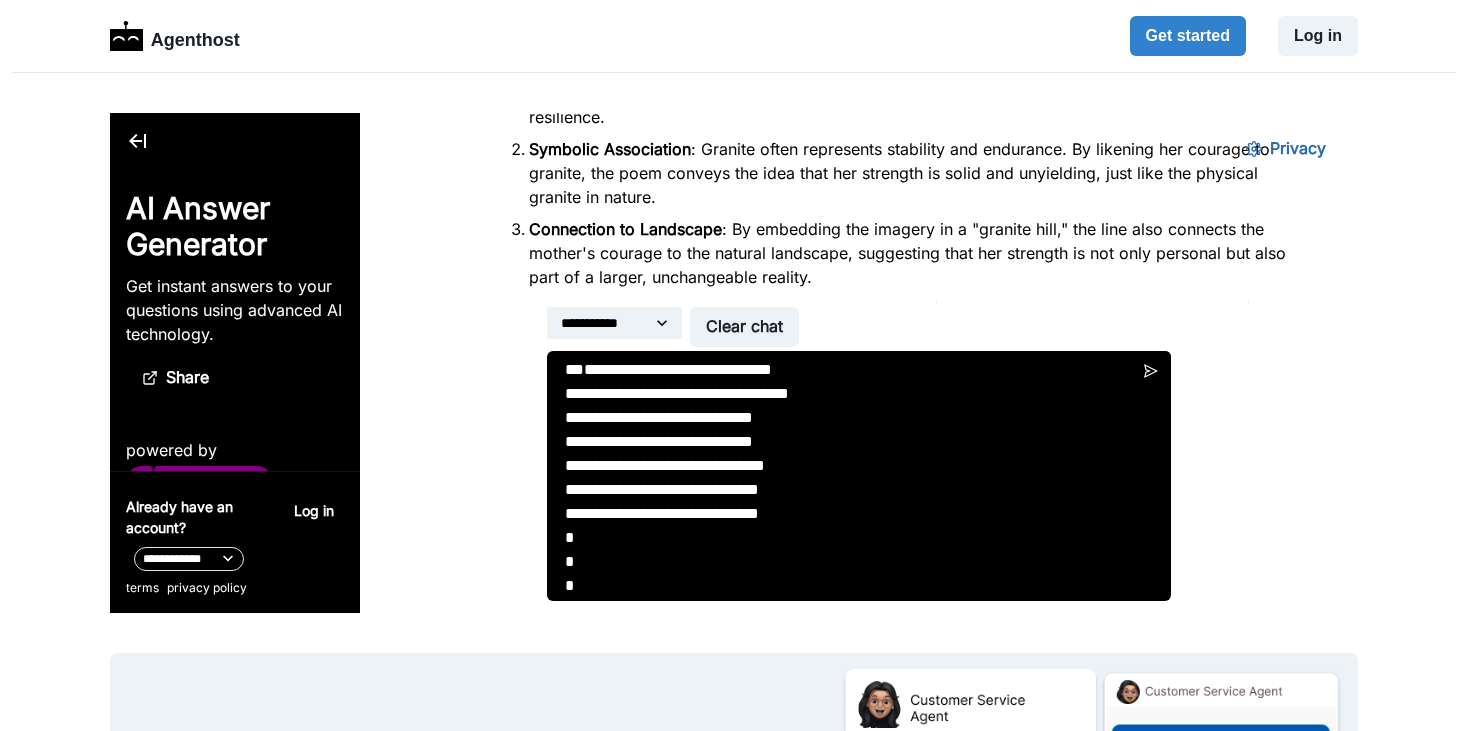 scroll, scrollTop: 404, scrollLeft: 0, axis: vertical 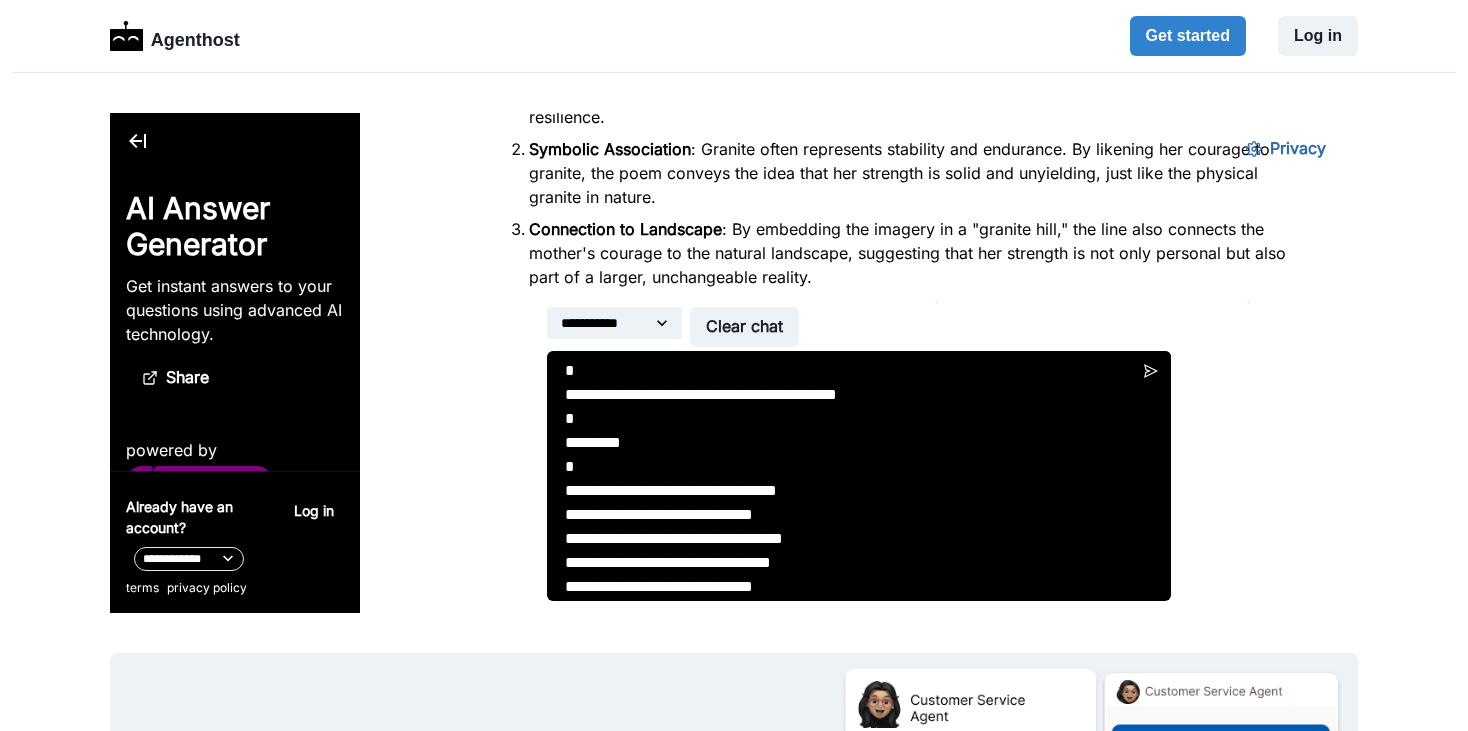 drag, startPoint x: 647, startPoint y: 445, endPoint x: 528, endPoint y: 444, distance: 119.0042 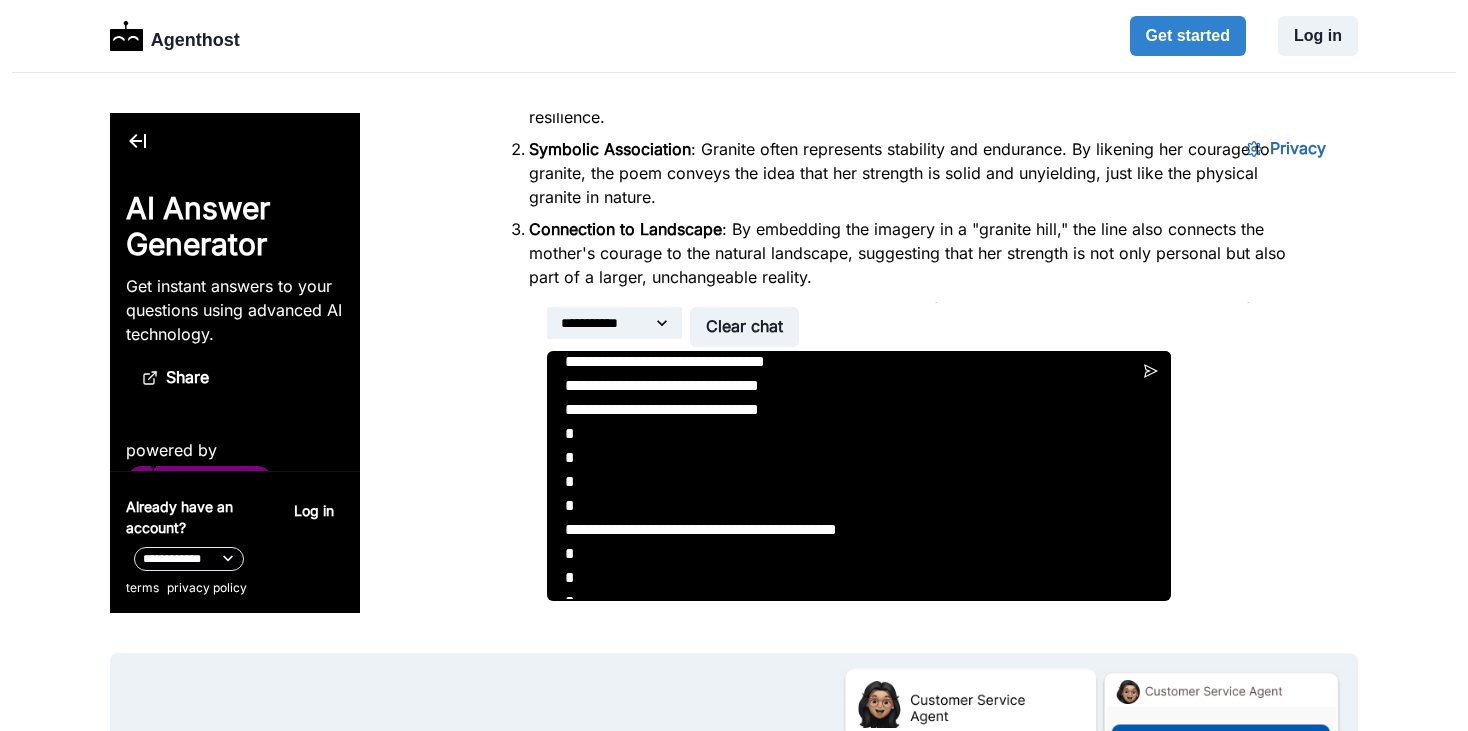 scroll, scrollTop: 204, scrollLeft: 0, axis: vertical 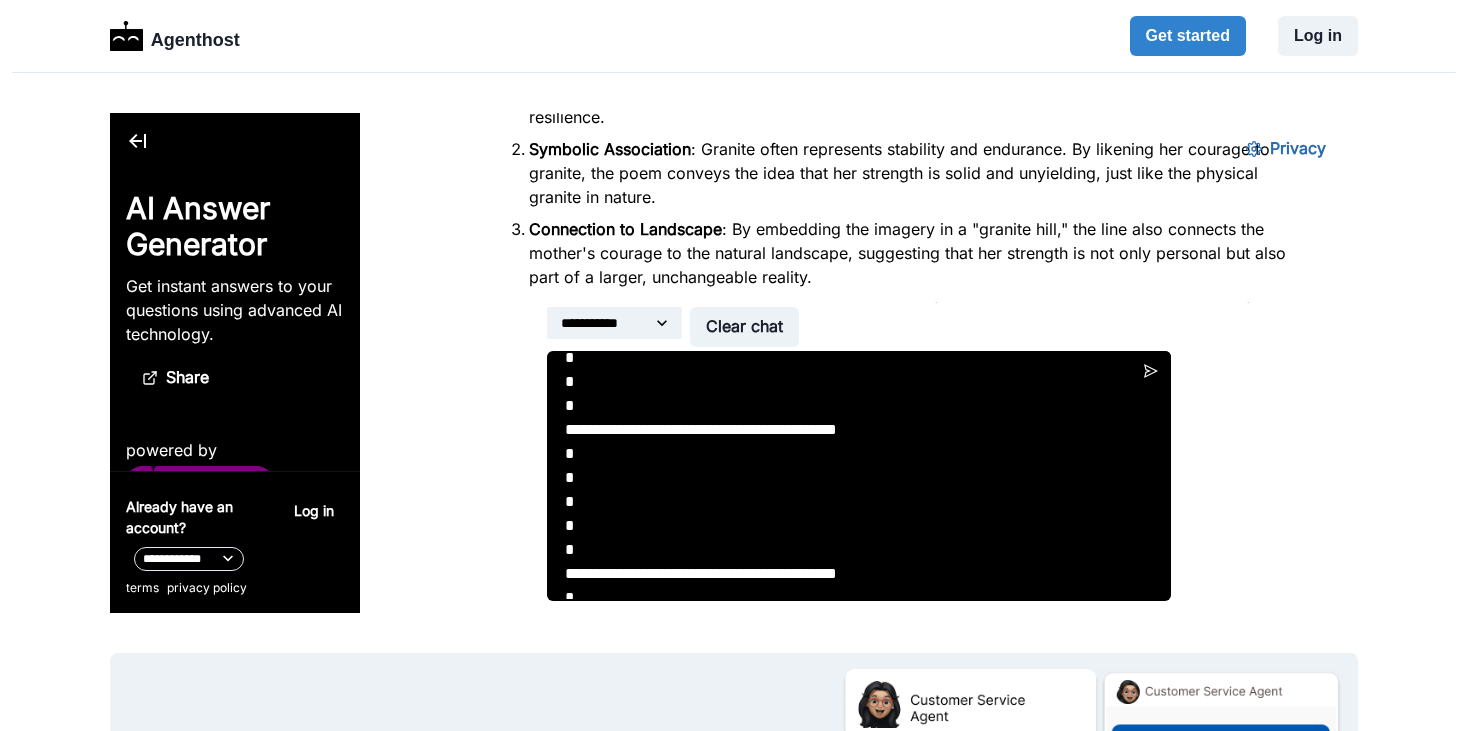 drag, startPoint x: 929, startPoint y: 460, endPoint x: 573, endPoint y: 448, distance: 356.20218 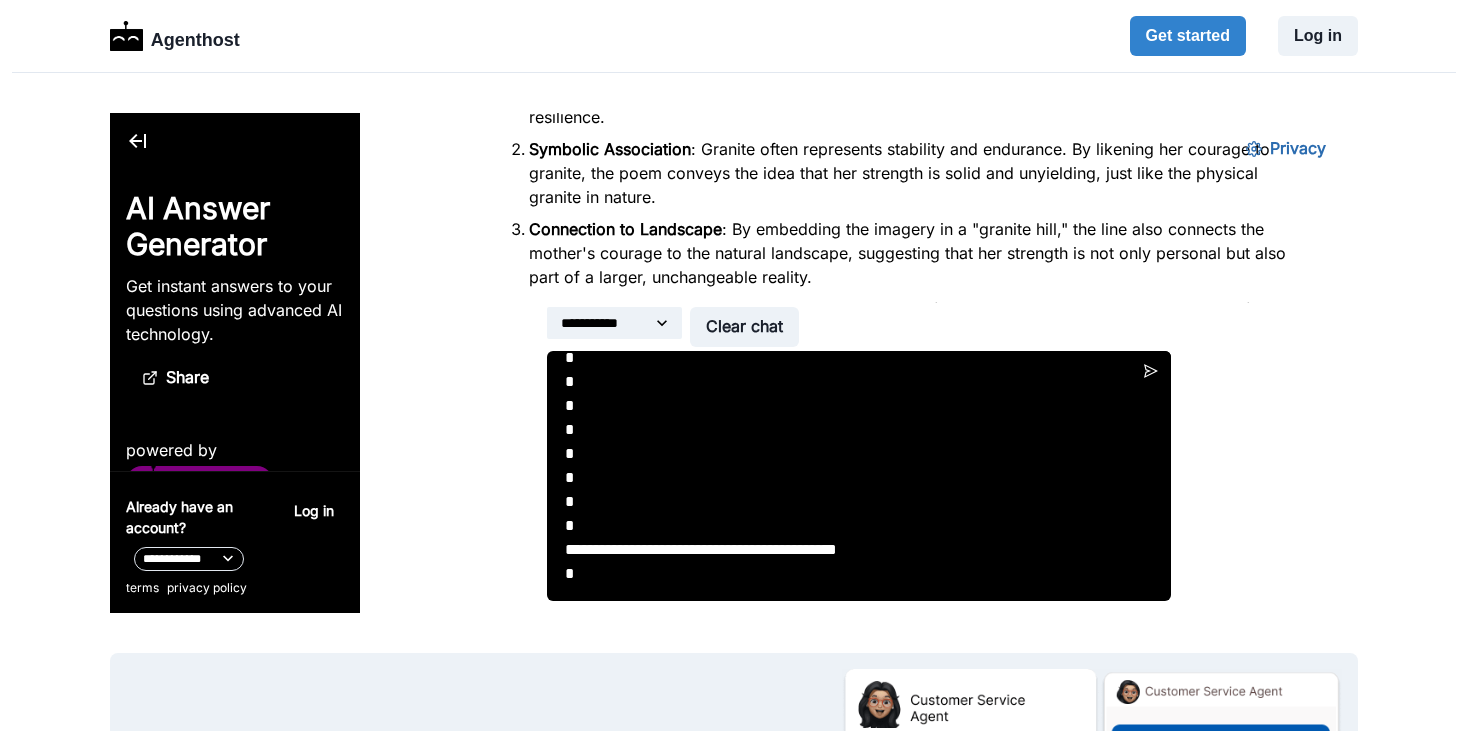 click on "**********" at bounding box center [859, 476] 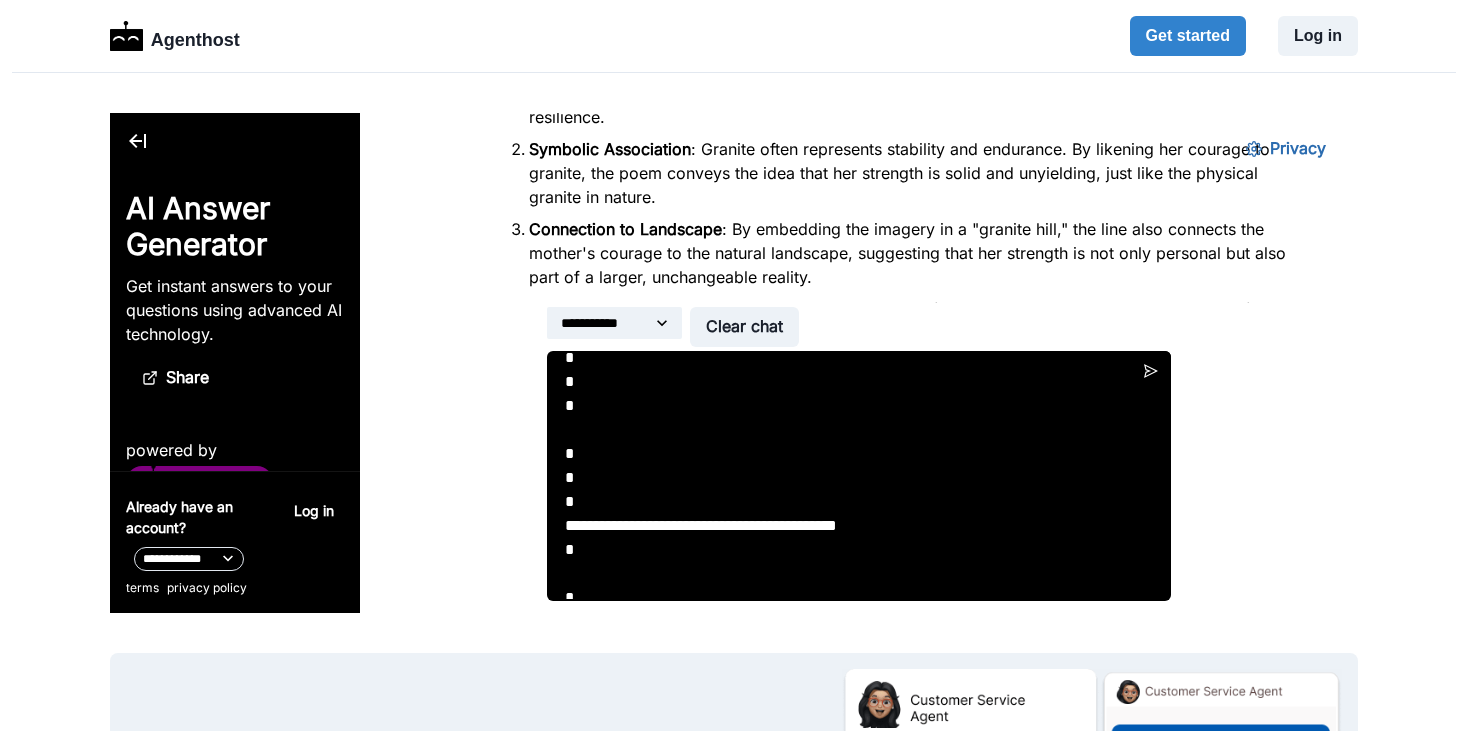 scroll, scrollTop: 357, scrollLeft: 0, axis: vertical 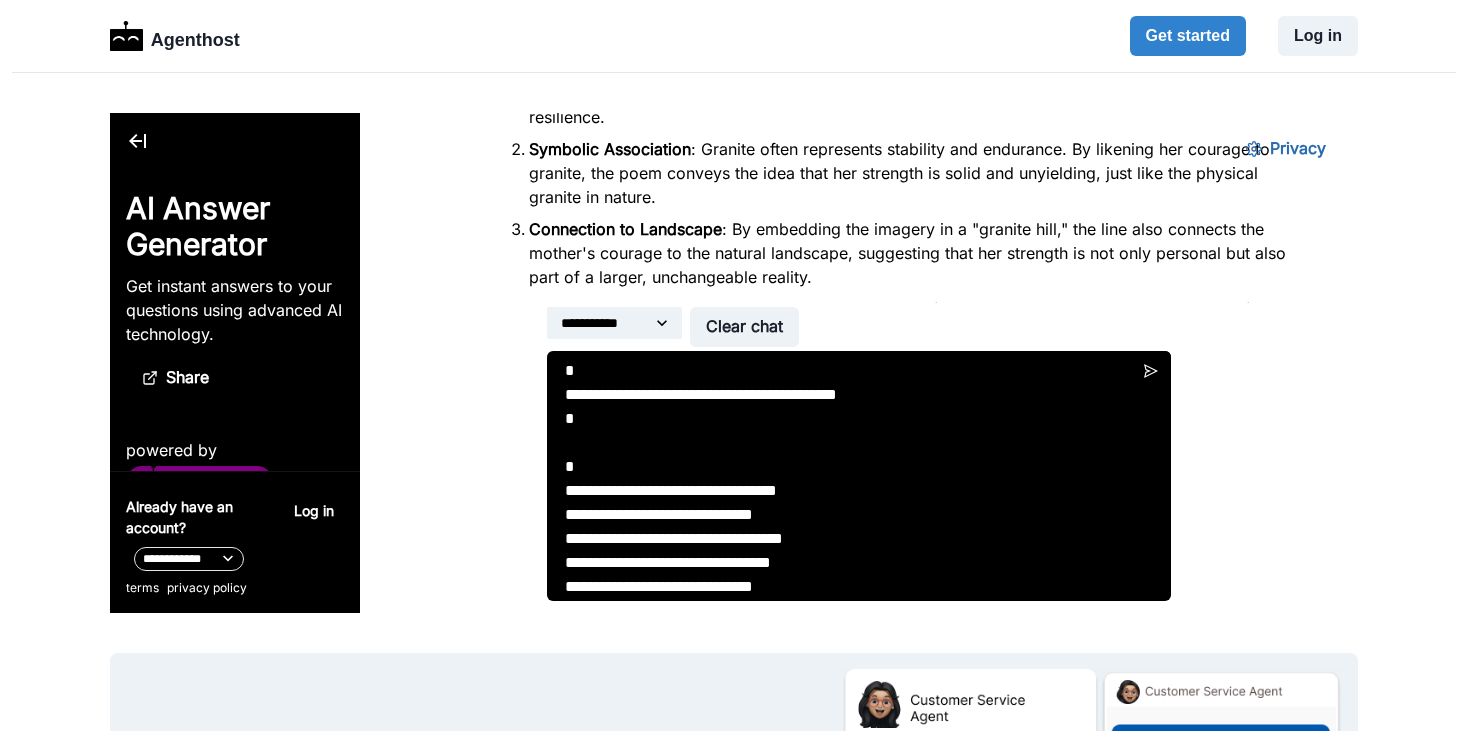 drag, startPoint x: 918, startPoint y: 400, endPoint x: 567, endPoint y: 401, distance: 351.00143 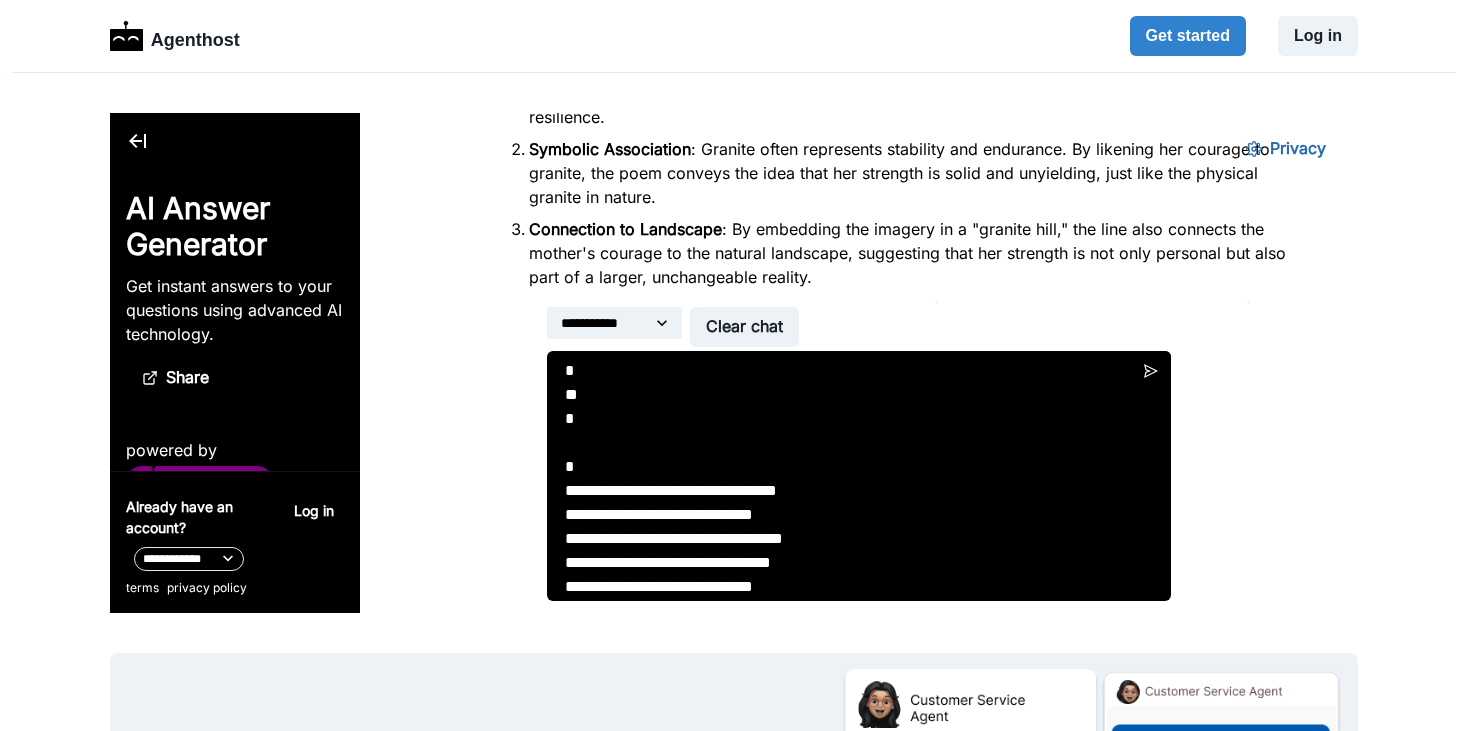 click on "**********" at bounding box center (859, 476) 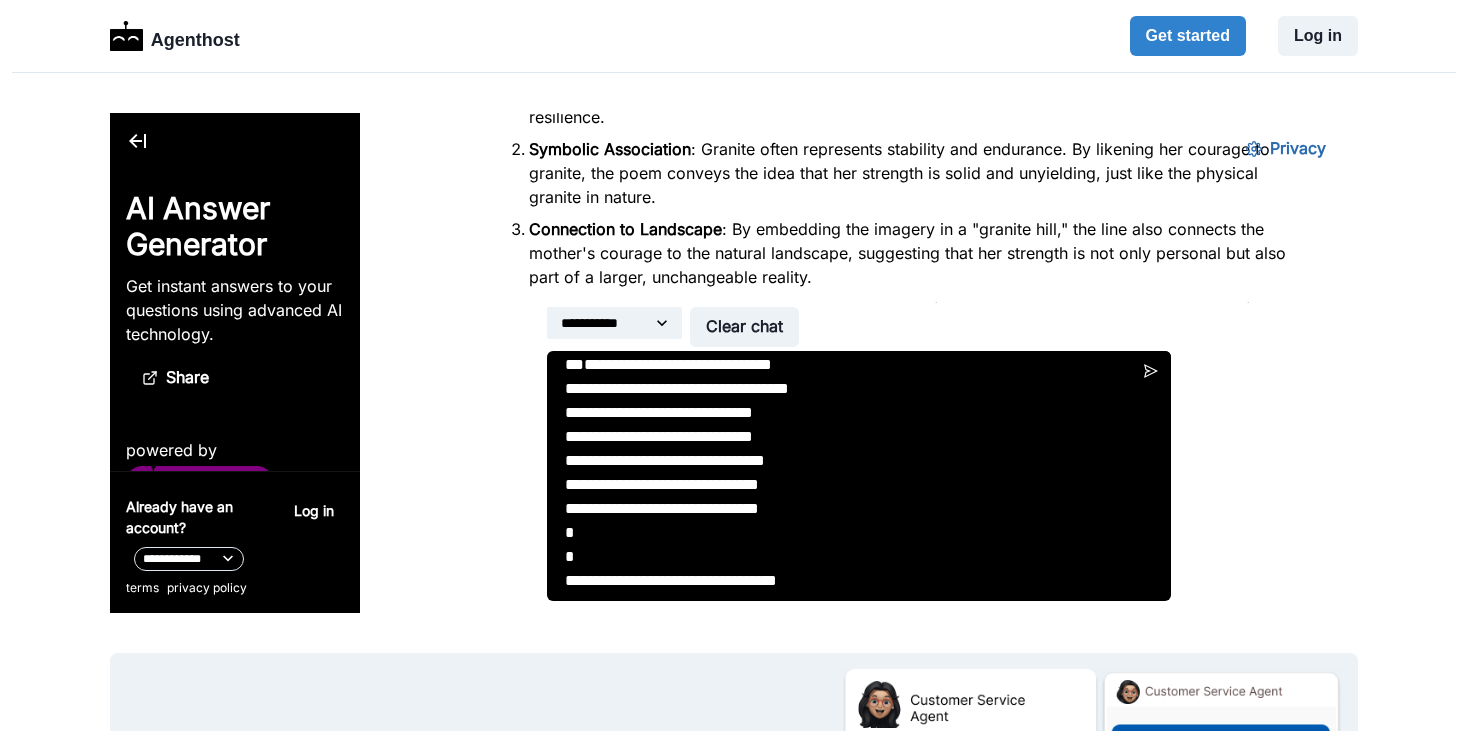 scroll, scrollTop: 0, scrollLeft: 0, axis: both 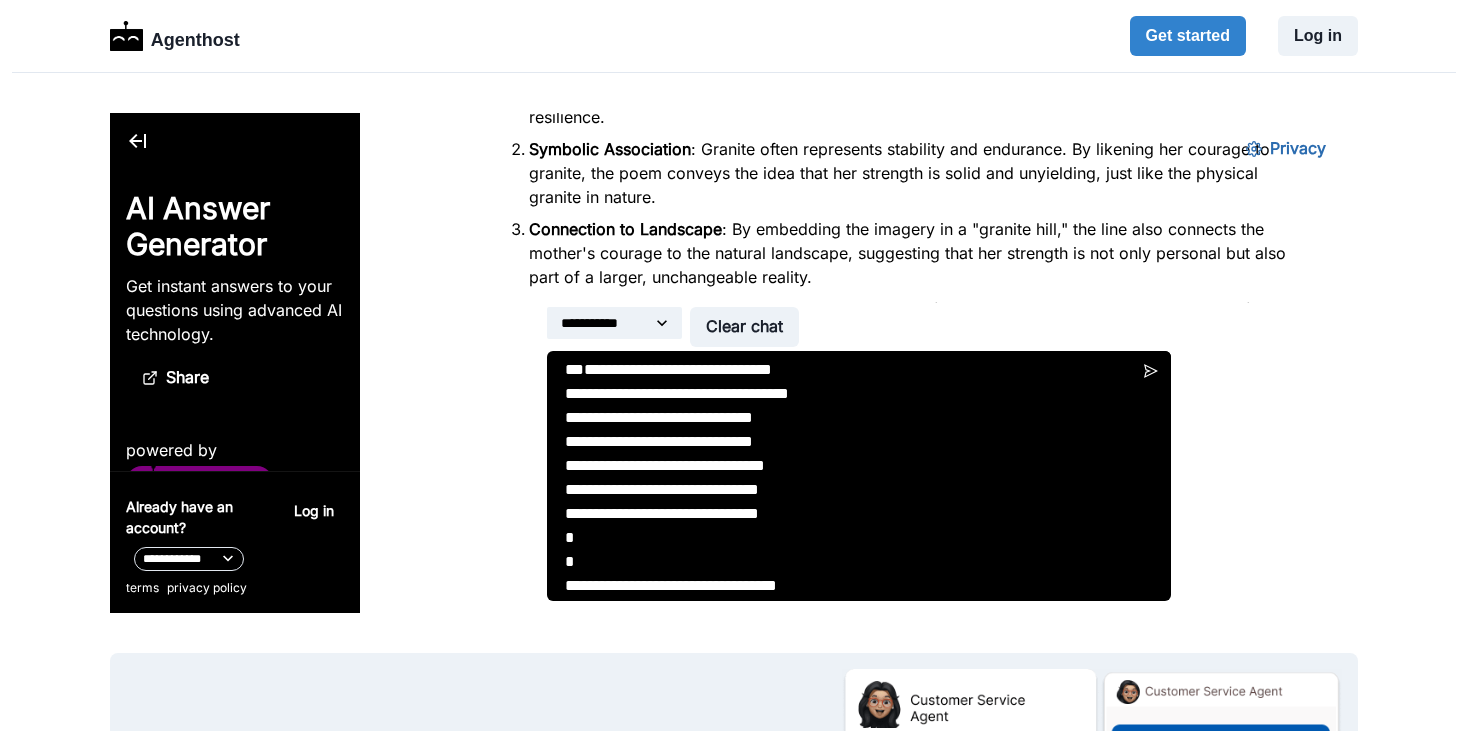 click on "**********" at bounding box center [859, 476] 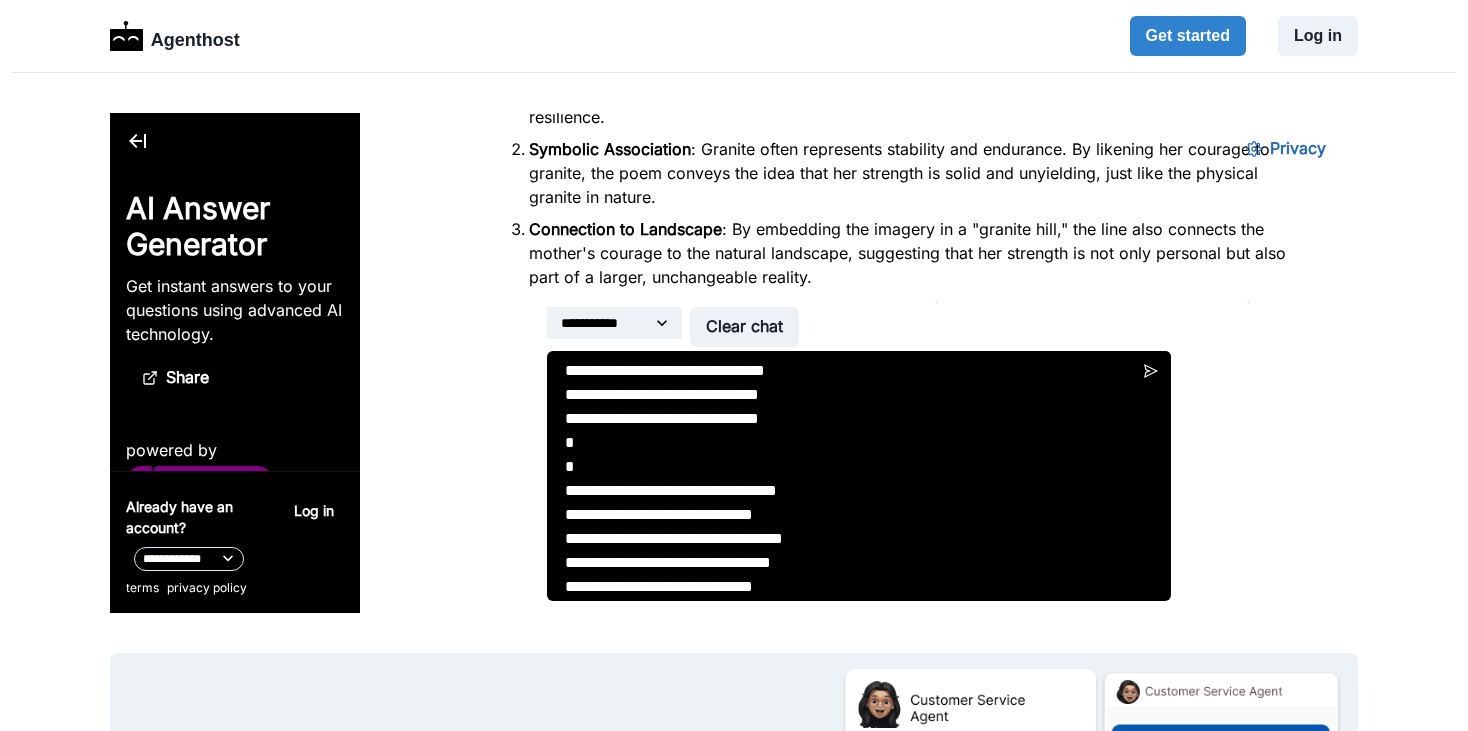 click on "**********" at bounding box center (859, 476) 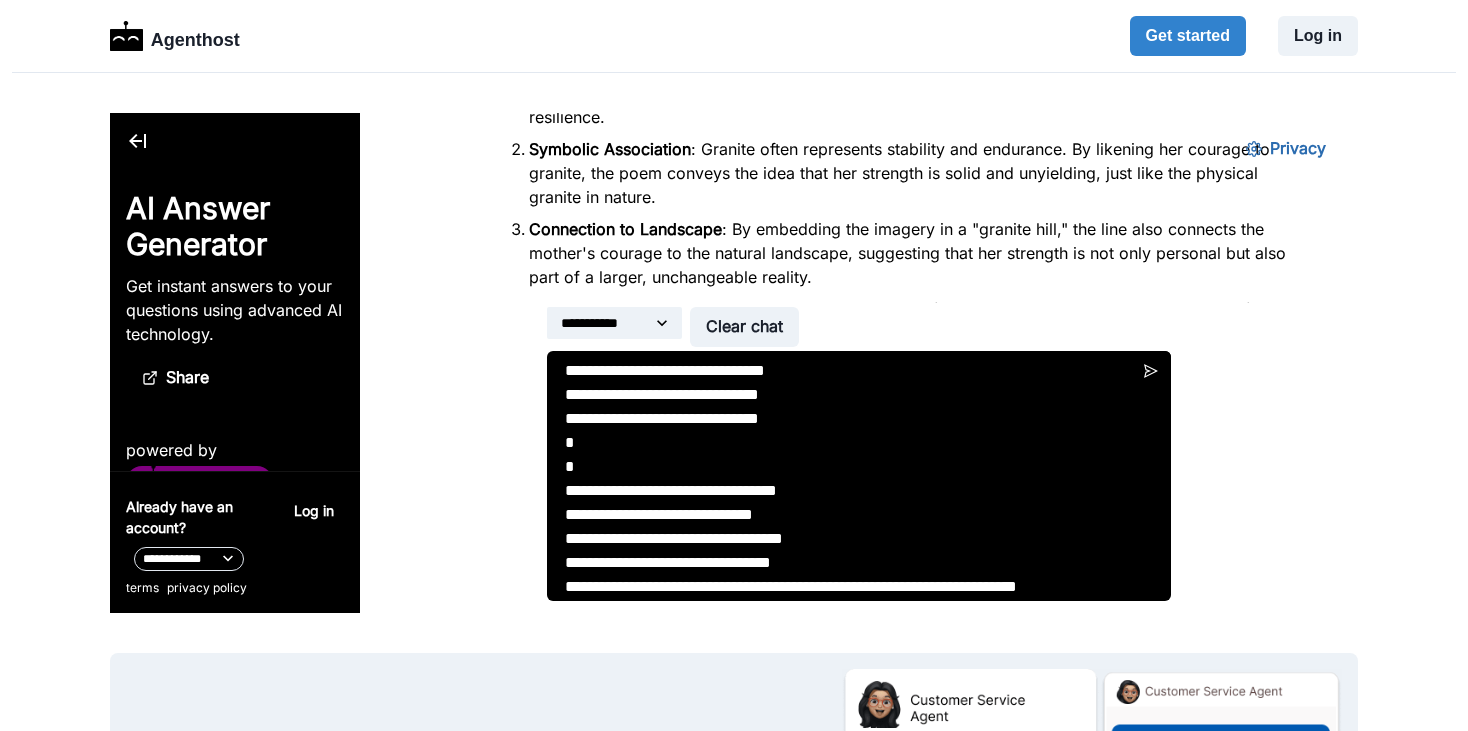 type on "**********" 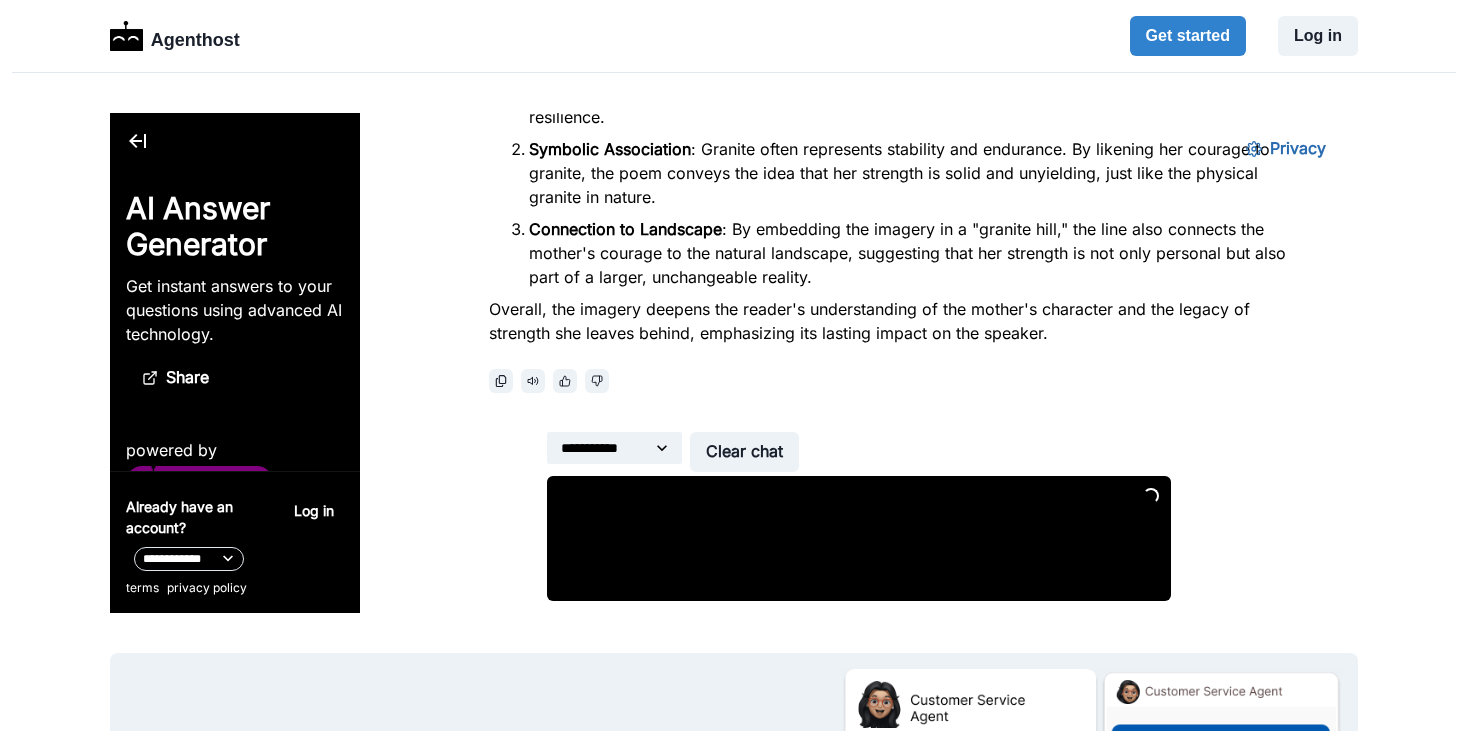 scroll, scrollTop: 828, scrollLeft: 0, axis: vertical 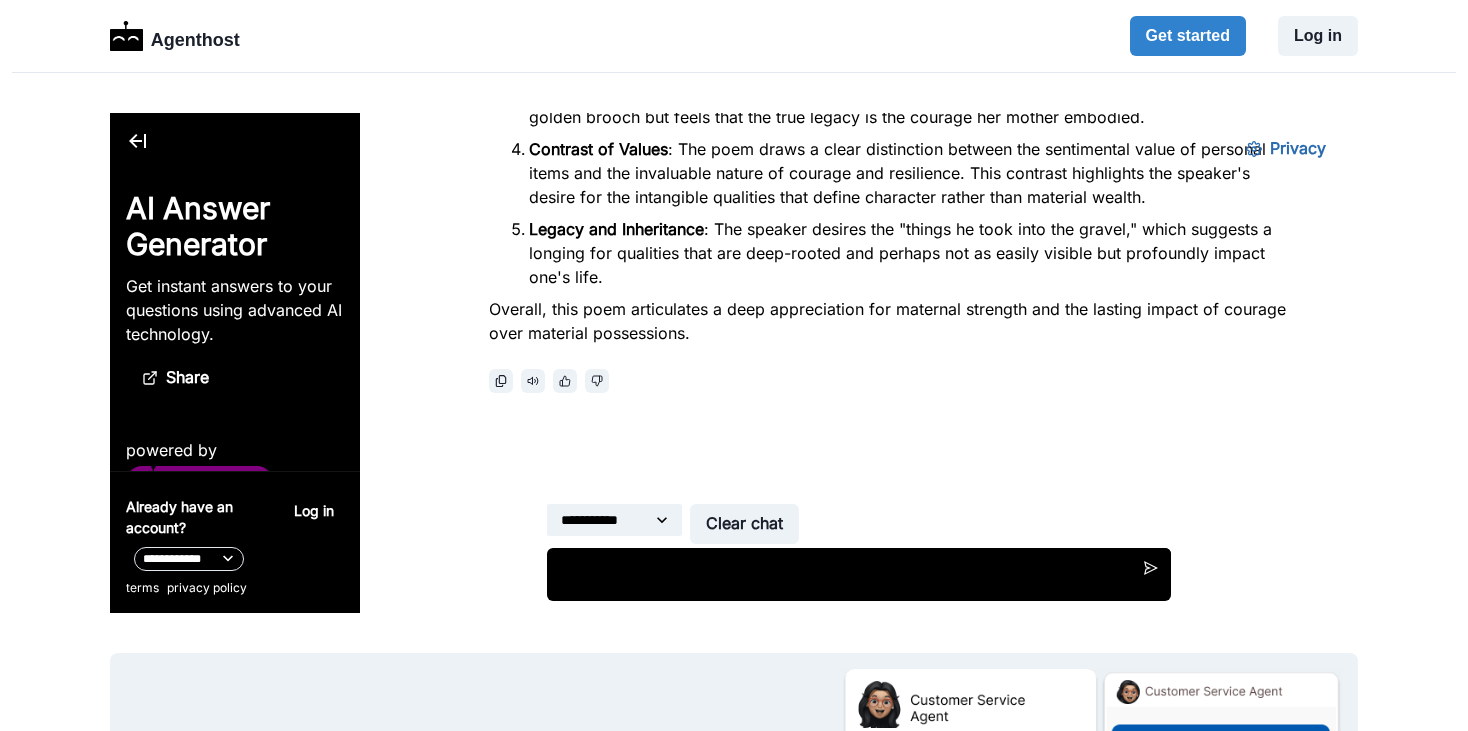 click at bounding box center (859, 574) 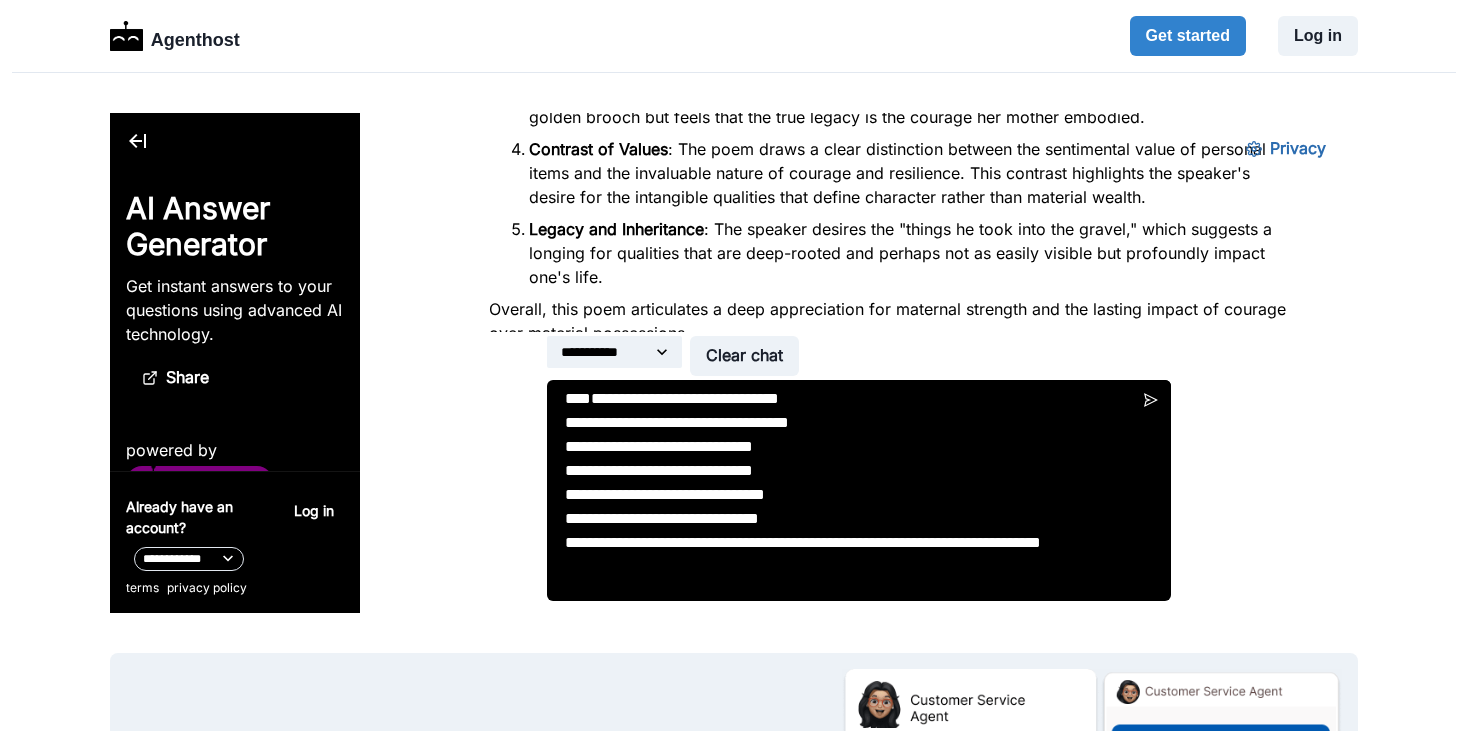 click on "**********" at bounding box center (859, 490) 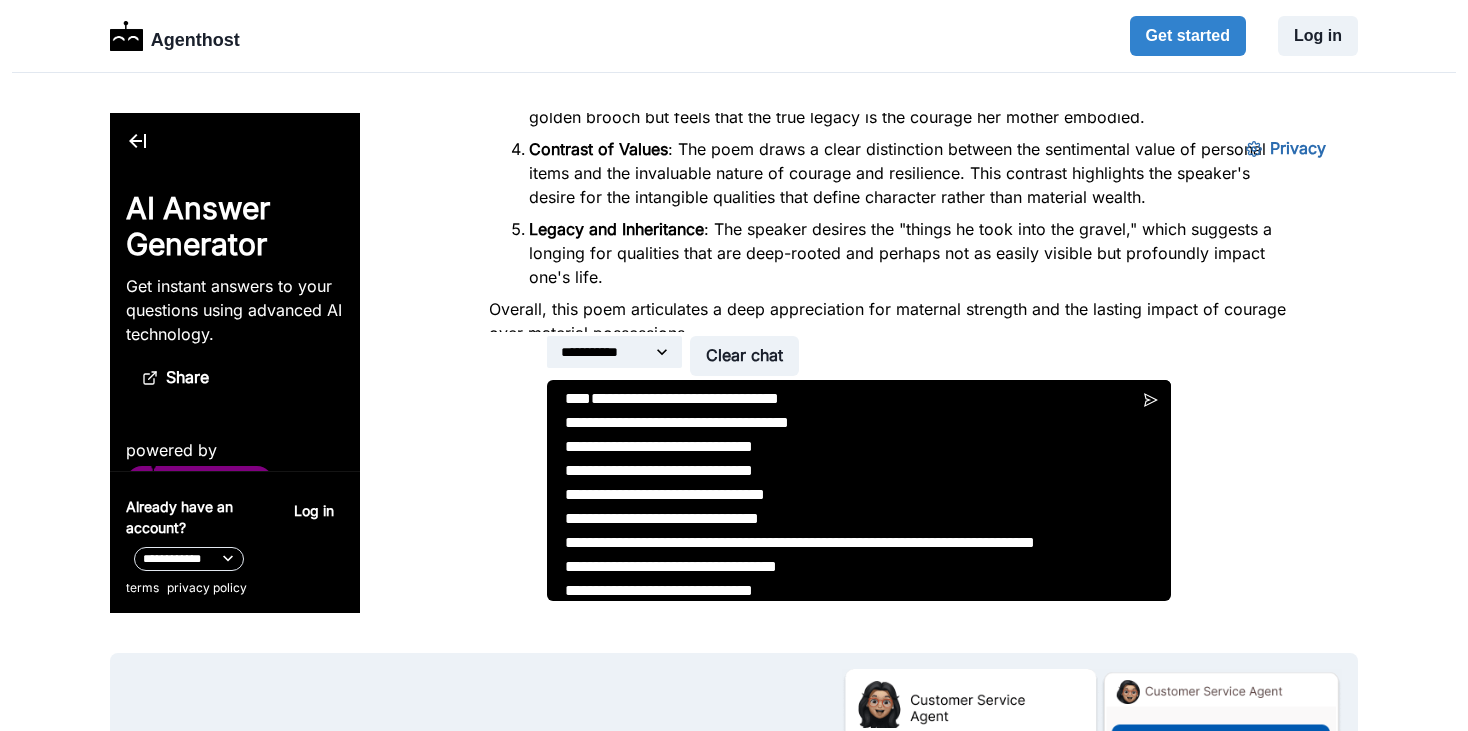 scroll, scrollTop: 68, scrollLeft: 0, axis: vertical 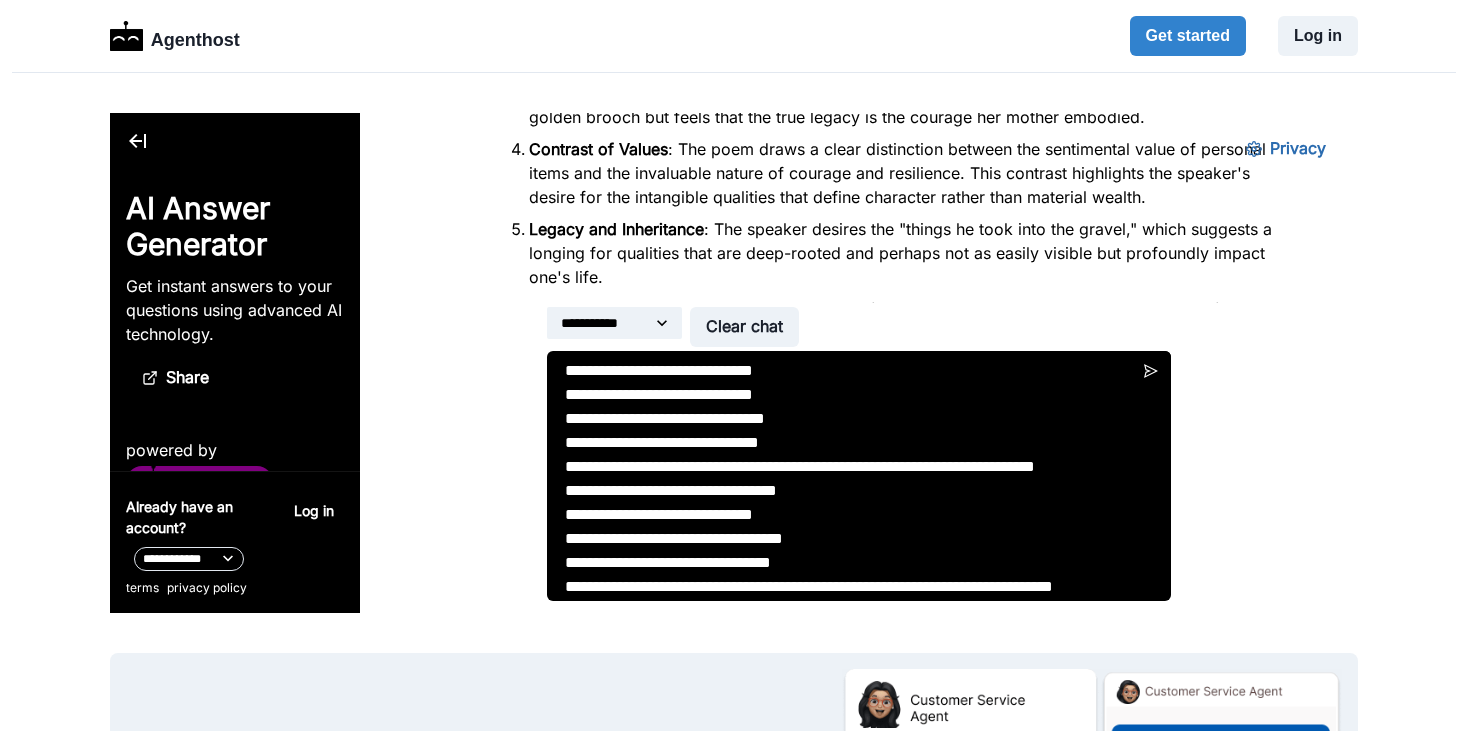 paste on "**********" 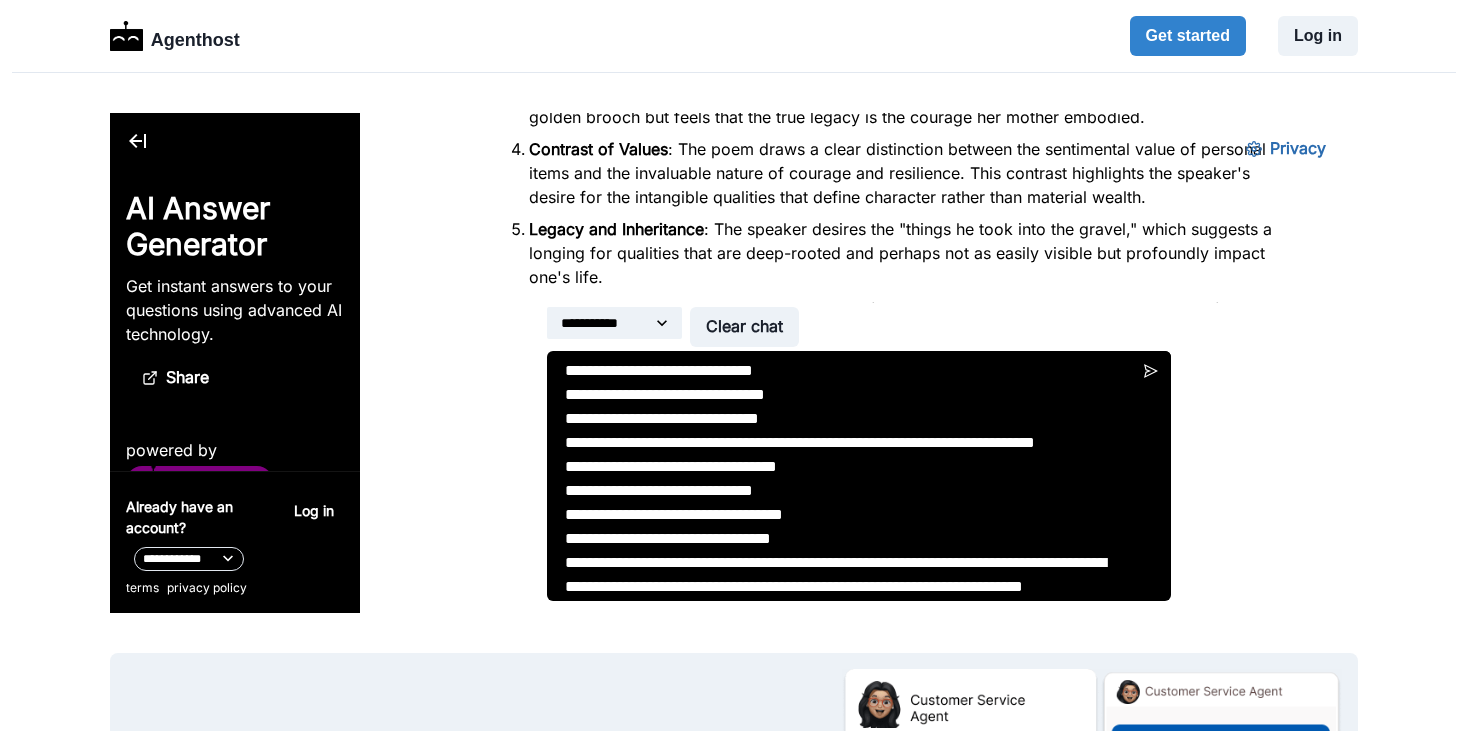 scroll, scrollTop: 116, scrollLeft: 0, axis: vertical 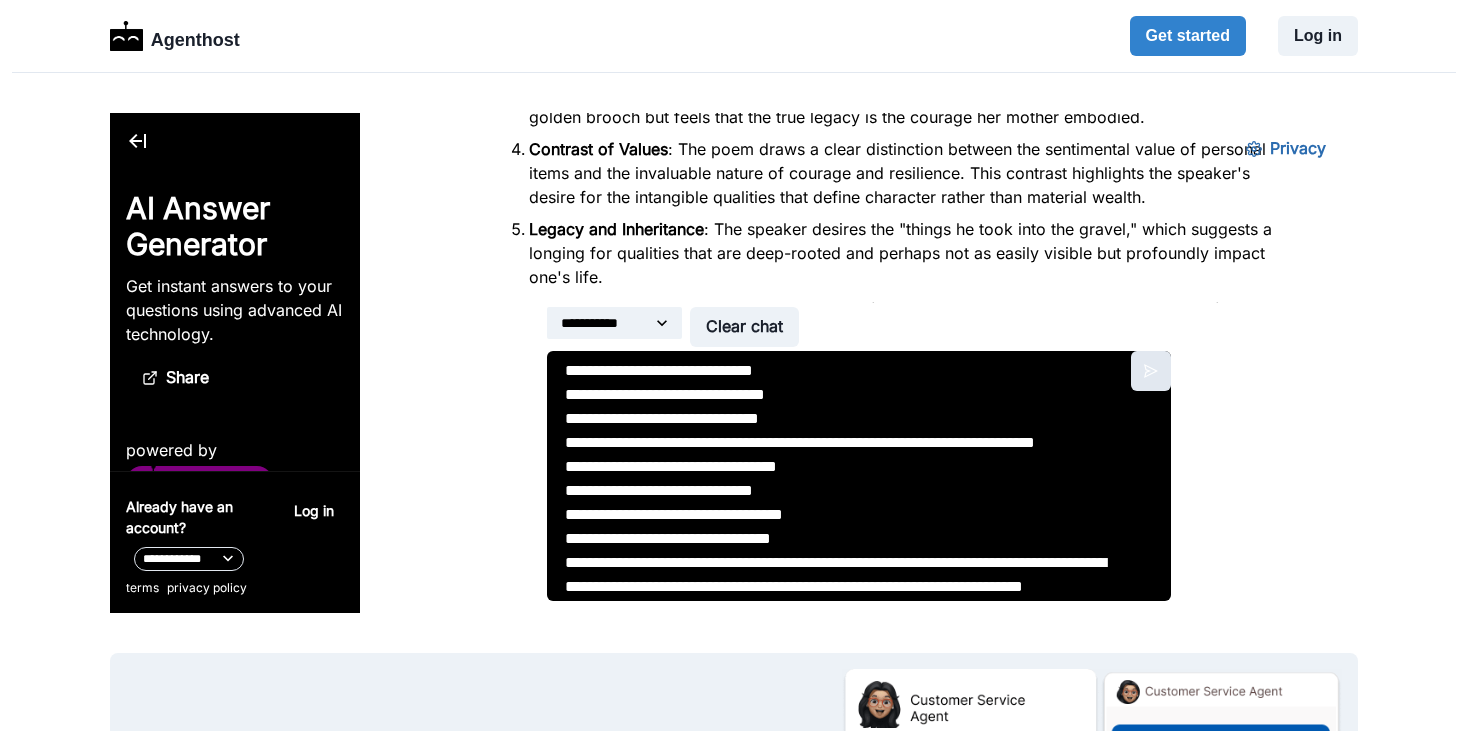 click 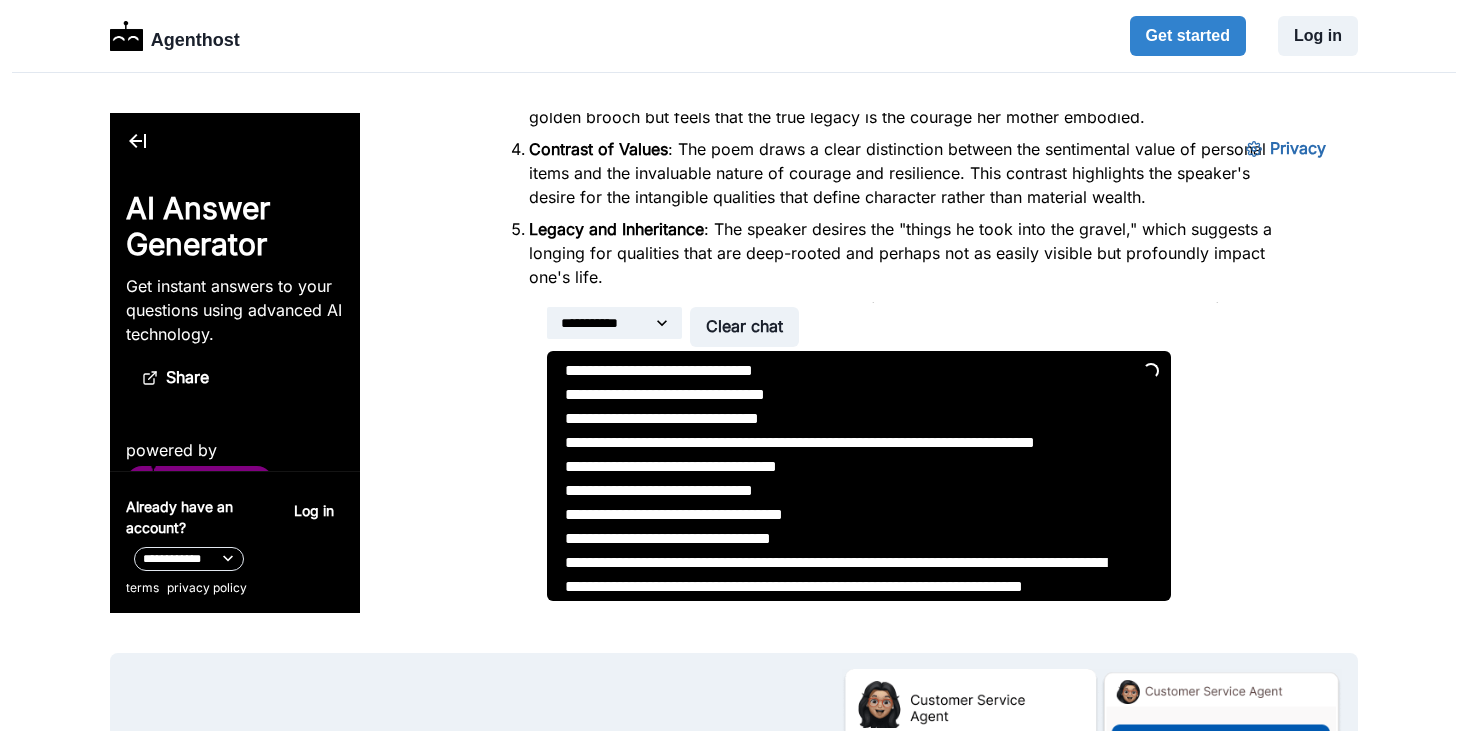 scroll, scrollTop: 1652, scrollLeft: 0, axis: vertical 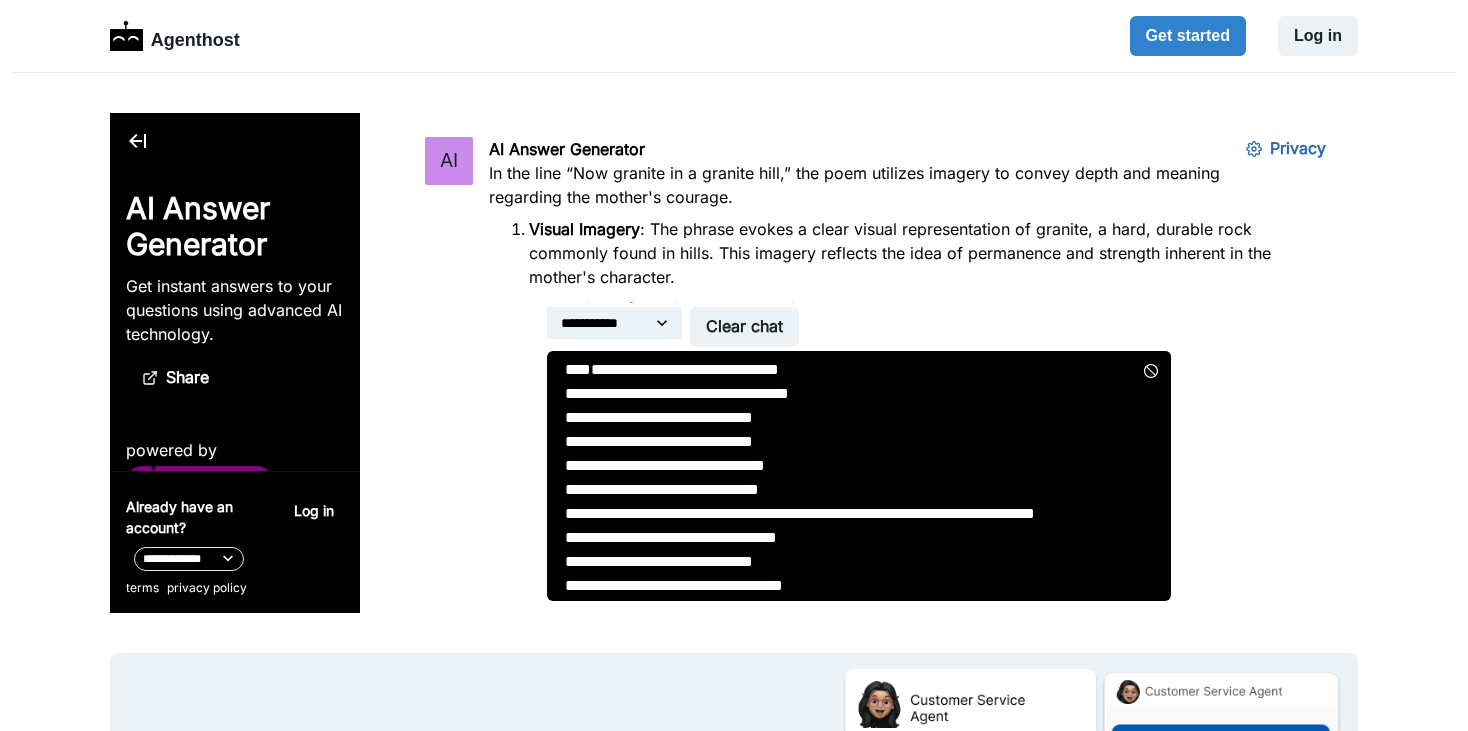 click on "AI Answer Generator In the line “Now granite in a granite hill,” the poem utilizes imagery to convey depth and meaning regarding the mother's courage.
Visual Imagery : The phrase evokes a clear visual representation of granite, a hard, durable rock commonly found in hills. This imagery reflects the idea of permanence and strength inherent in the mother's character.
Symbolism of Granite : Granite is often associated with stability, resilience, and endurance. By likening the mother's courage to granite, the line emphasizes that her strength is robust" at bounding box center (891, 265) 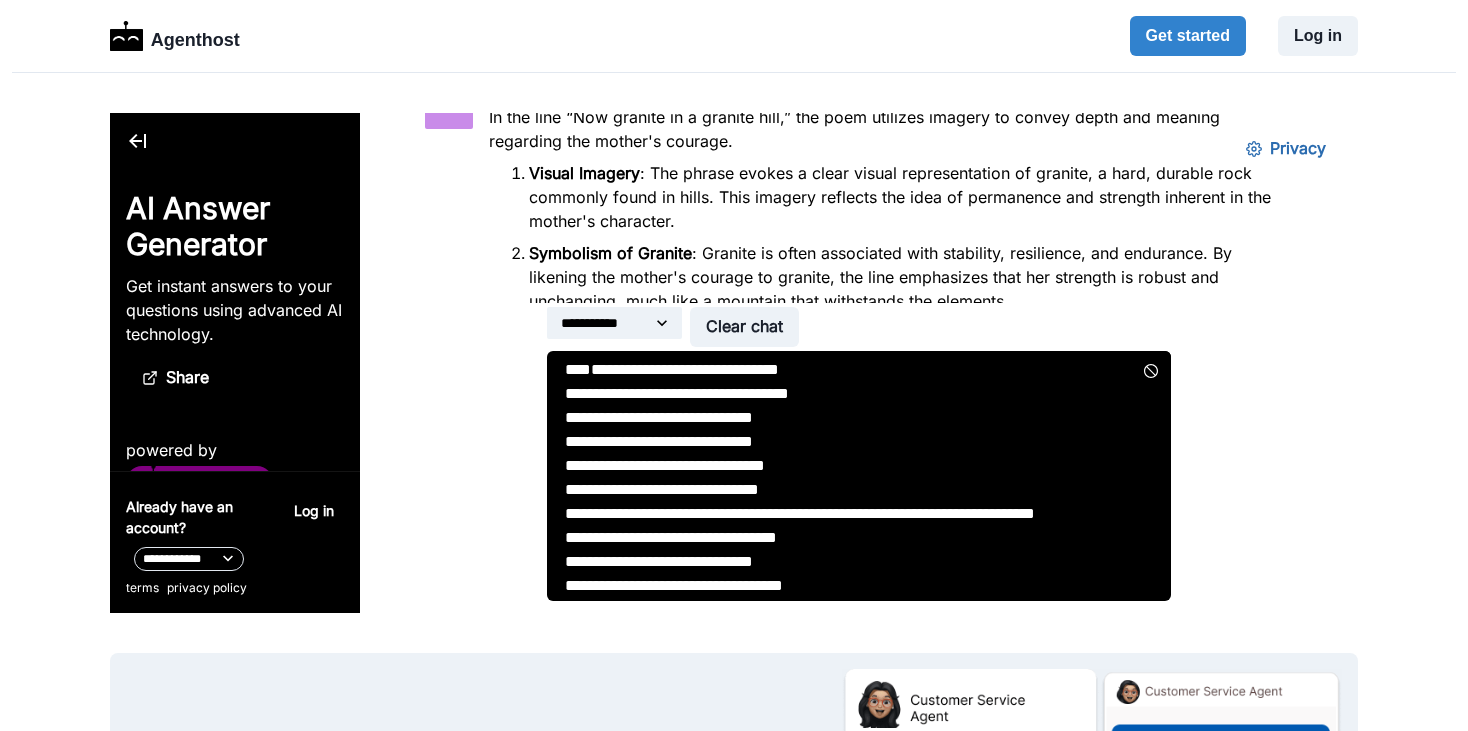 scroll, scrollTop: 42, scrollLeft: 0, axis: vertical 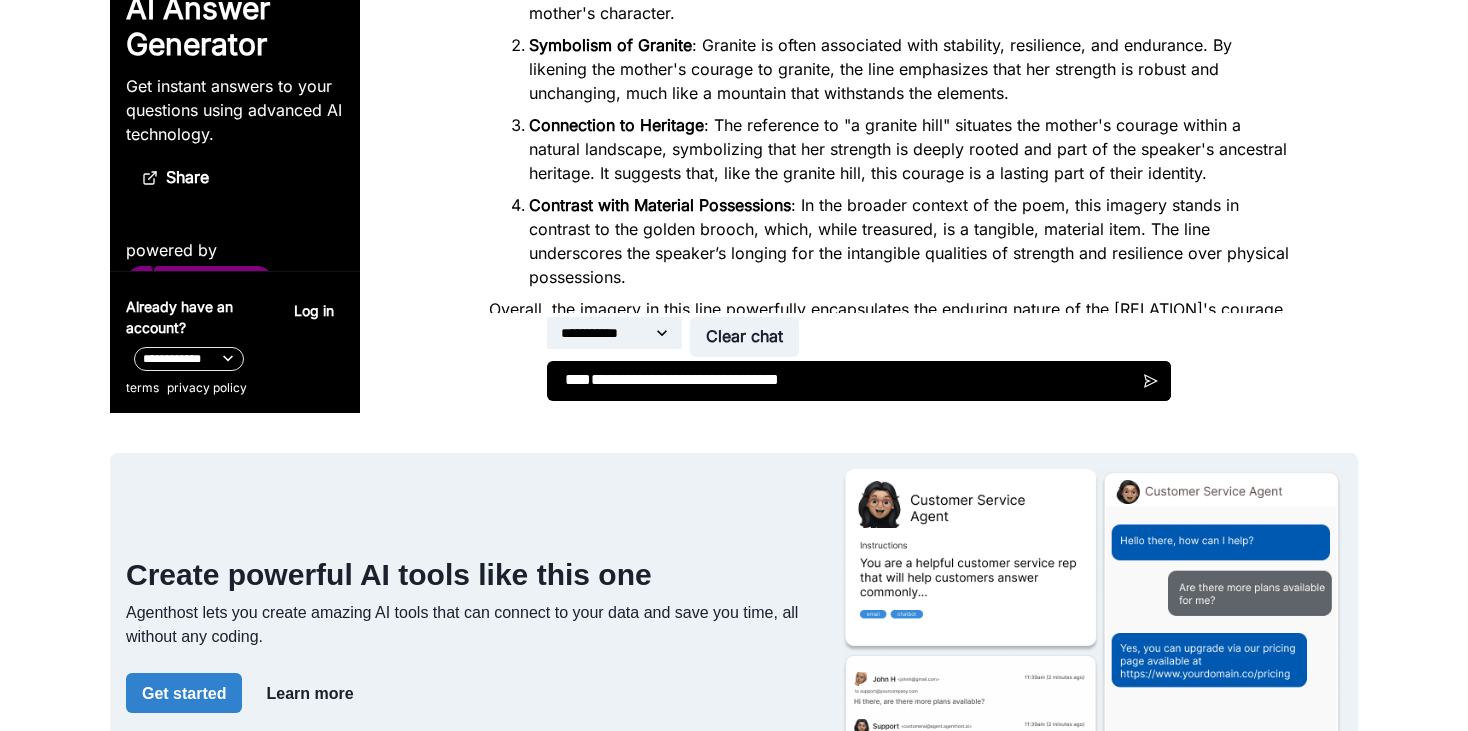 click on "**********" at bounding box center [859, 381] 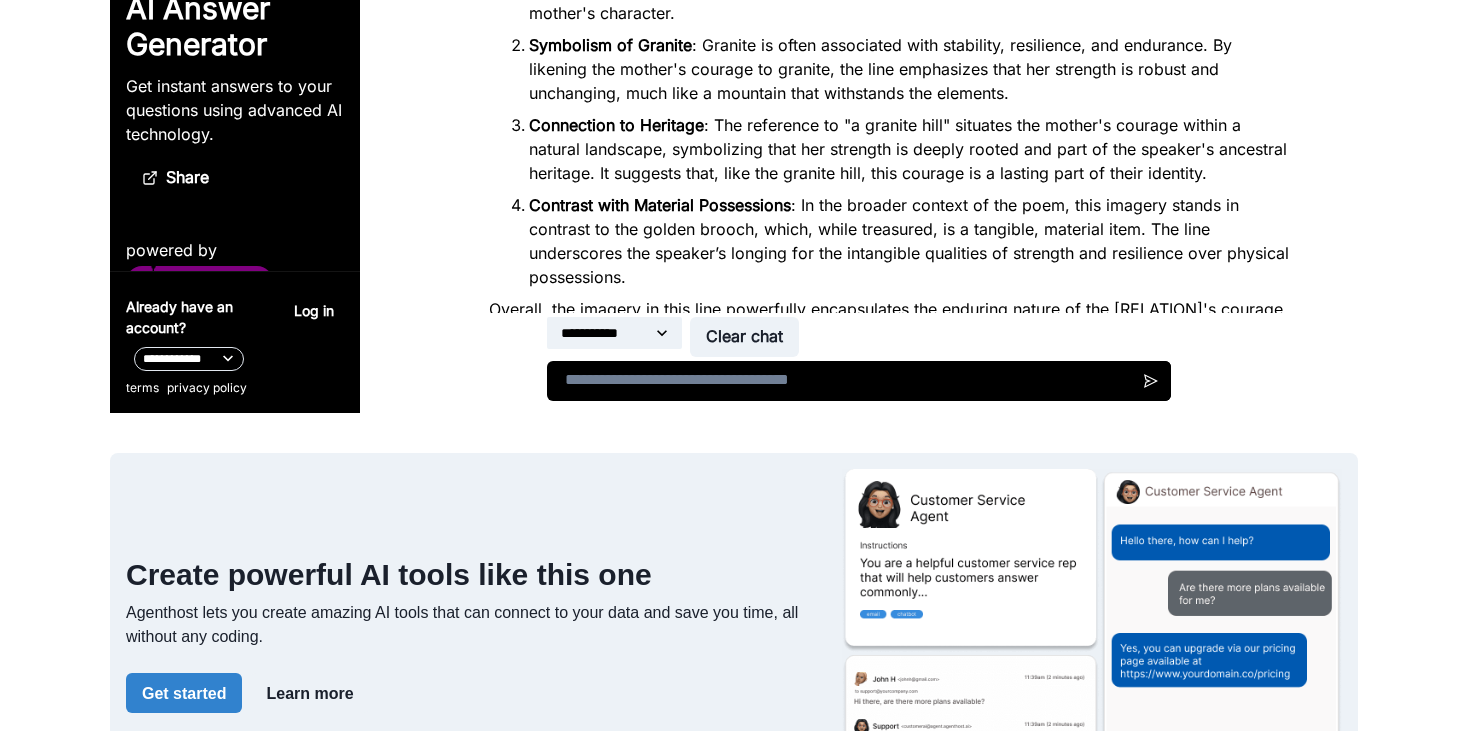 paste on "**********" 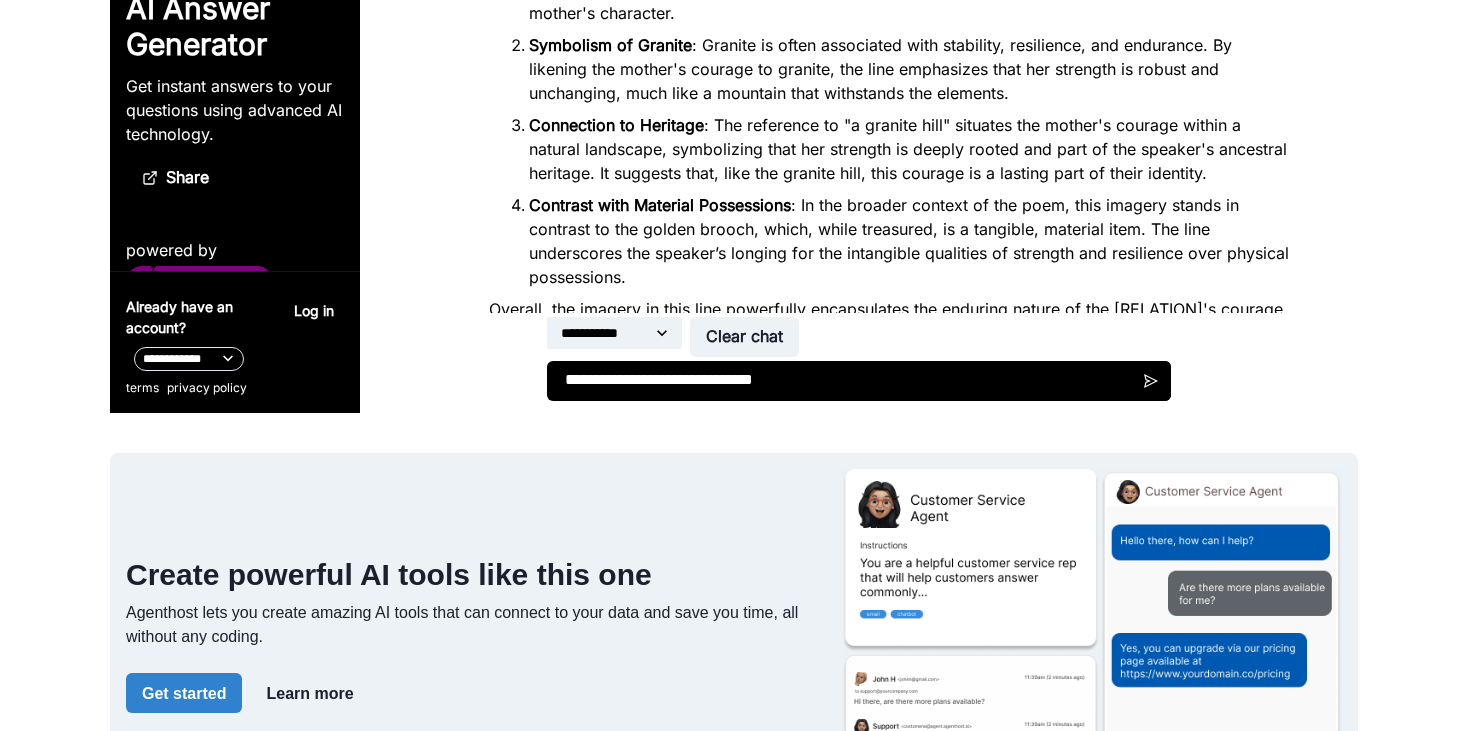 scroll, scrollTop: 356, scrollLeft: 0, axis: vertical 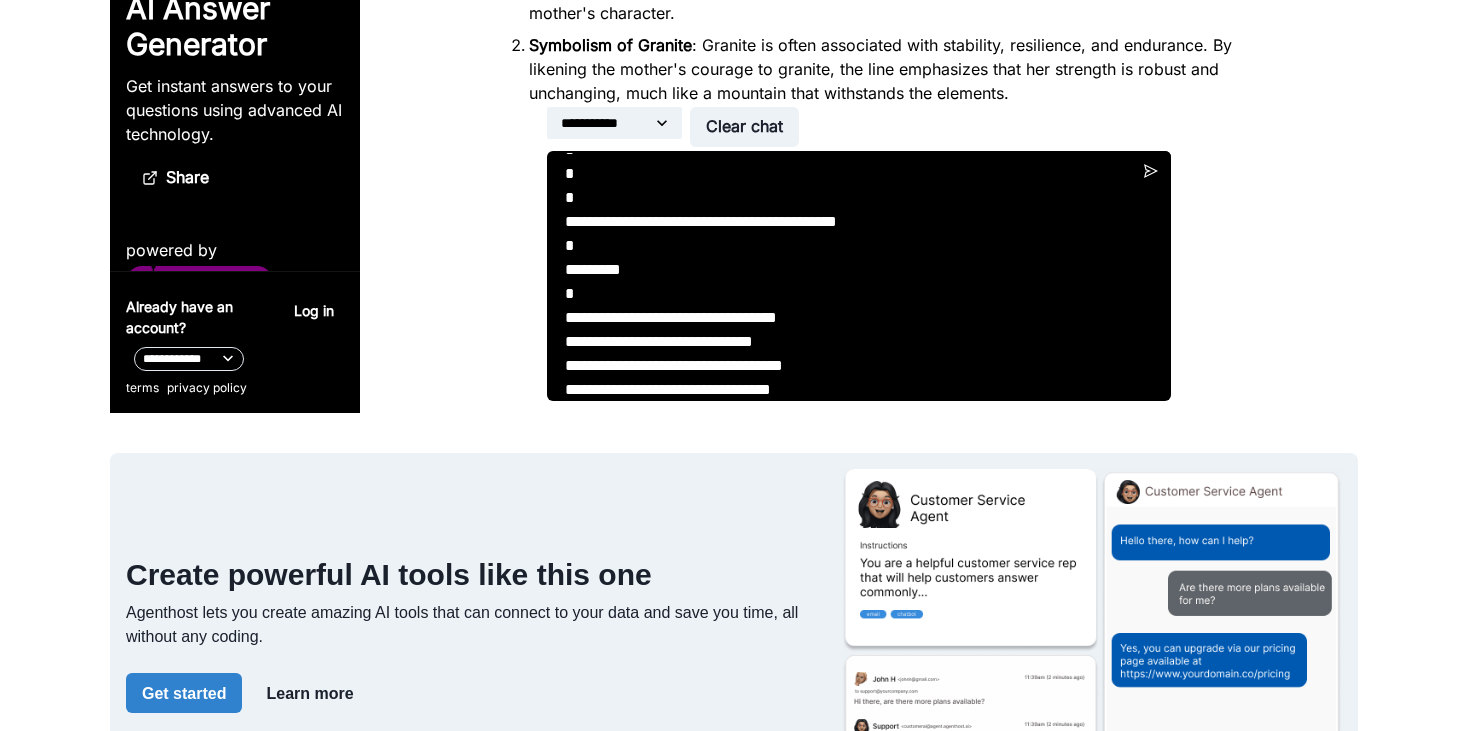 drag, startPoint x: 914, startPoint y: 223, endPoint x: 554, endPoint y: 217, distance: 360.05 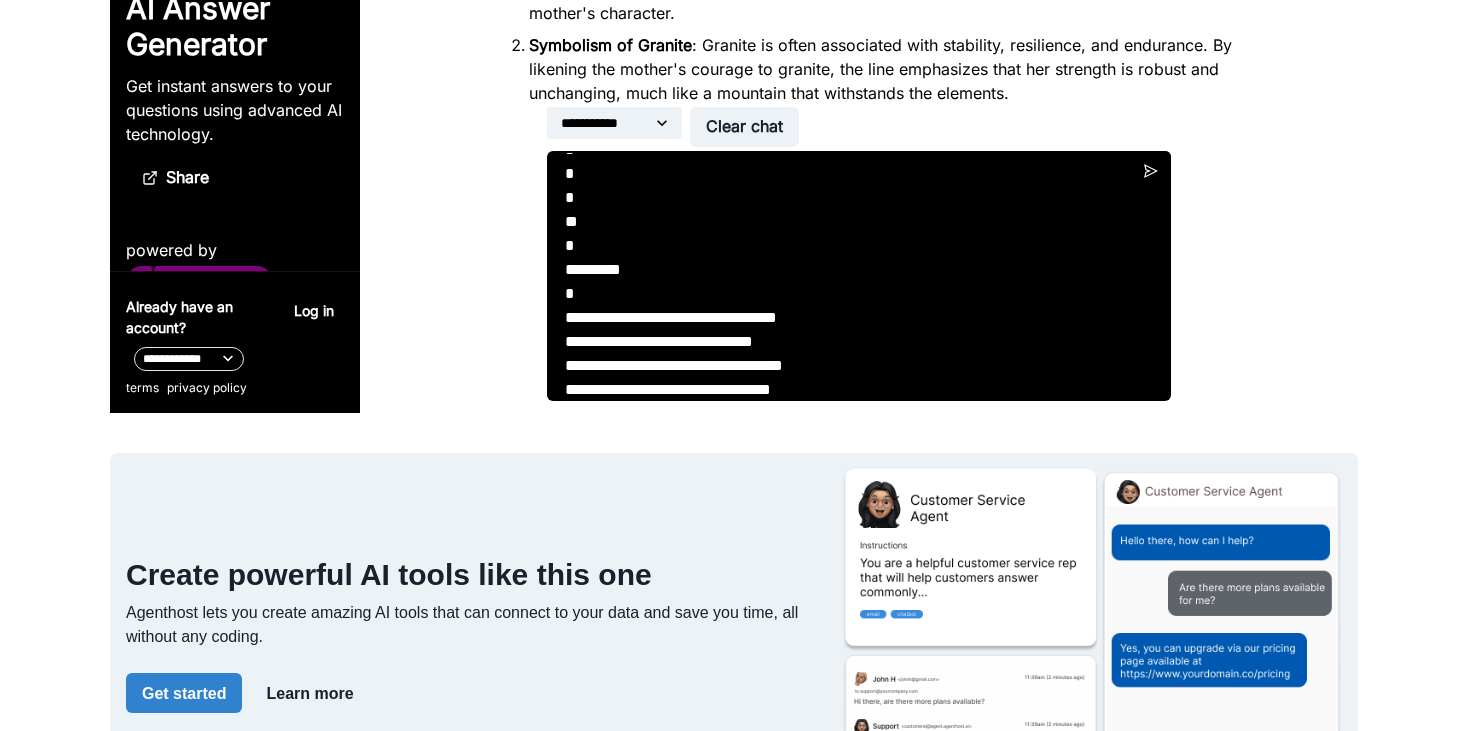 drag, startPoint x: 647, startPoint y: 261, endPoint x: 556, endPoint y: 254, distance: 91.26884 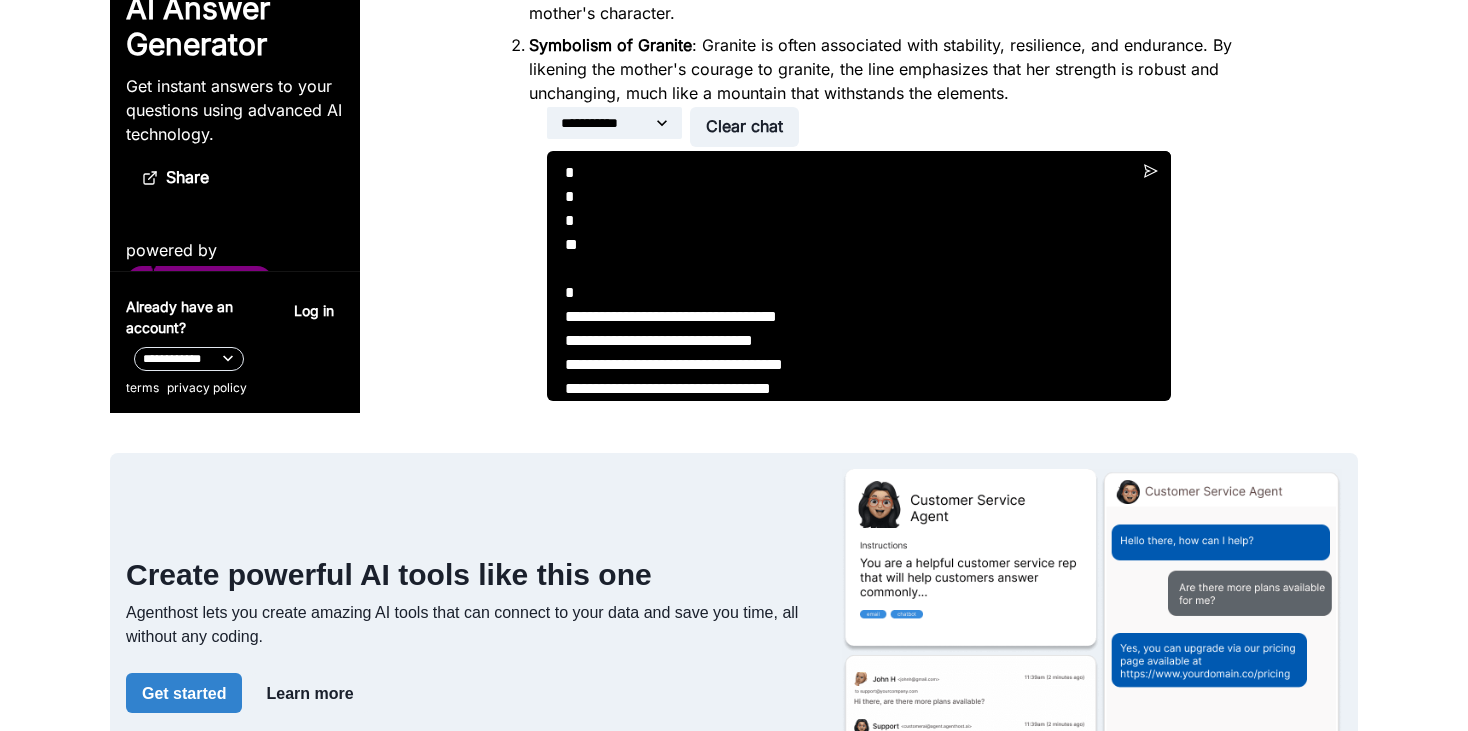 scroll, scrollTop: 0, scrollLeft: 0, axis: both 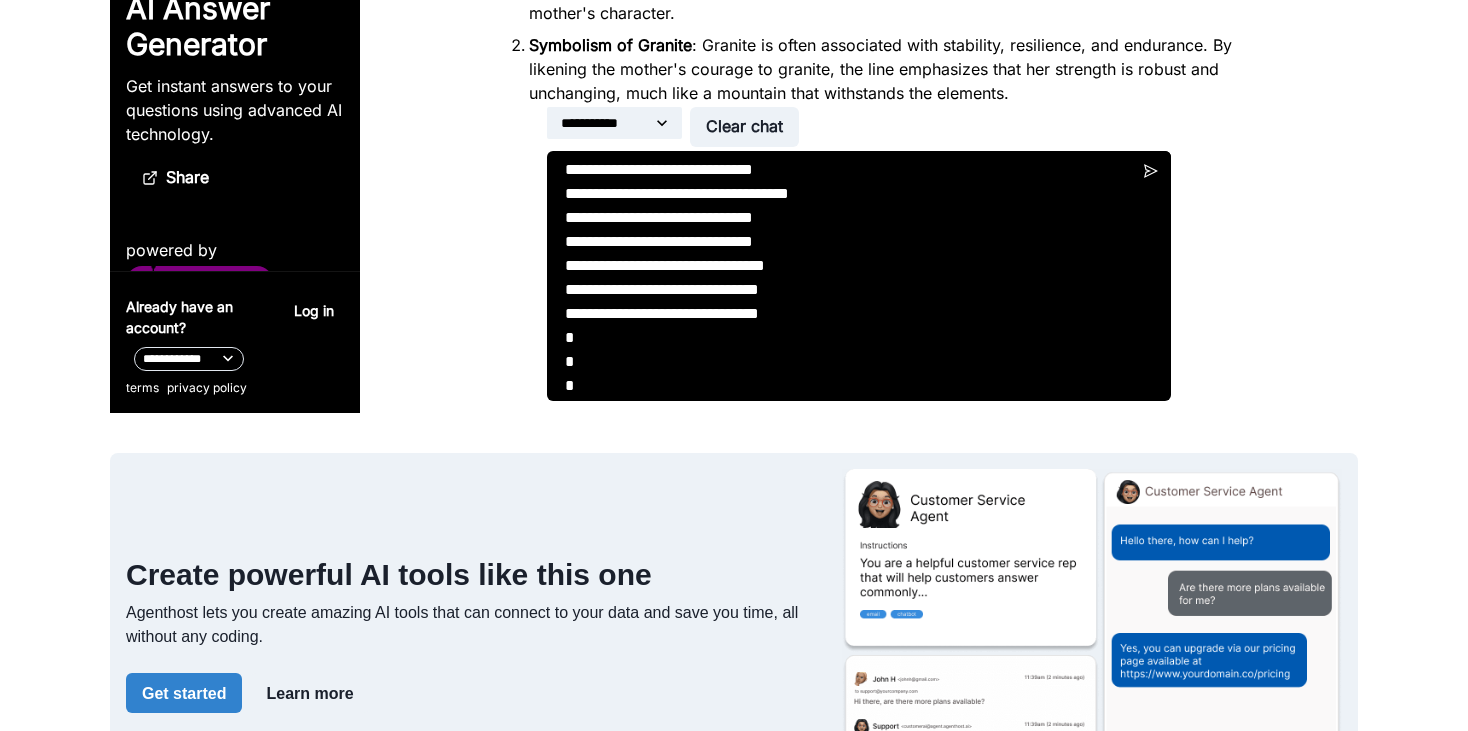 click on "**********" at bounding box center (859, 276) 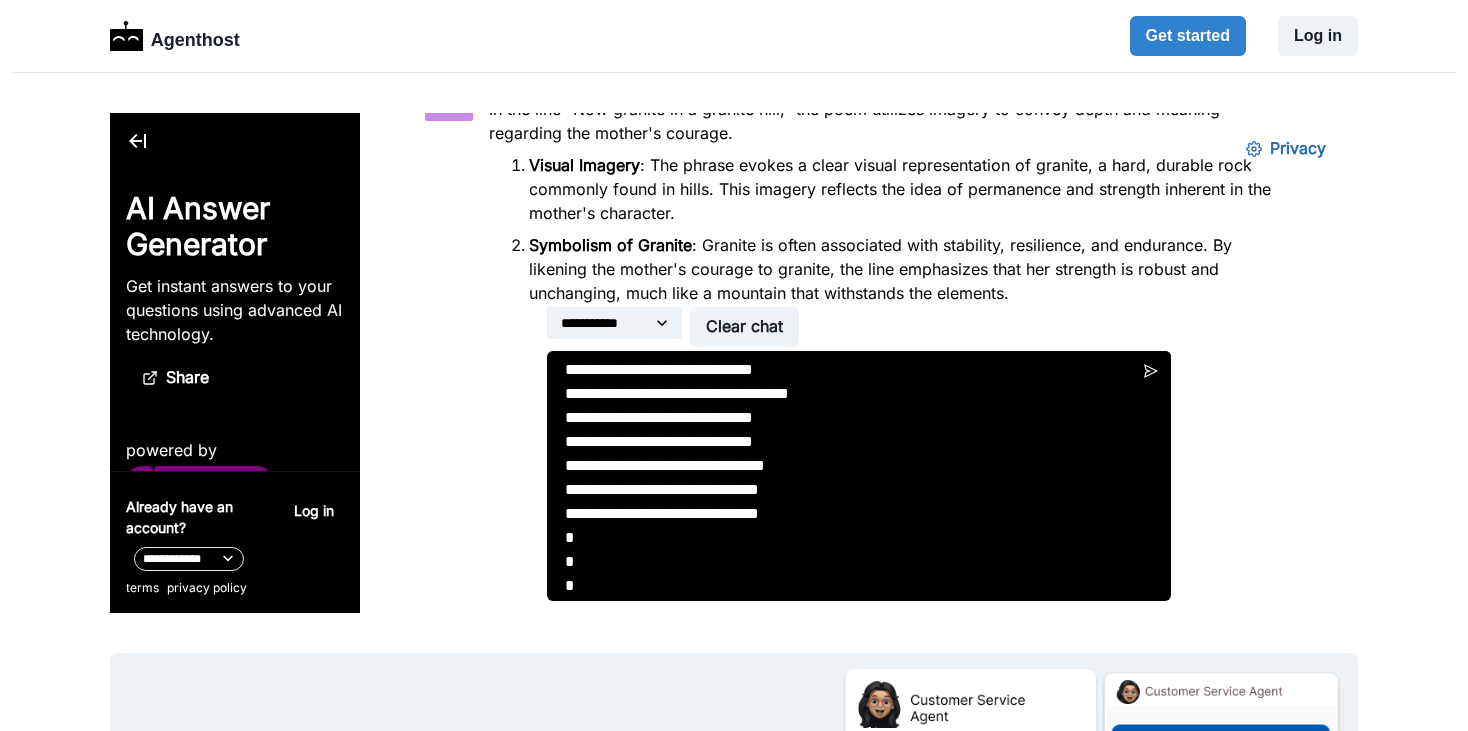 scroll, scrollTop: 200, scrollLeft: 0, axis: vertical 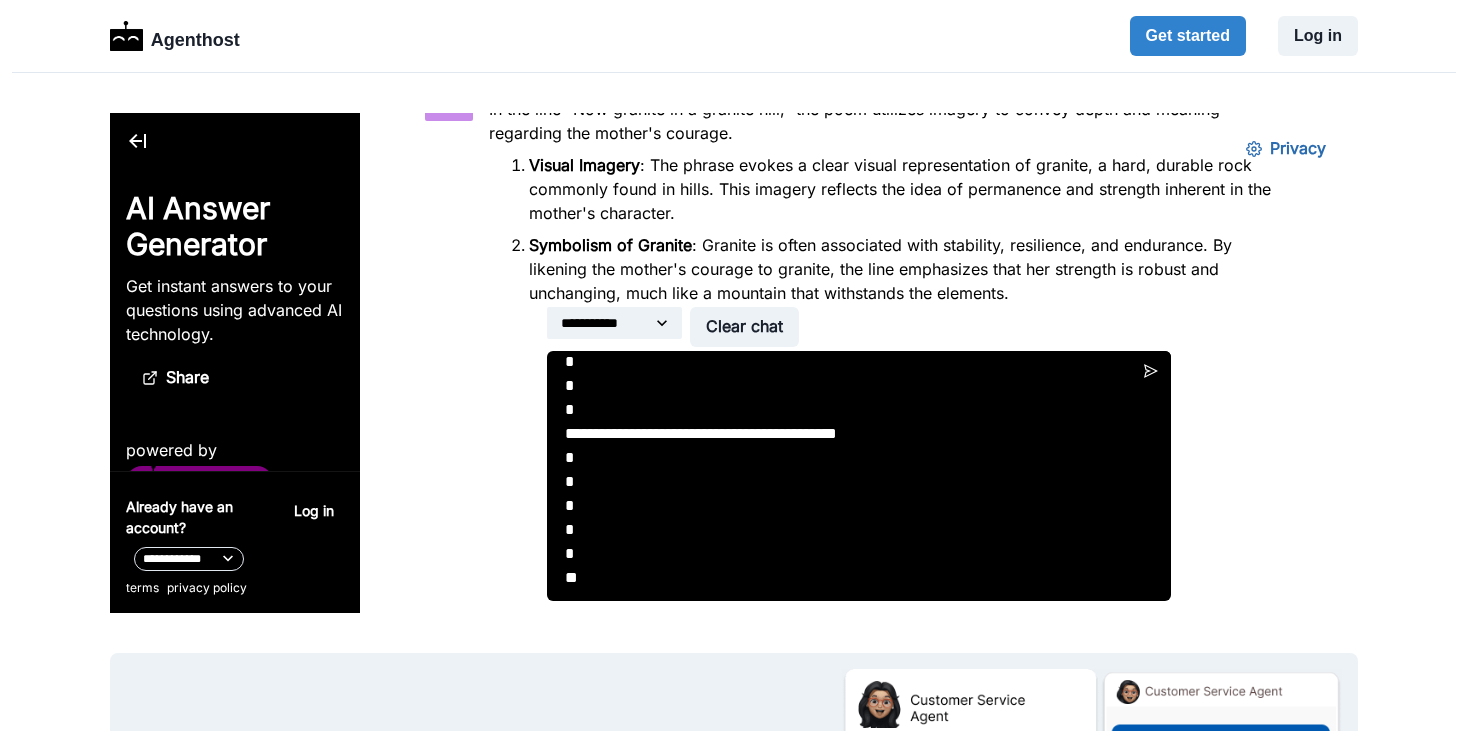 drag, startPoint x: 931, startPoint y: 422, endPoint x: 607, endPoint y: 441, distance: 324.5566 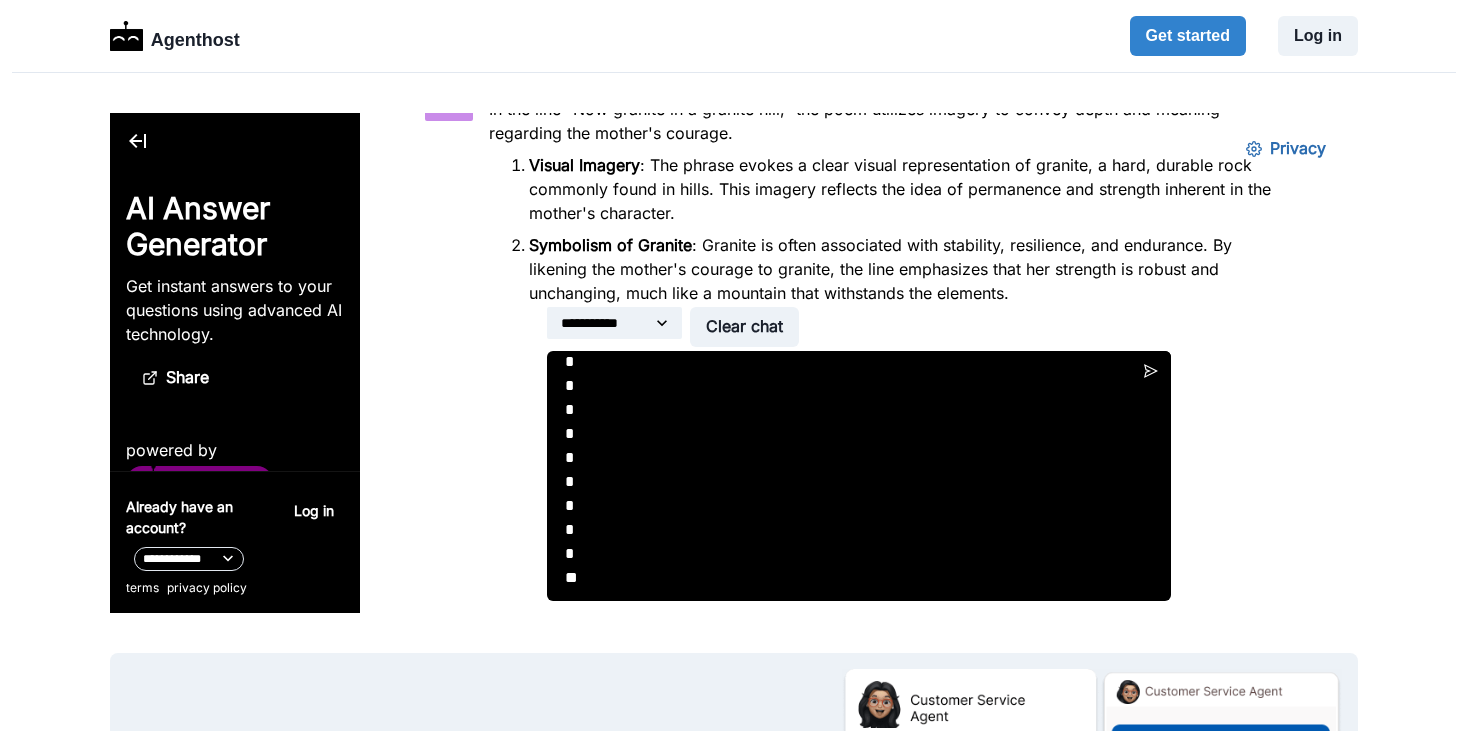 click on "**********" at bounding box center [859, 476] 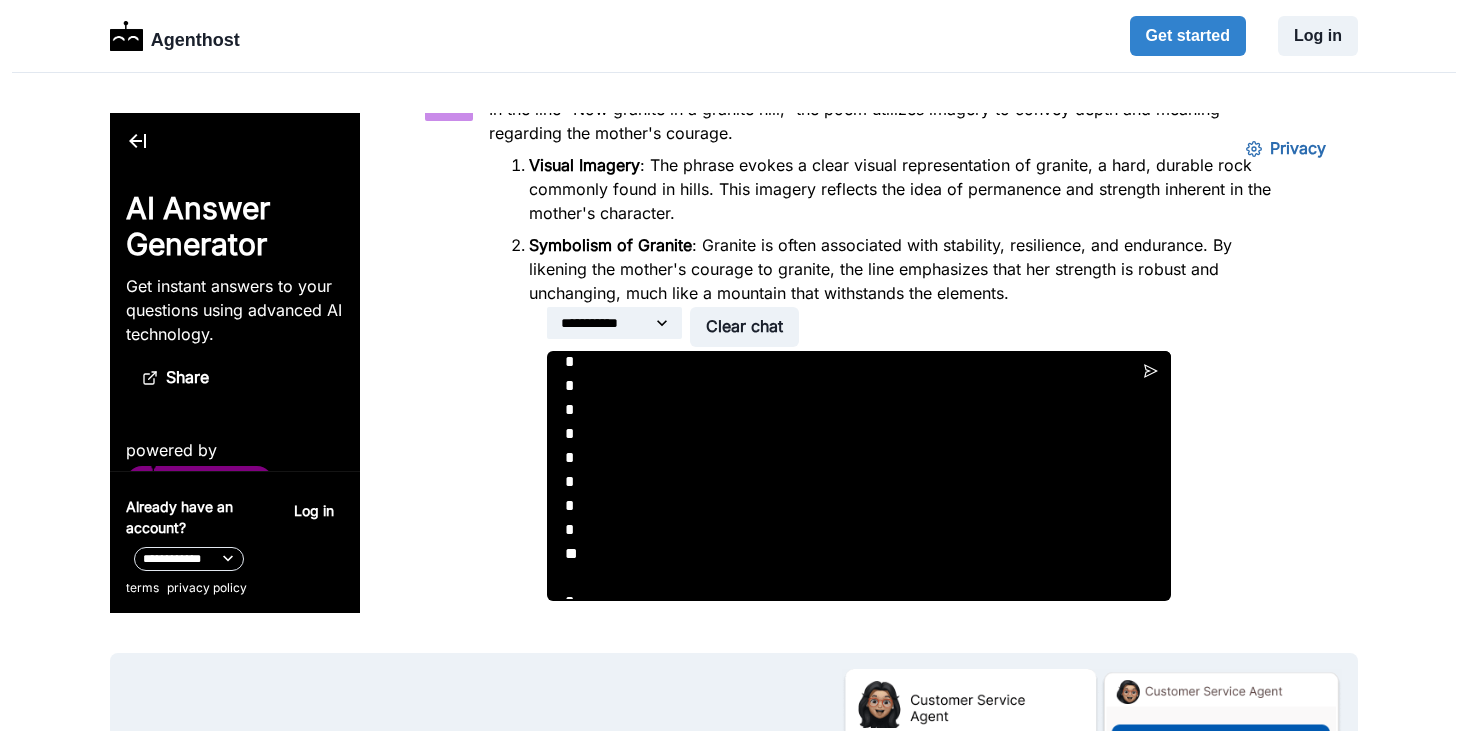 click on "**********" at bounding box center (859, 476) 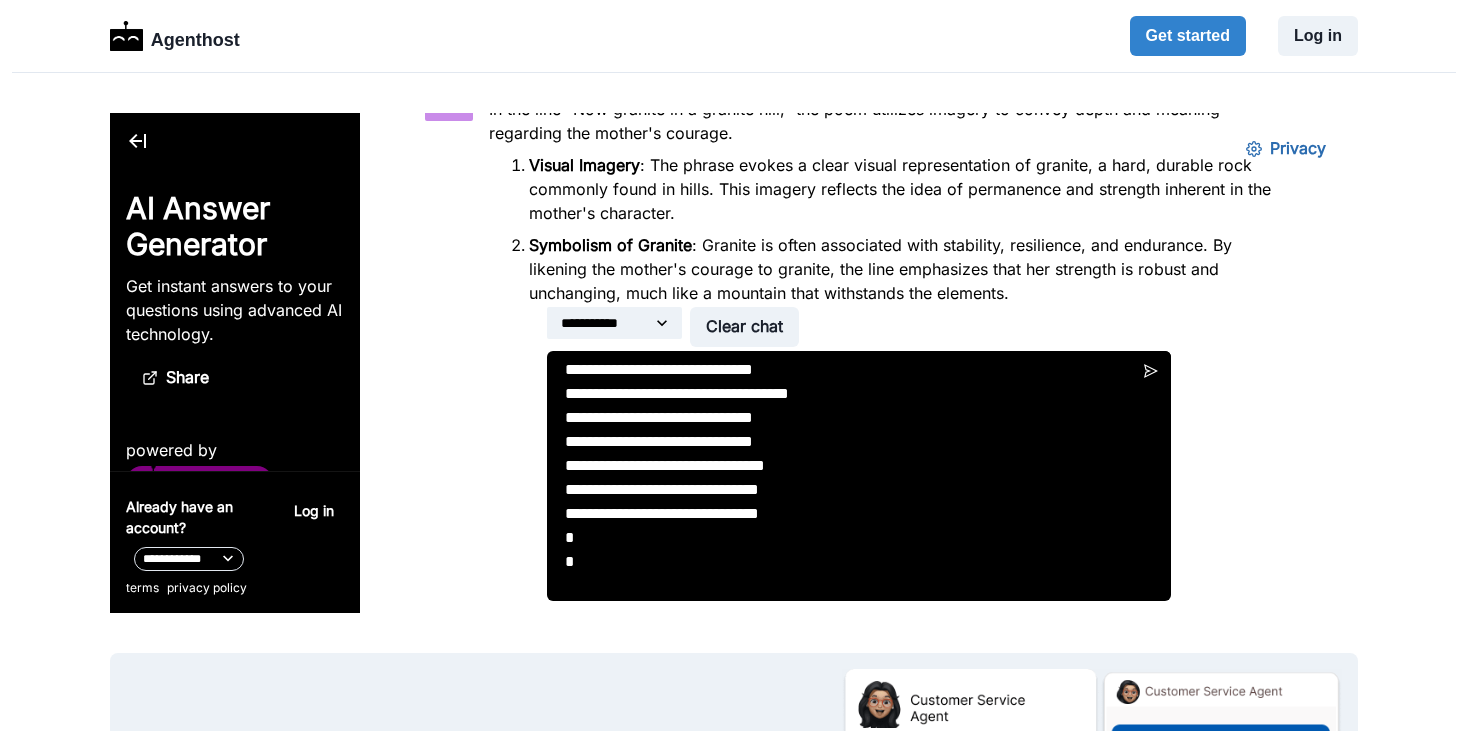 scroll, scrollTop: 213, scrollLeft: 0, axis: vertical 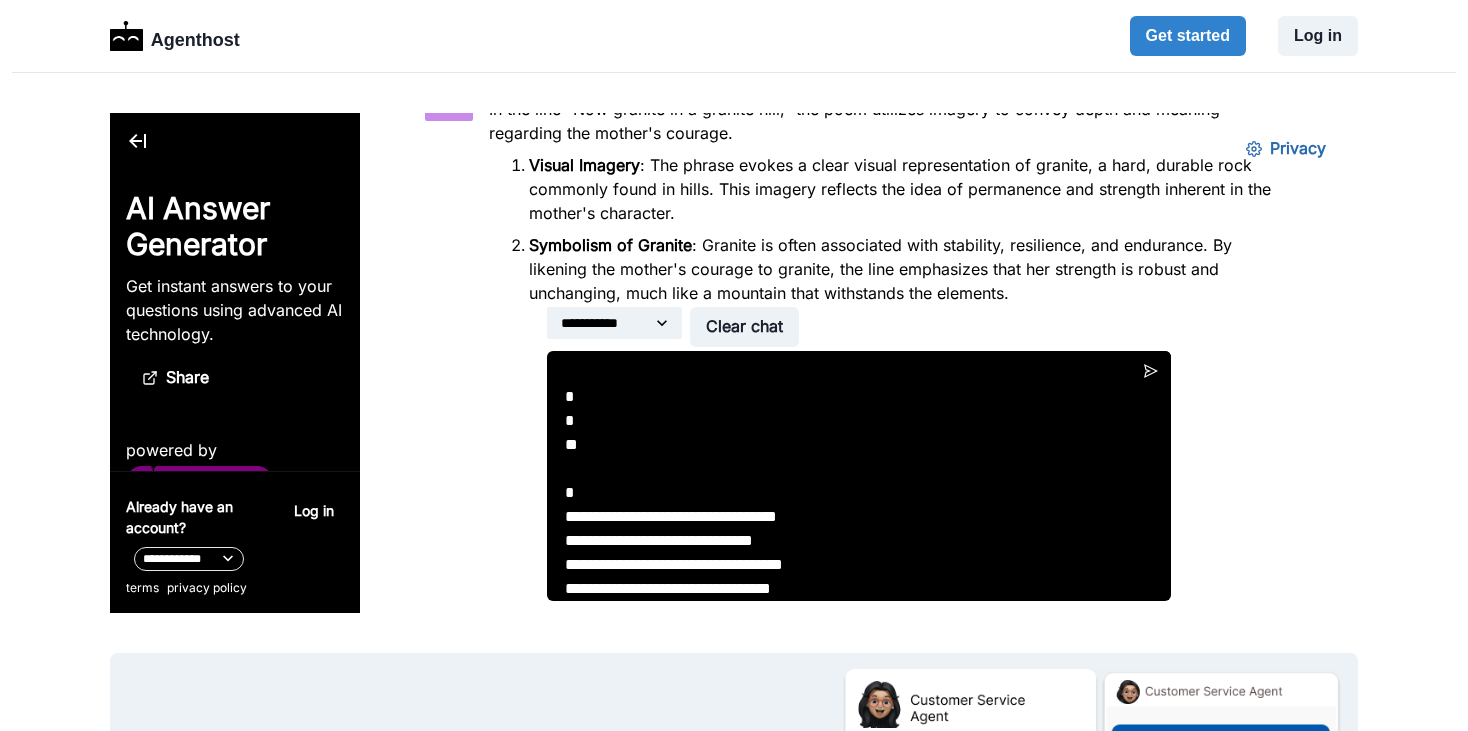 click on "**********" at bounding box center (859, 476) 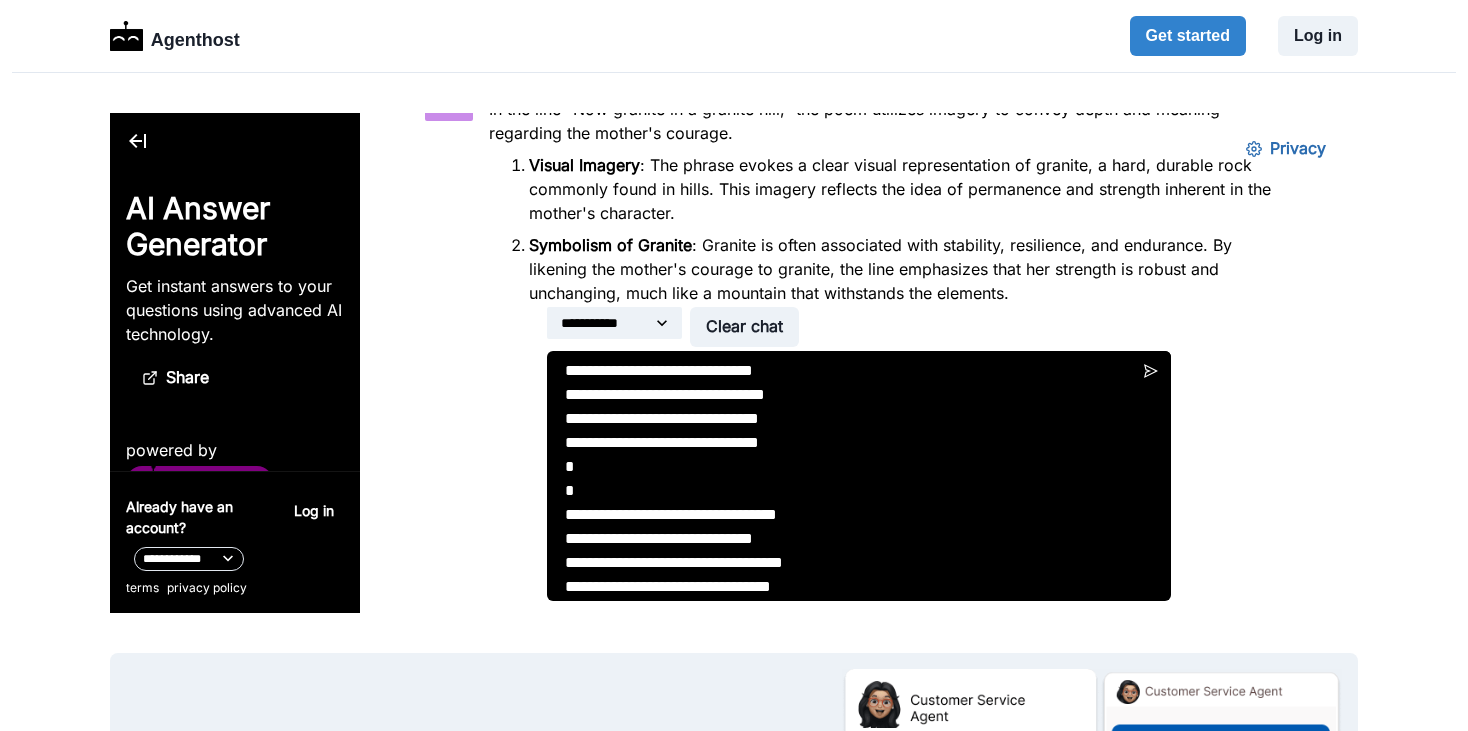 scroll, scrollTop: 69, scrollLeft: 0, axis: vertical 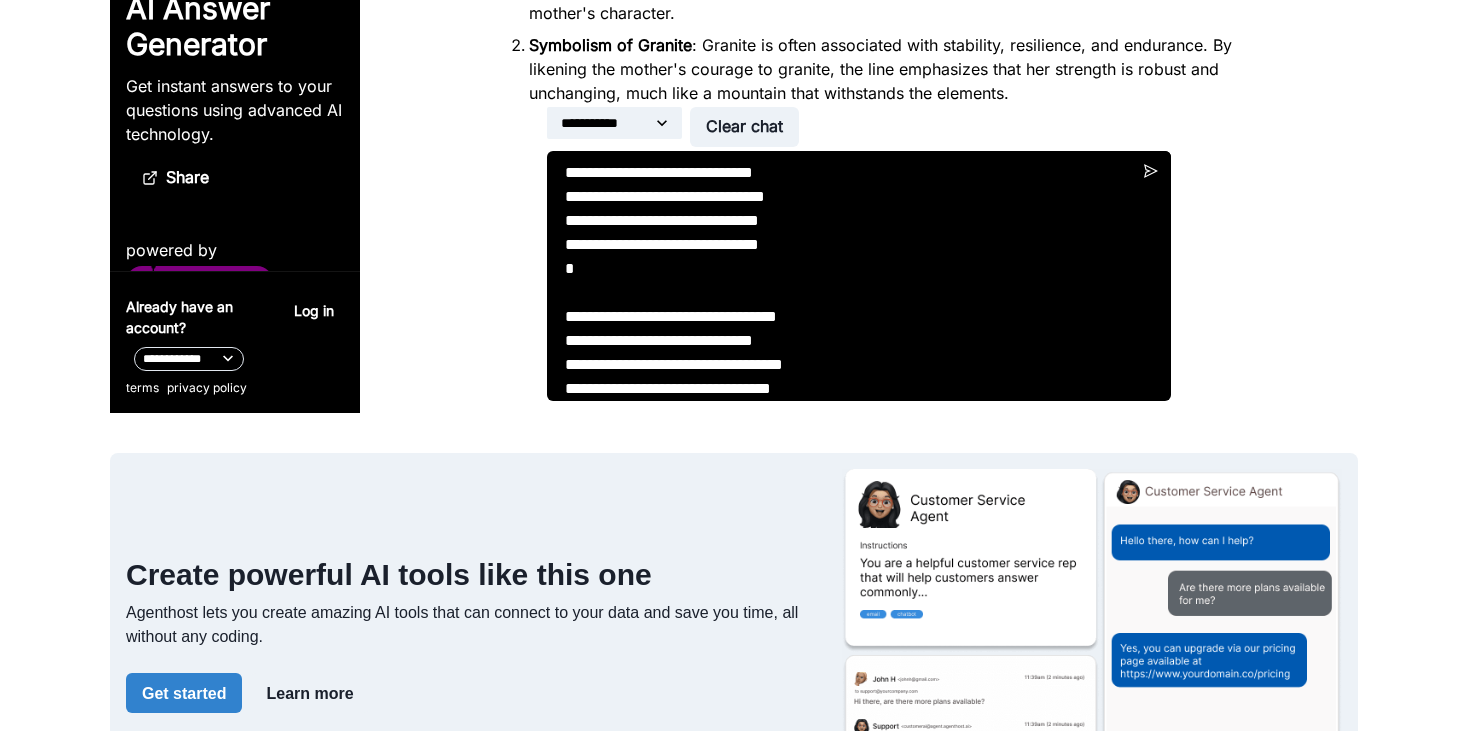 click on "**********" at bounding box center [859, 276] 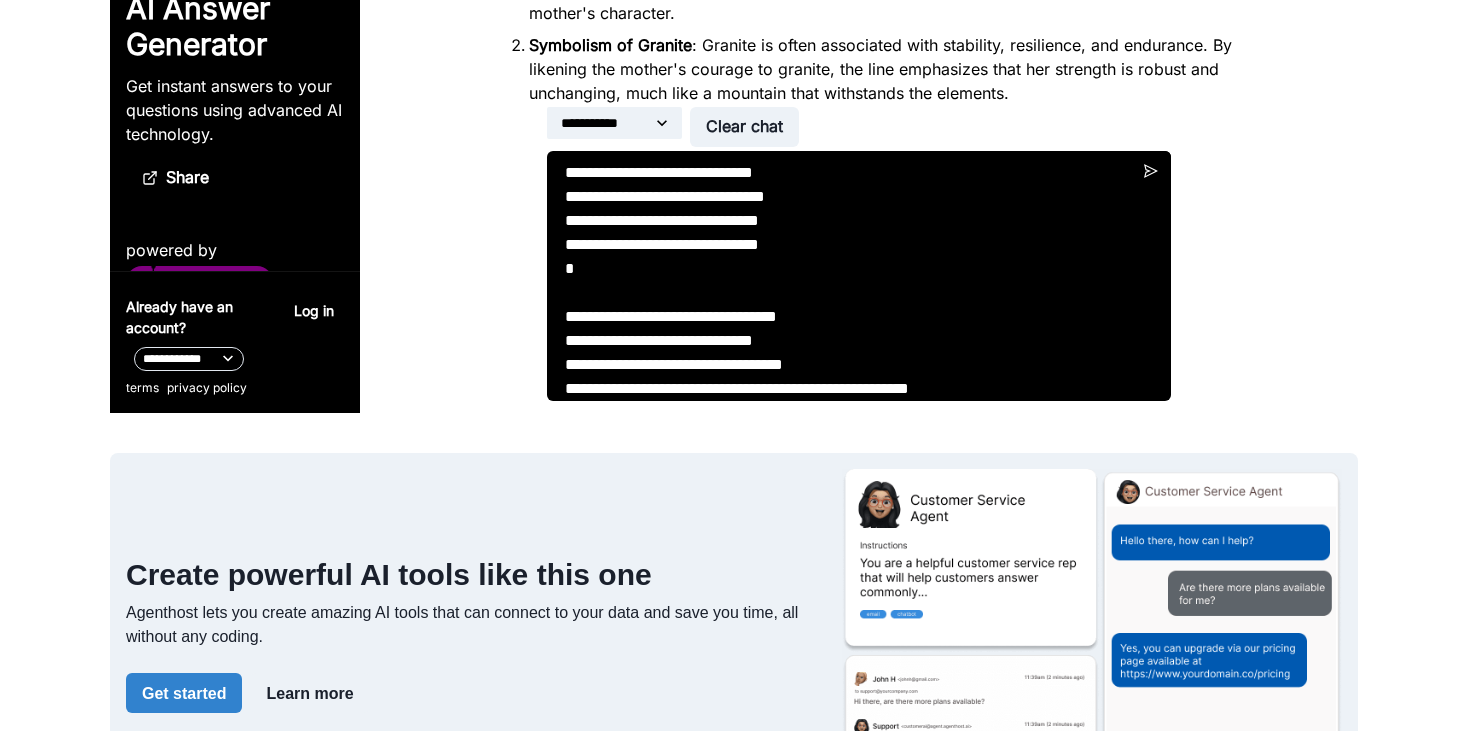 click on "**********" at bounding box center (859, 276) 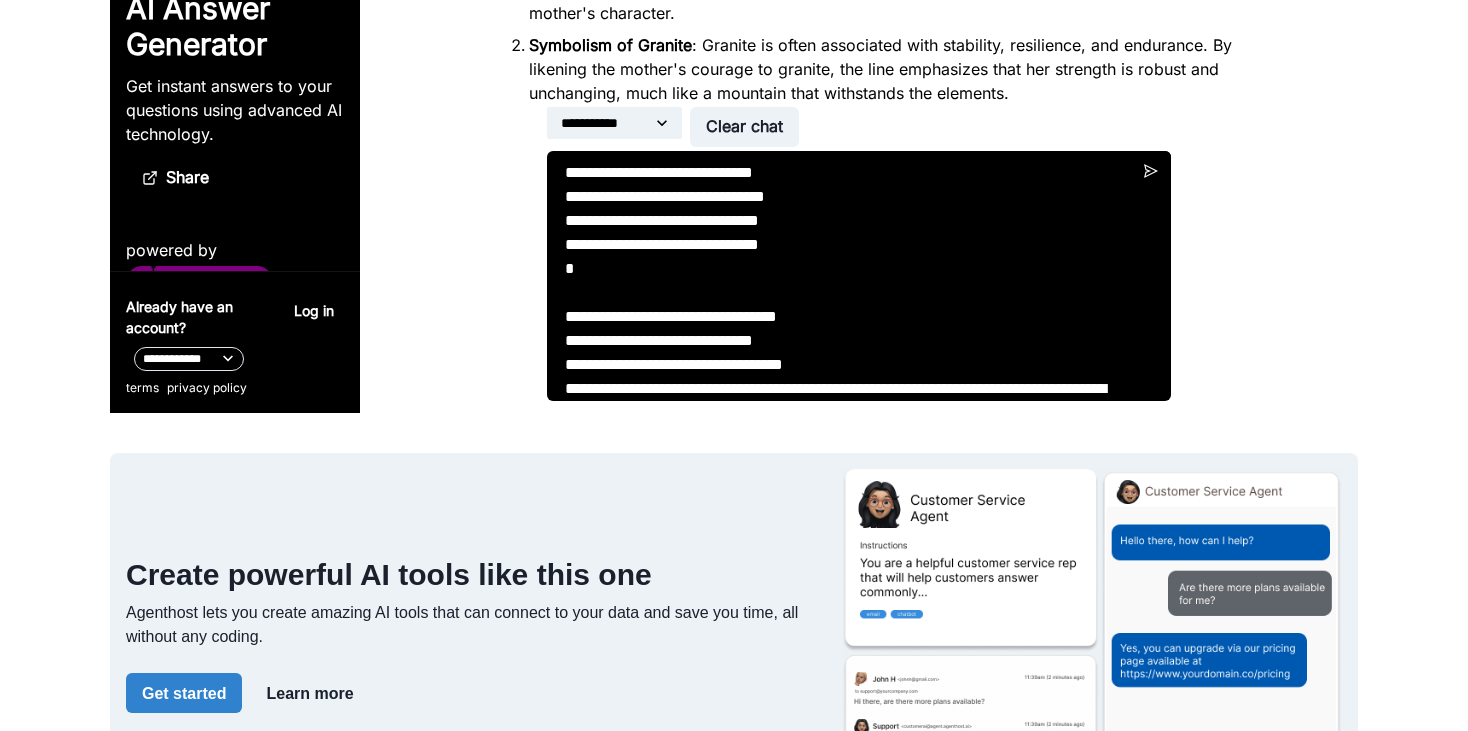 scroll, scrollTop: 92, scrollLeft: 0, axis: vertical 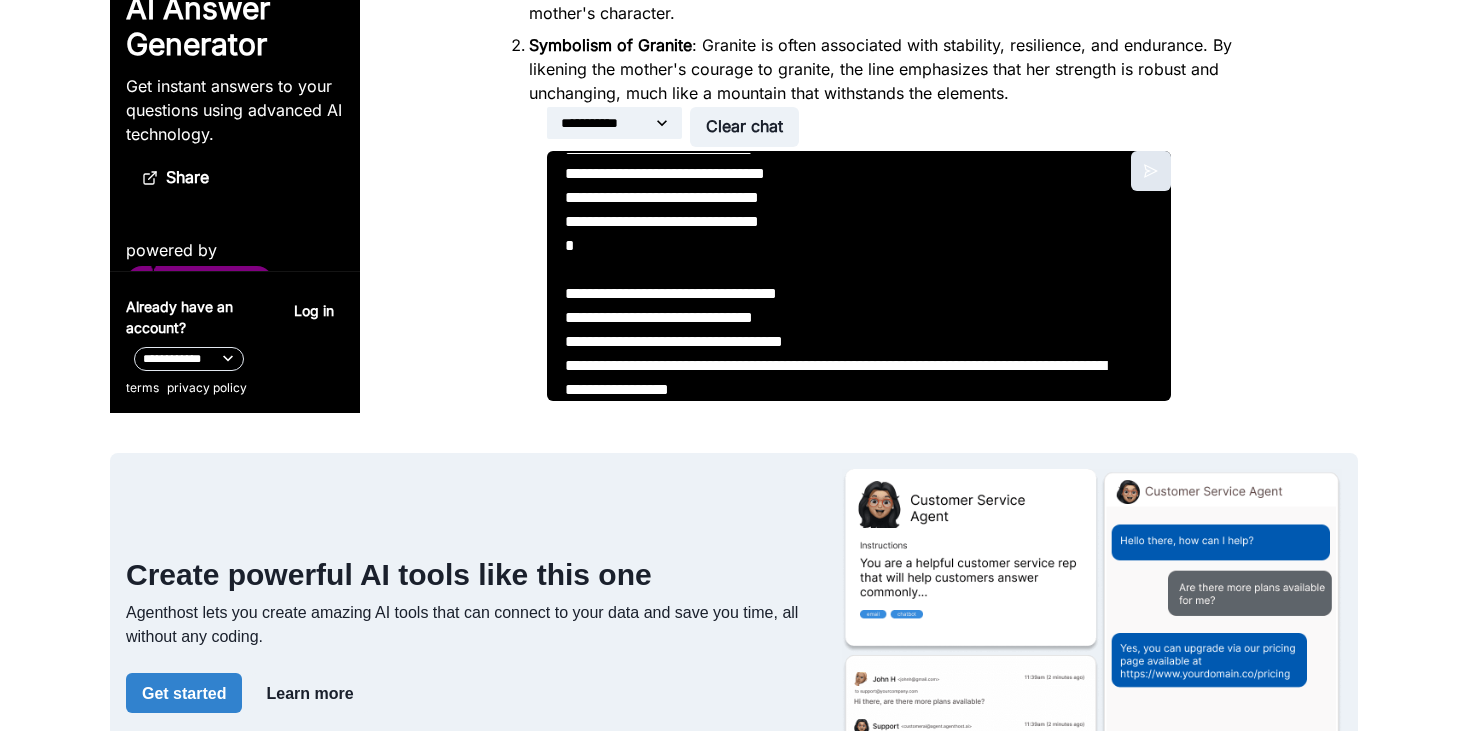 type on "**********" 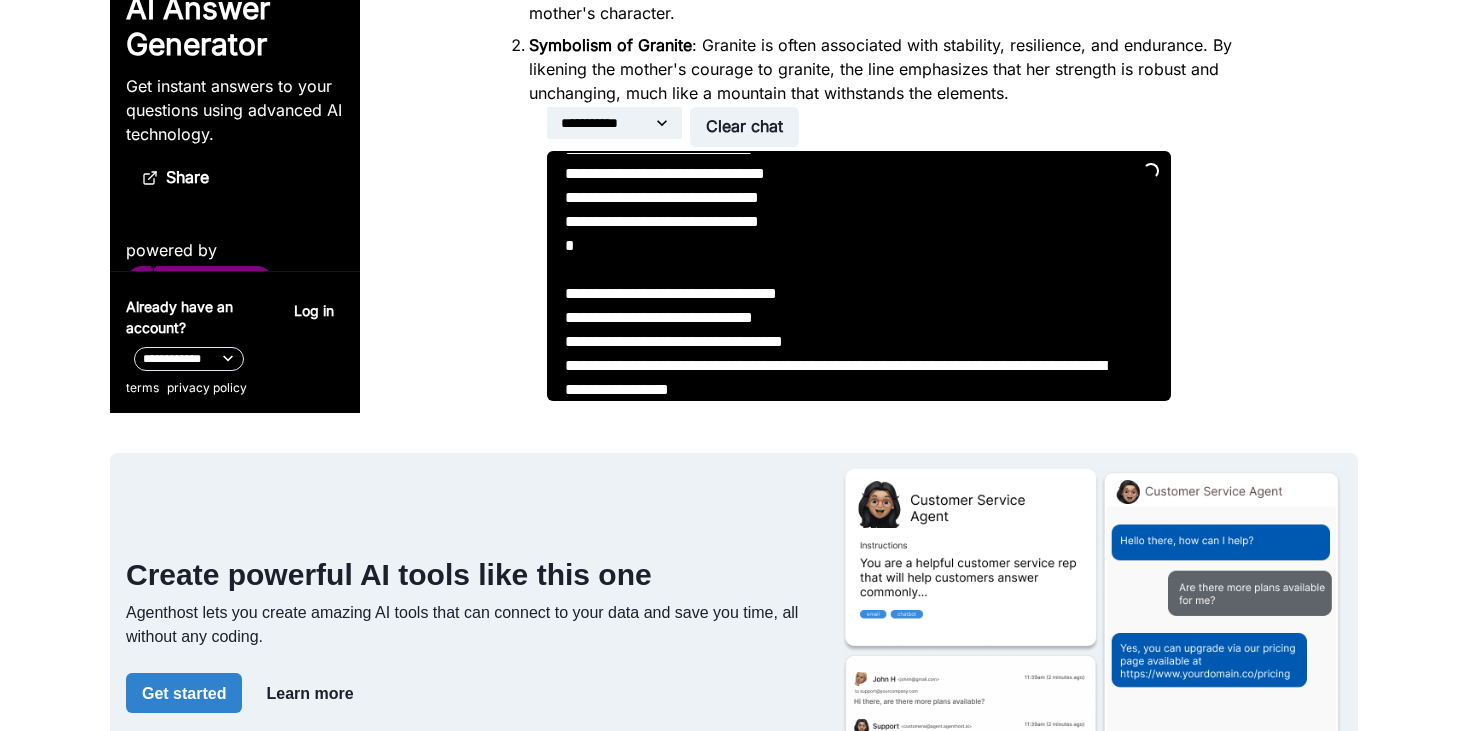 scroll, scrollTop: 2428, scrollLeft: 0, axis: vertical 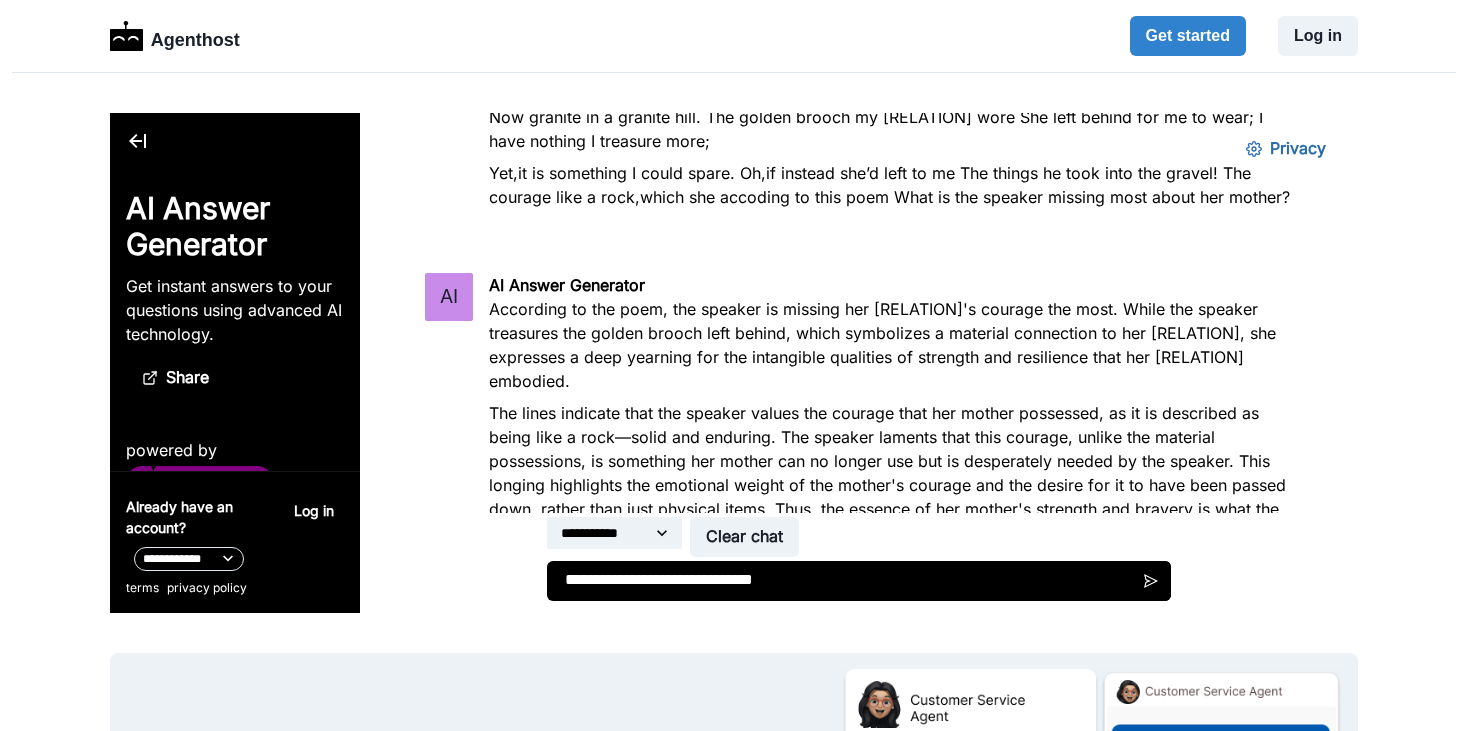 click on "You The courage that my mother had
Went with her,and is with her still;
Rock and New England quarried;
Now granite in a granite hill.
The golden brooch my mother wore
She left behind for me to wear;
I have nothing I treasure more;
Yet,it is something I could spare.
Oh,if instead she’d left to me
The things he took into the gravel!
The courage like a rock,which she  accoding to this poem What is the speaker missing most about her mother?" at bounding box center (891, 145) 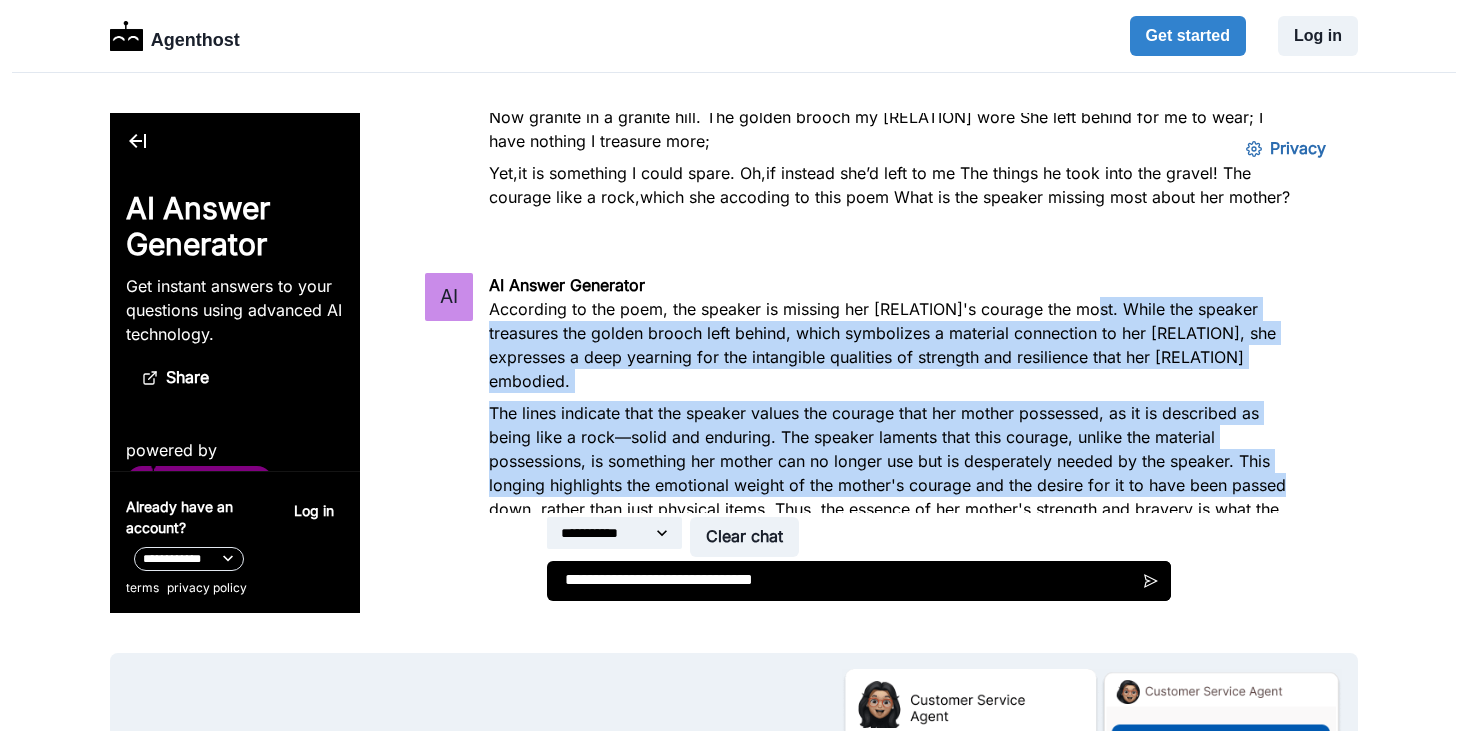 drag, startPoint x: 1081, startPoint y: 308, endPoint x: 1281, endPoint y: 489, distance: 269.74246 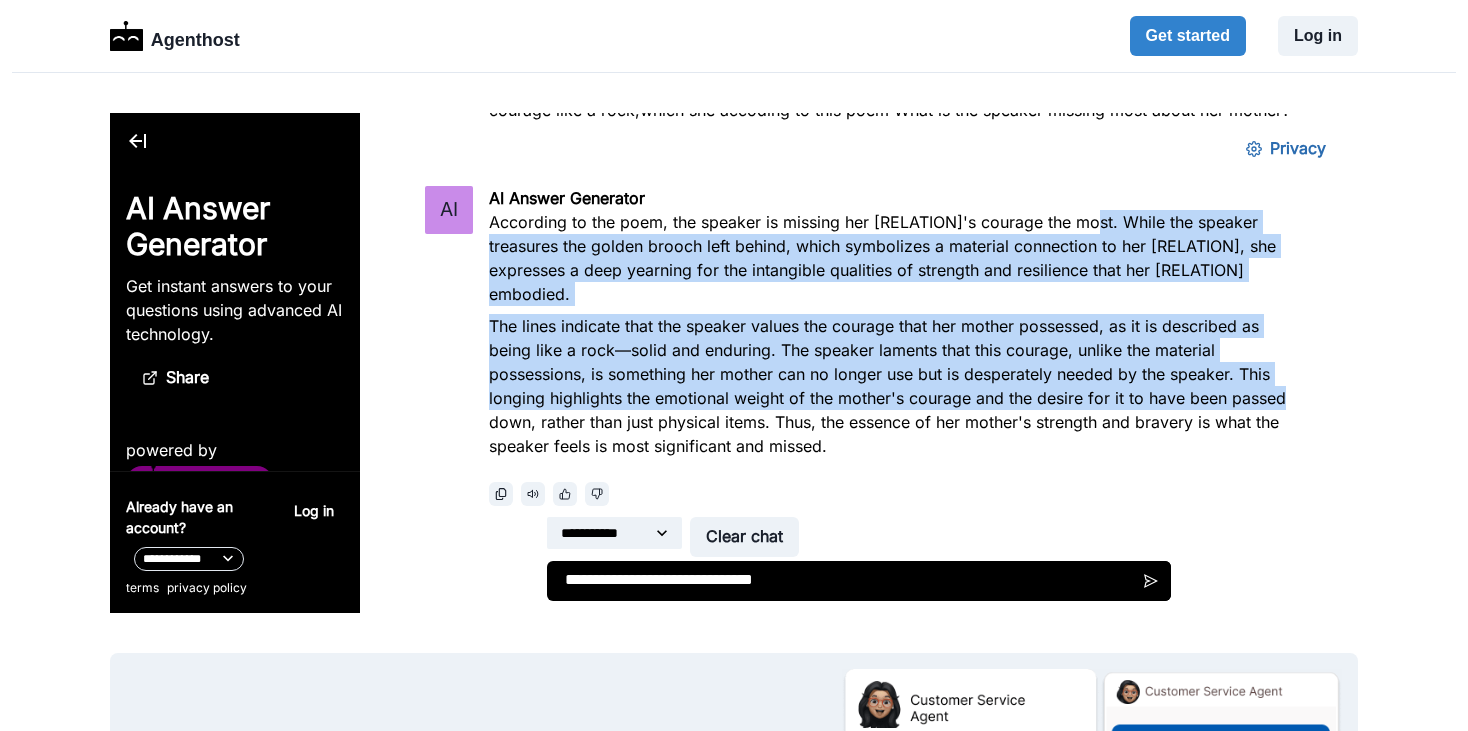 scroll, scrollTop: 2500, scrollLeft: 0, axis: vertical 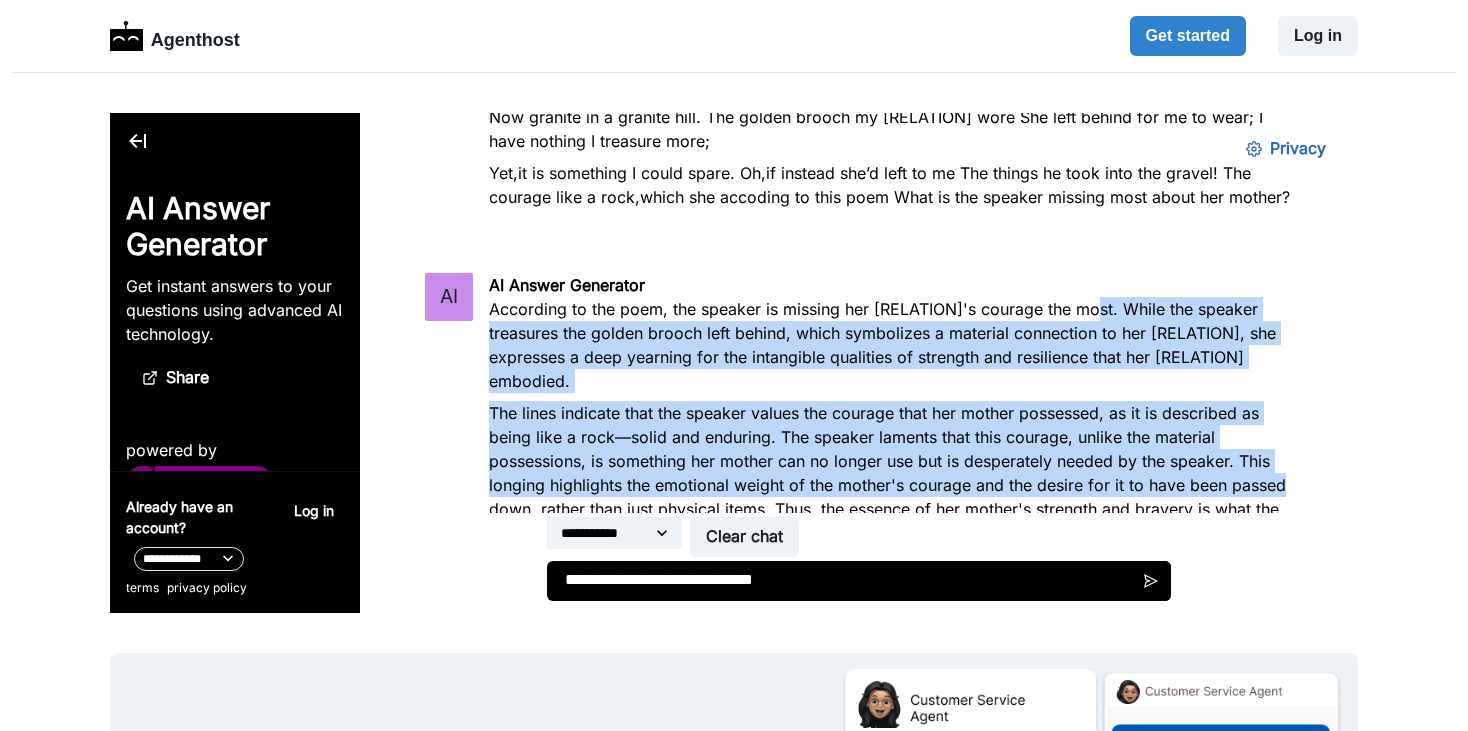 click on "According to the poem, the speaker is missing her [RELATION]'s courage the most. While the speaker treasures the golden brooch left behind, which symbolizes a material connection to her [RELATION], she expresses a deep yearning for the intangible qualities of strength and resilience that her [RELATION] embodied." at bounding box center [891, 345] 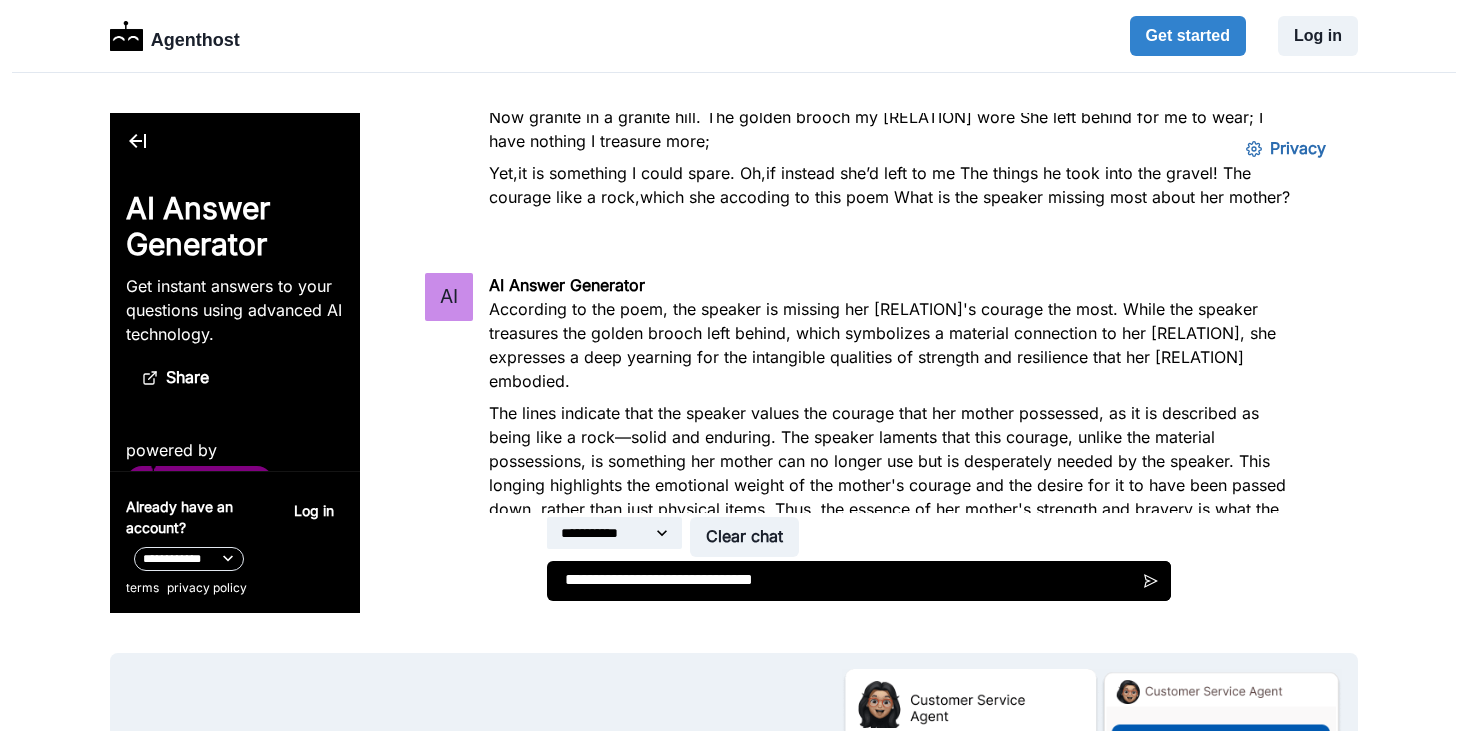 click on "According to the poem, the speaker is missing her [RELATION]'s courage the most. While the speaker treasures the golden brooch left behind, which symbolizes a material connection to her [RELATION], she expresses a deep yearning for the intangible qualities of strength and resilience that her [RELATION] embodied." at bounding box center (891, 345) 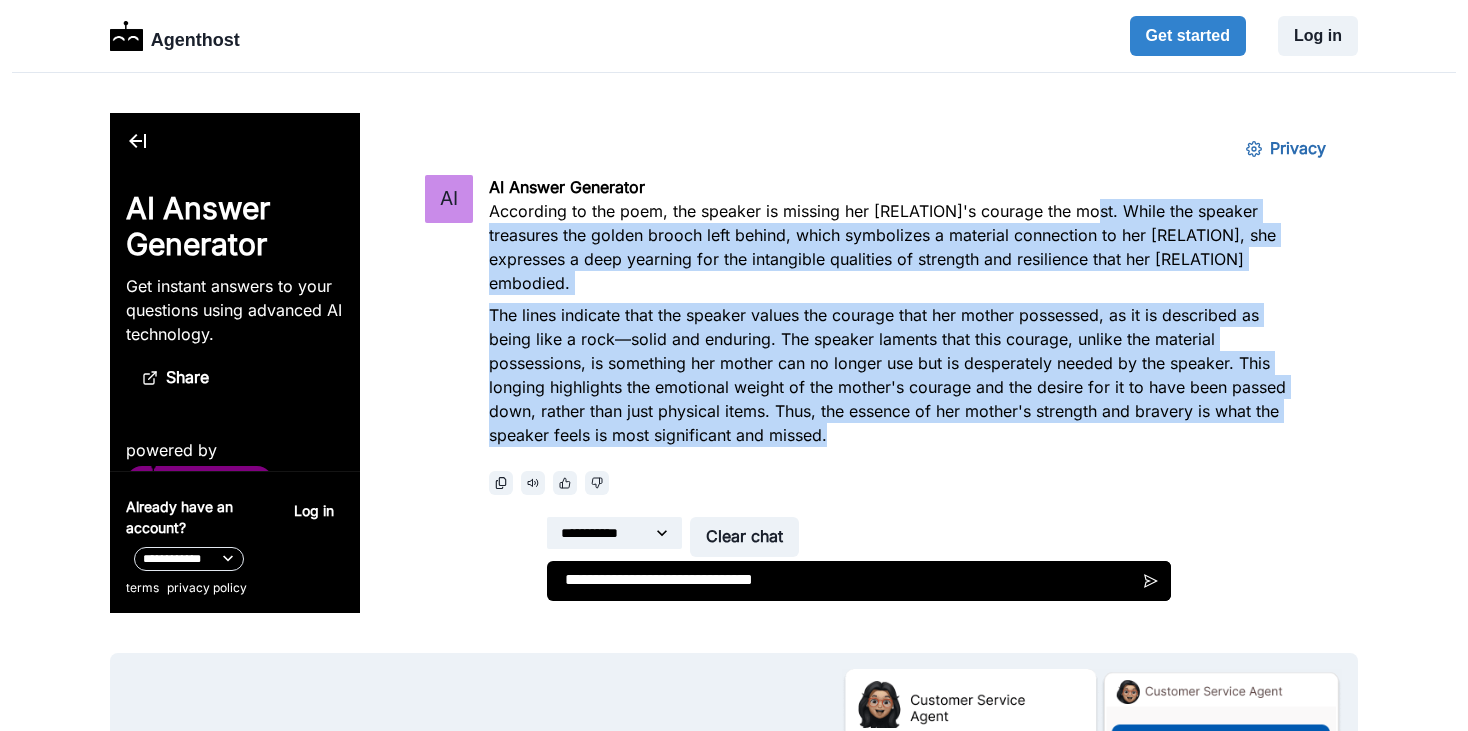 scroll, scrollTop: 2700, scrollLeft: 0, axis: vertical 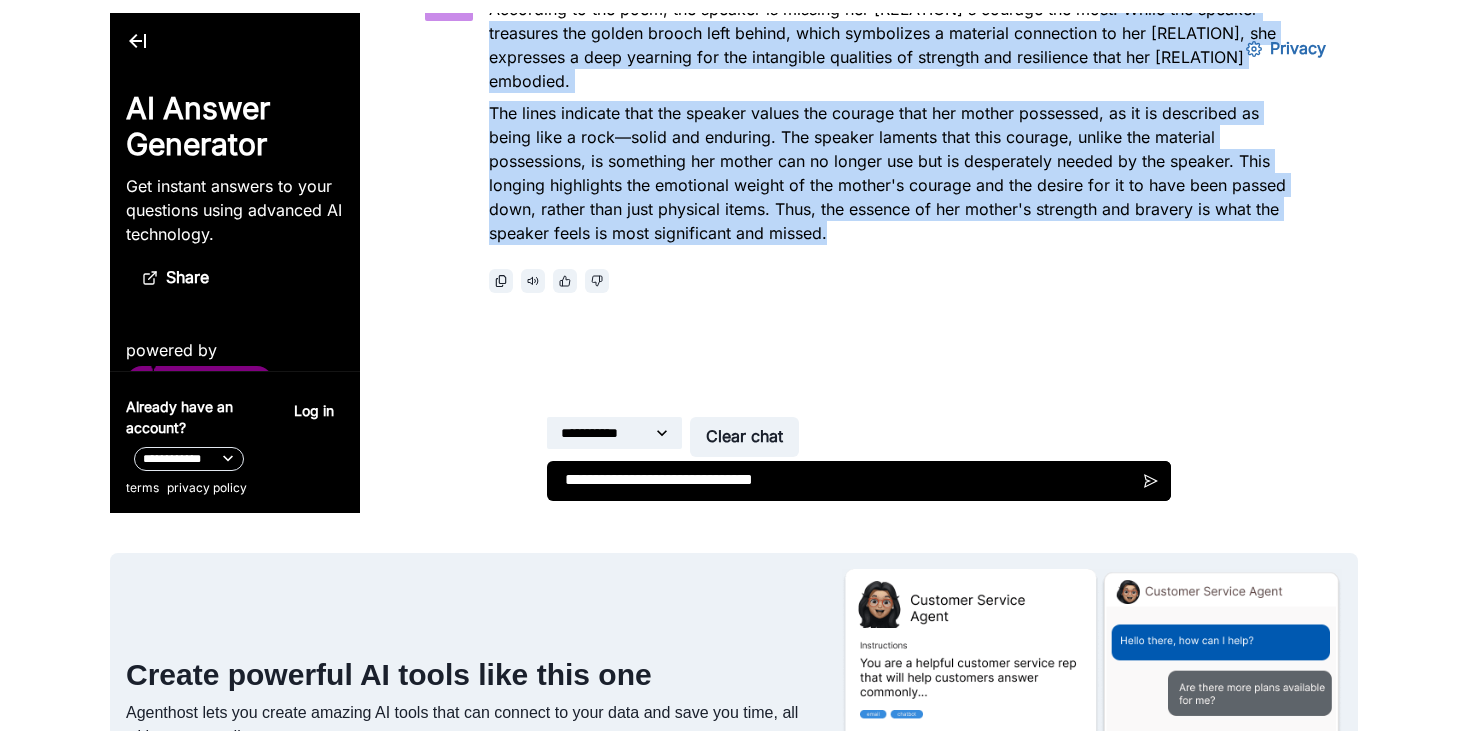 drag, startPoint x: 1080, startPoint y: 205, endPoint x: 1178, endPoint y: 292, distance: 131.04579 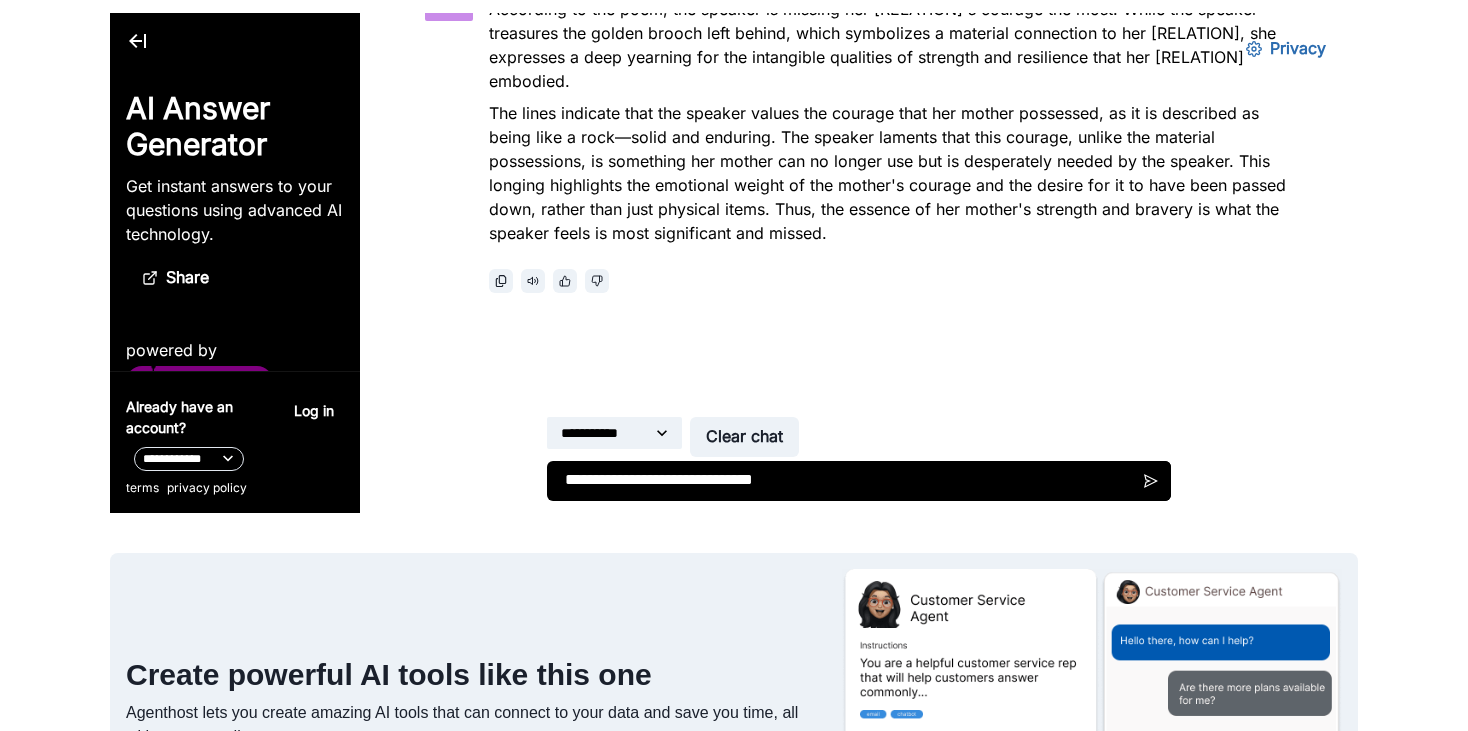 click on "**********" at bounding box center [859, 481] 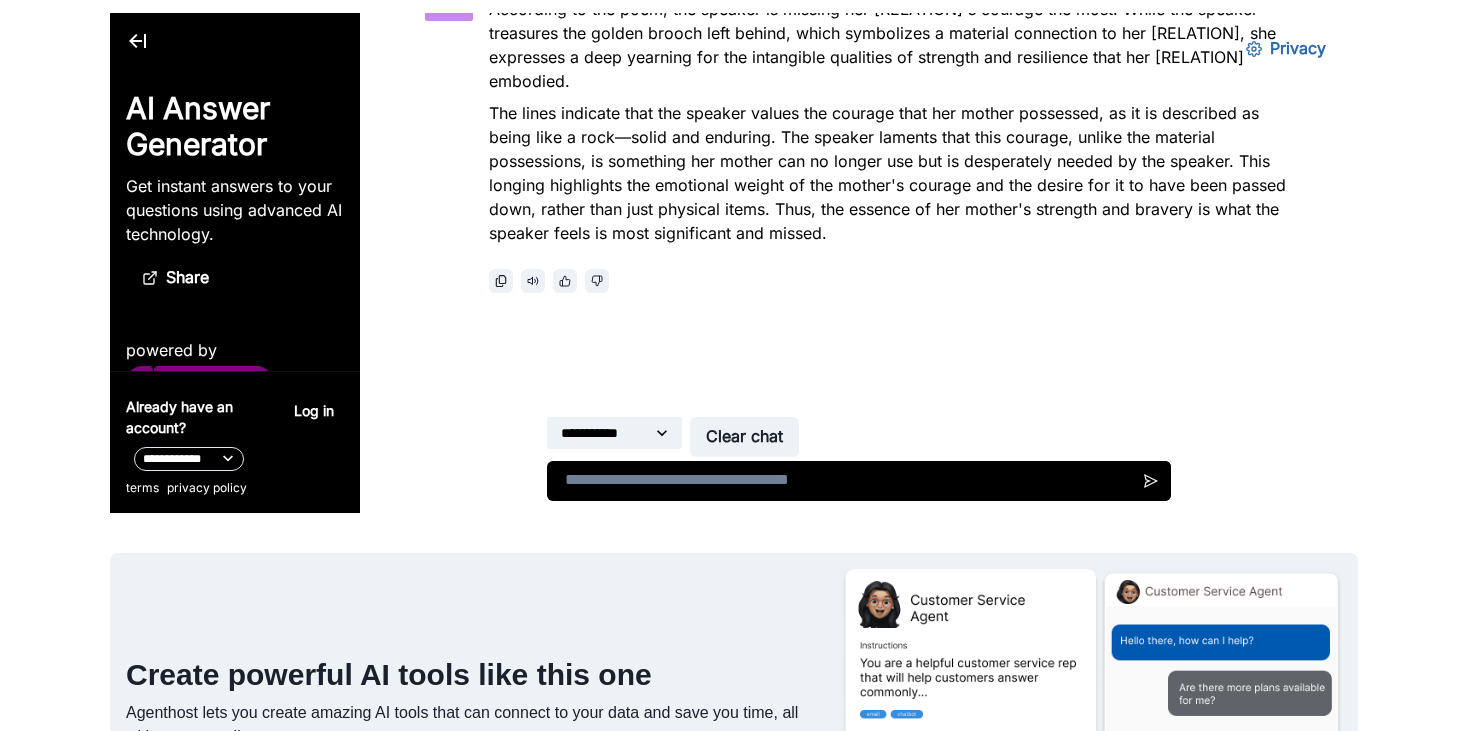 paste on "**********" 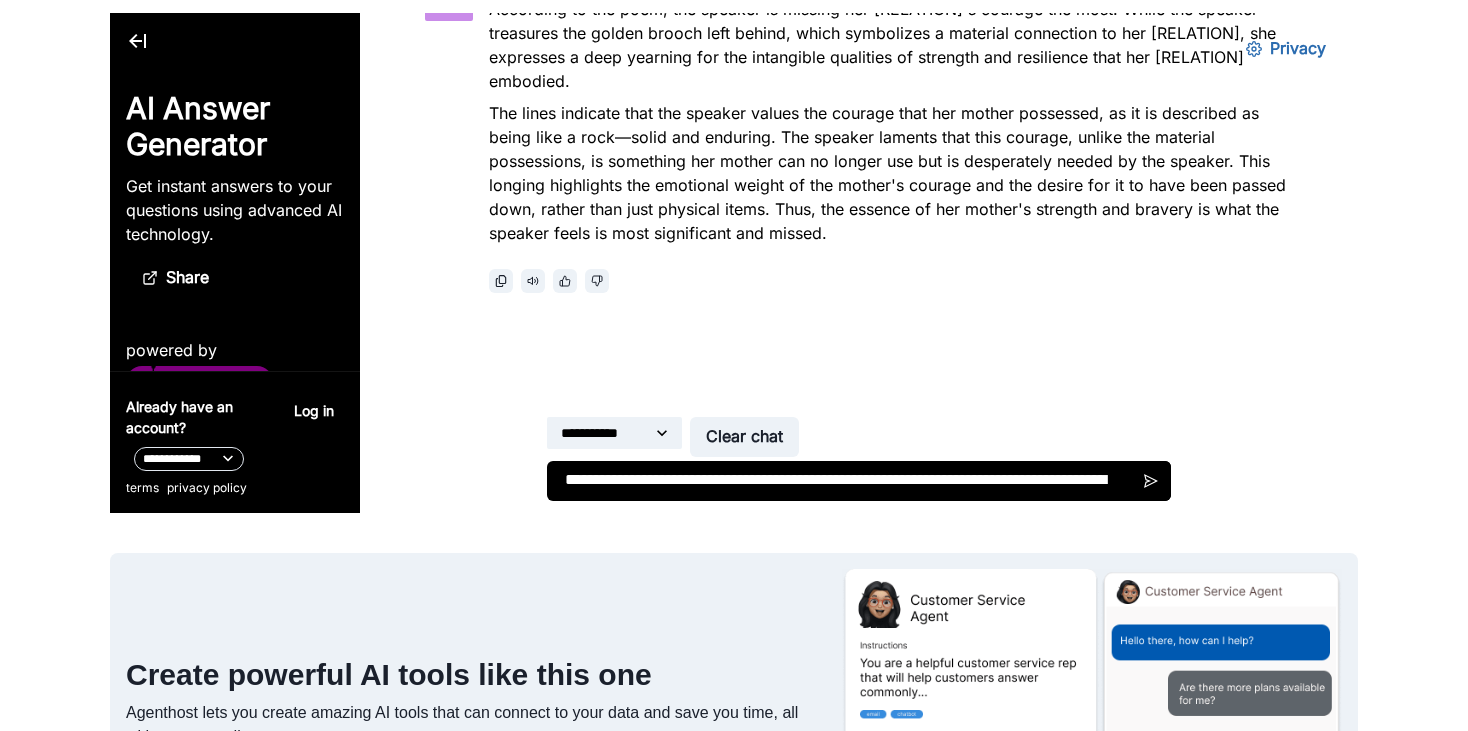 scroll, scrollTop: 116, scrollLeft: 0, axis: vertical 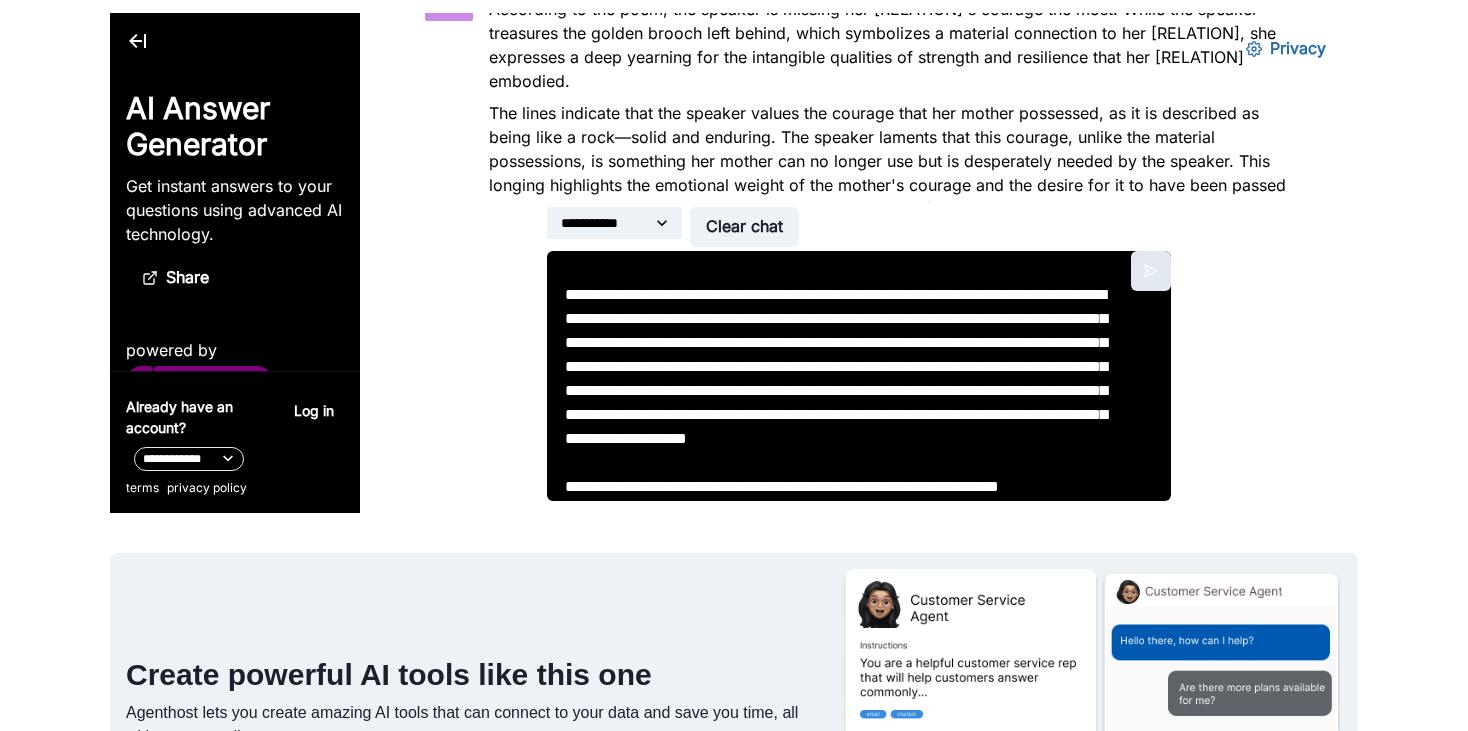 type on "**********" 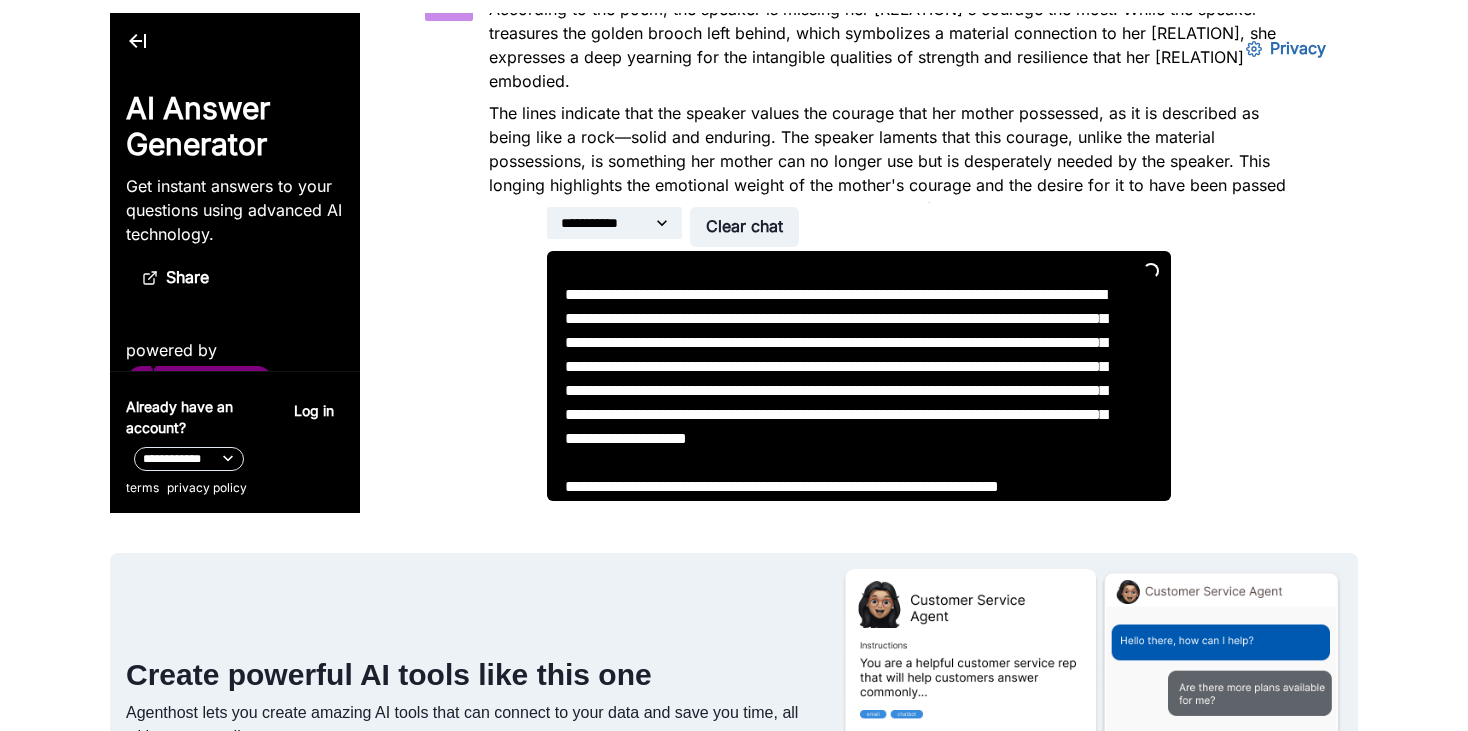 scroll, scrollTop: 3132, scrollLeft: 0, axis: vertical 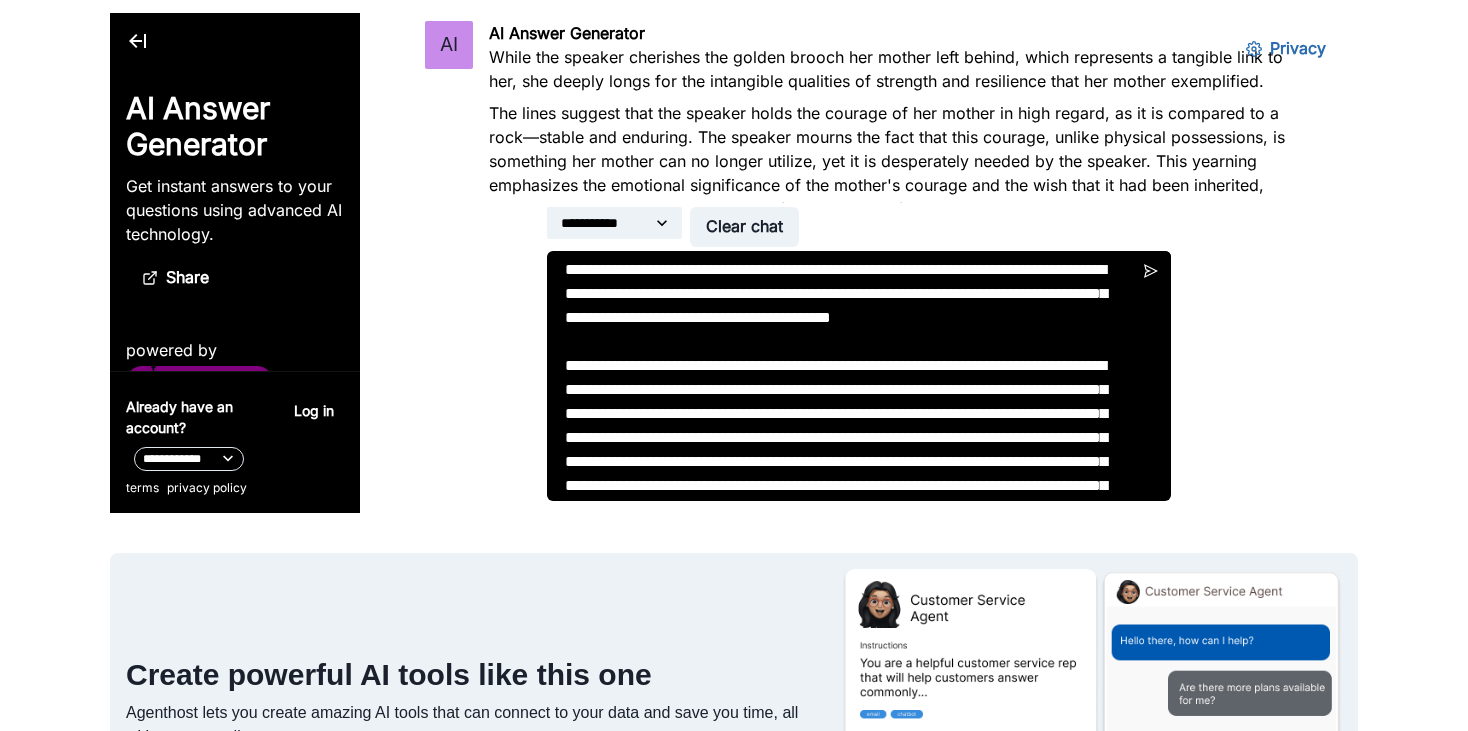 click on "The lines suggest that the speaker holds the courage of her mother in high regard, as it is compared to a rock—stable and enduring. The speaker mourns the fact that this courage, unlike physical possessions, is something her mother can no longer utilize, yet it is desperately needed by the speaker. This yearning emphasizes the emotional significance of the mother's courage and the wish that it had been inherited, rather than just material objects. Therefore, the core of her mother's strength and bravery is what the speaker perceives as the most vital and dearly missed." at bounding box center [891, 173] 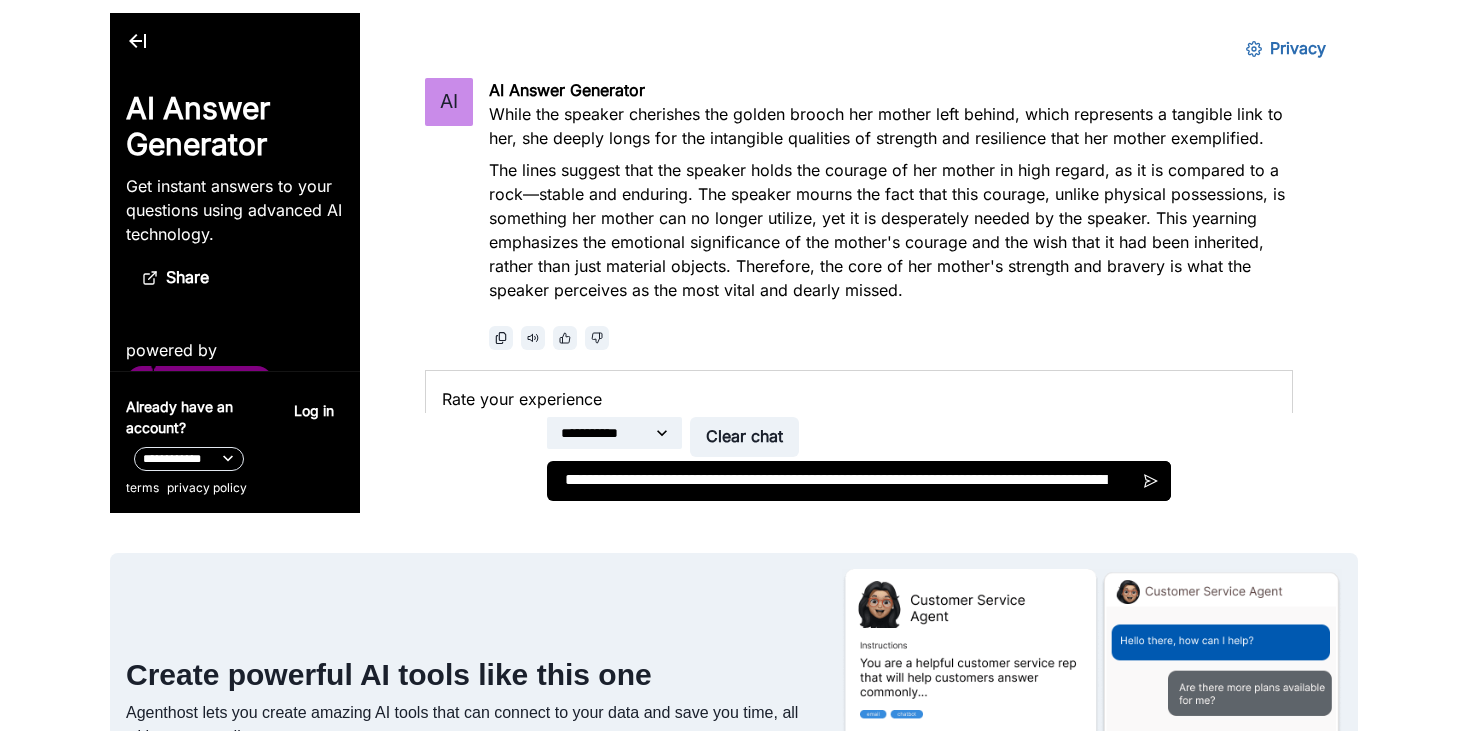 scroll, scrollTop: 3348, scrollLeft: 0, axis: vertical 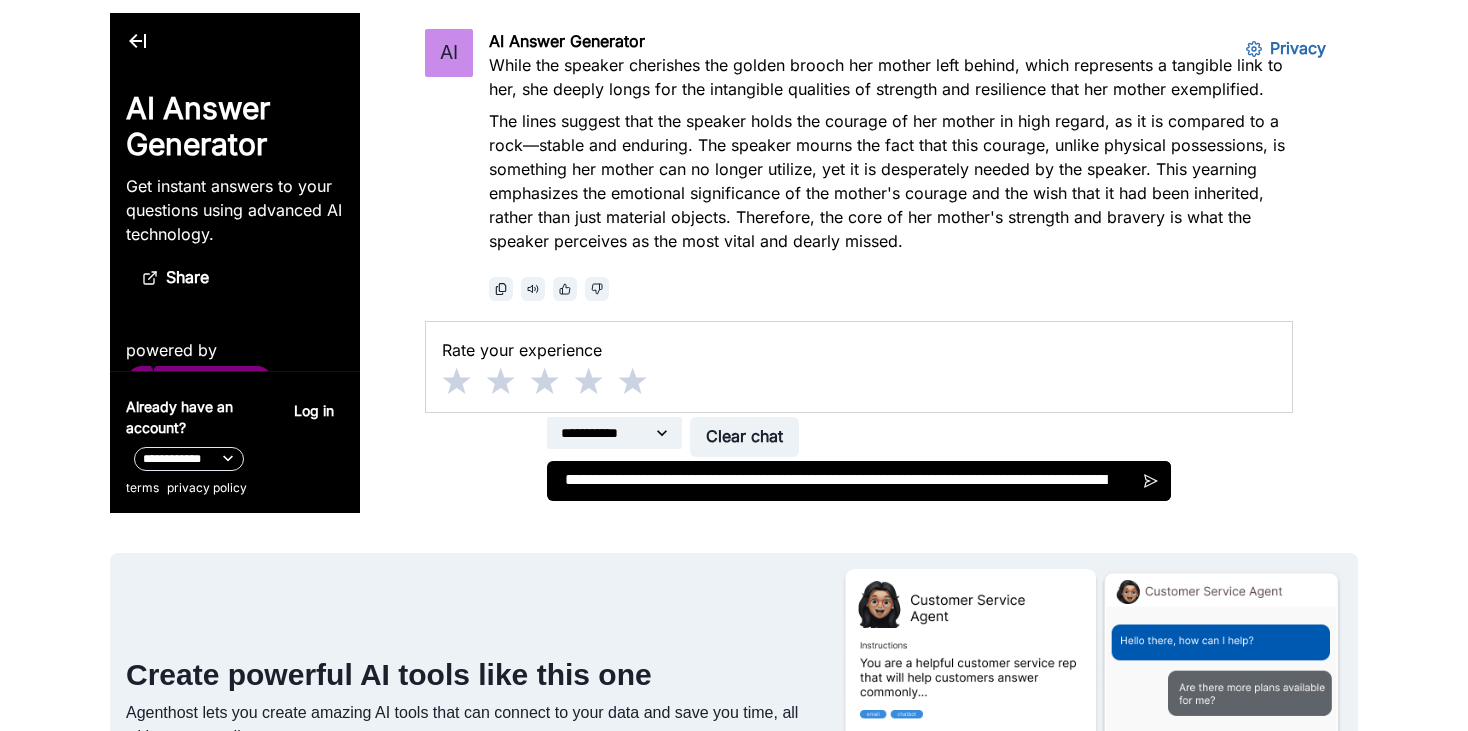 click on "The lines suggest that the speaker holds the courage of her mother in high regard, as it is compared to a rock—stable and enduring. The speaker mourns the fact that this courage, unlike physical possessions, is something her mother can no longer utilize, yet it is desperately needed by the speaker. This yearning emphasizes the emotional significance of the mother's courage and the wish that it had been inherited, rather than just material objects. Therefore, the core of her mother's strength and bravery is what the speaker perceives as the most vital and dearly missed." at bounding box center [891, 181] 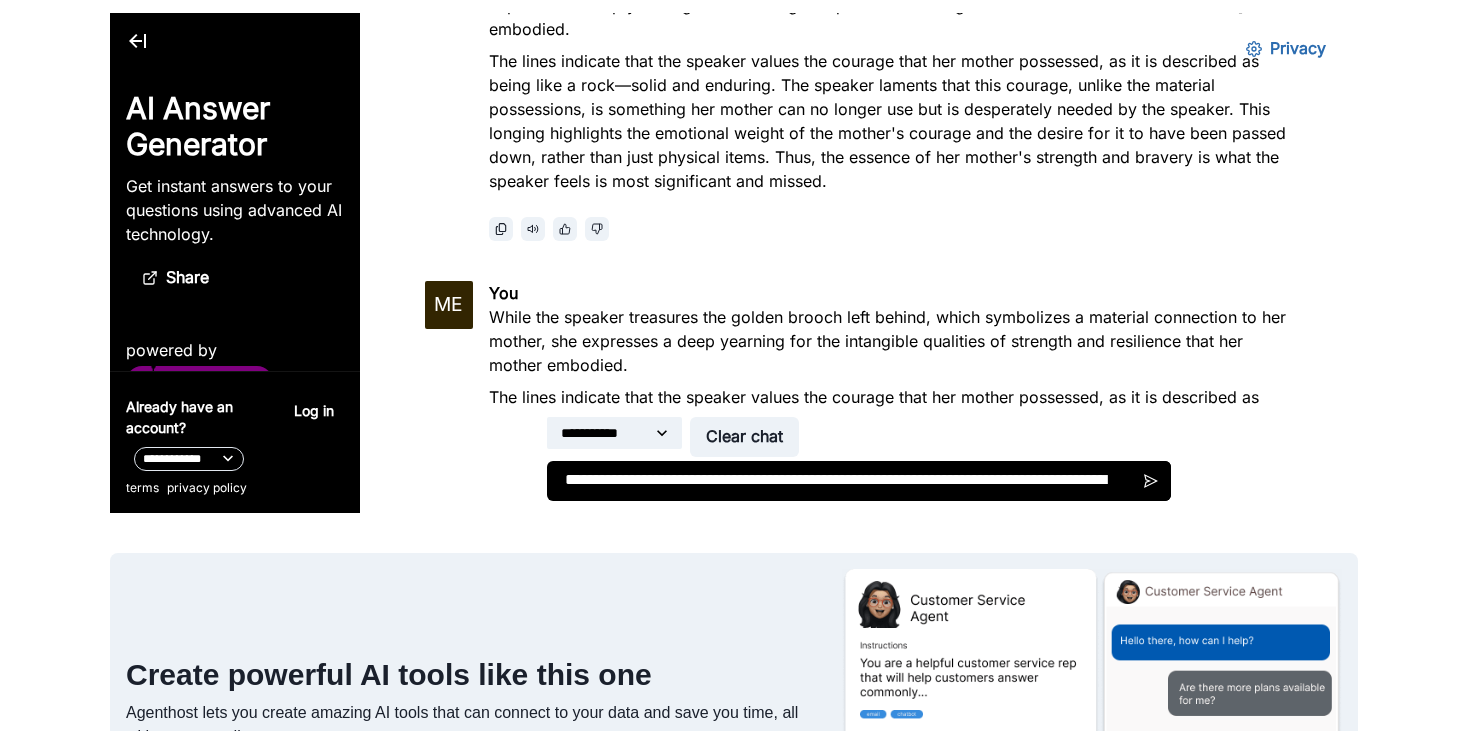 scroll, scrollTop: 2648, scrollLeft: 0, axis: vertical 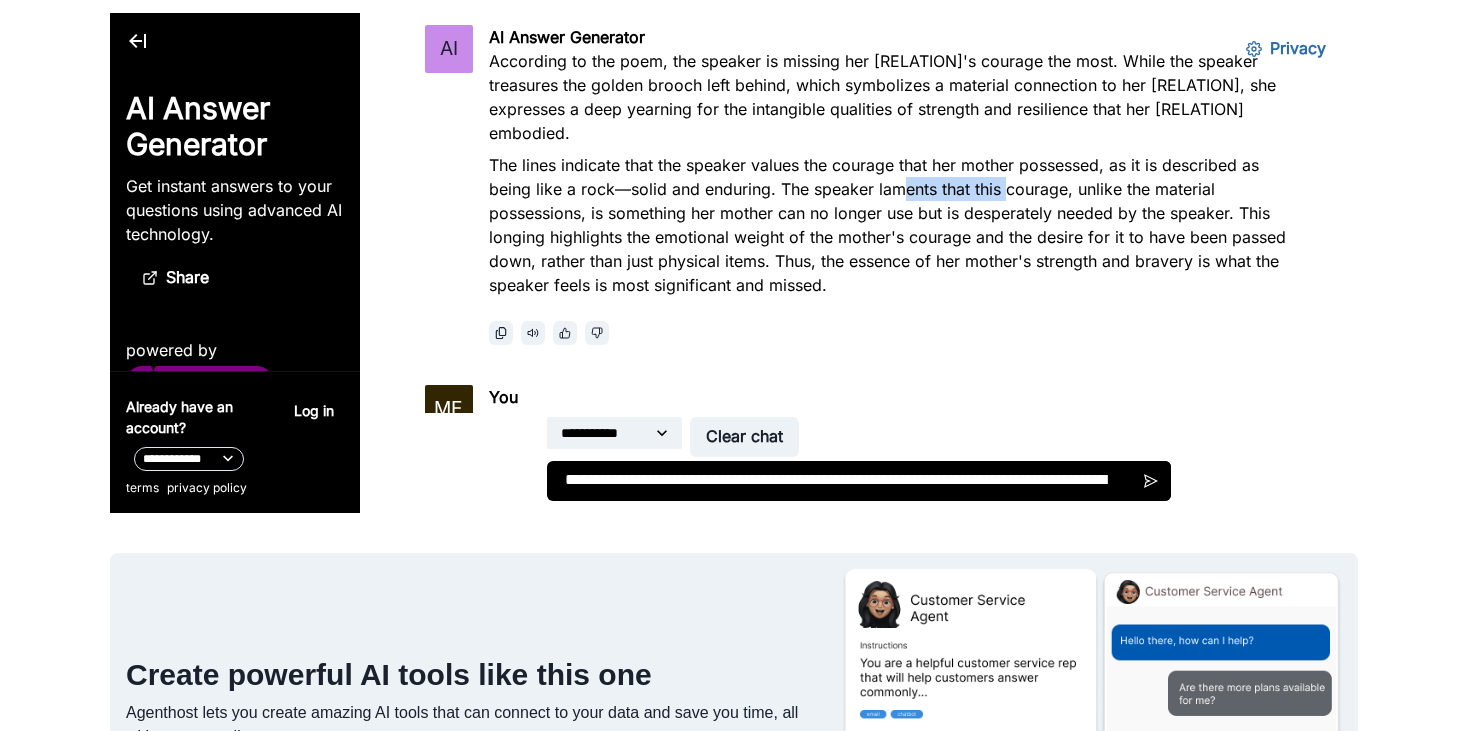 drag, startPoint x: 899, startPoint y: 189, endPoint x: 999, endPoint y: 193, distance: 100.07997 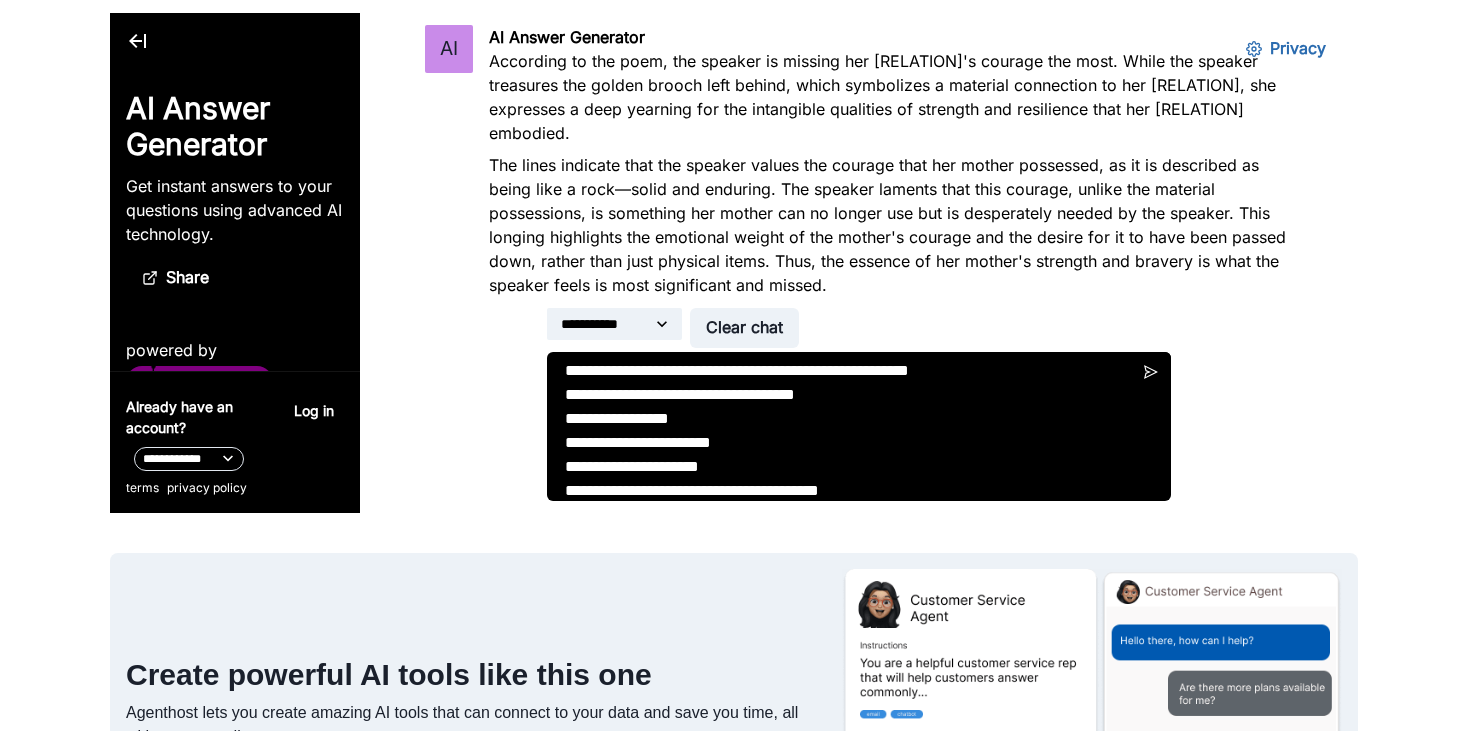 scroll, scrollTop: 0, scrollLeft: 0, axis: both 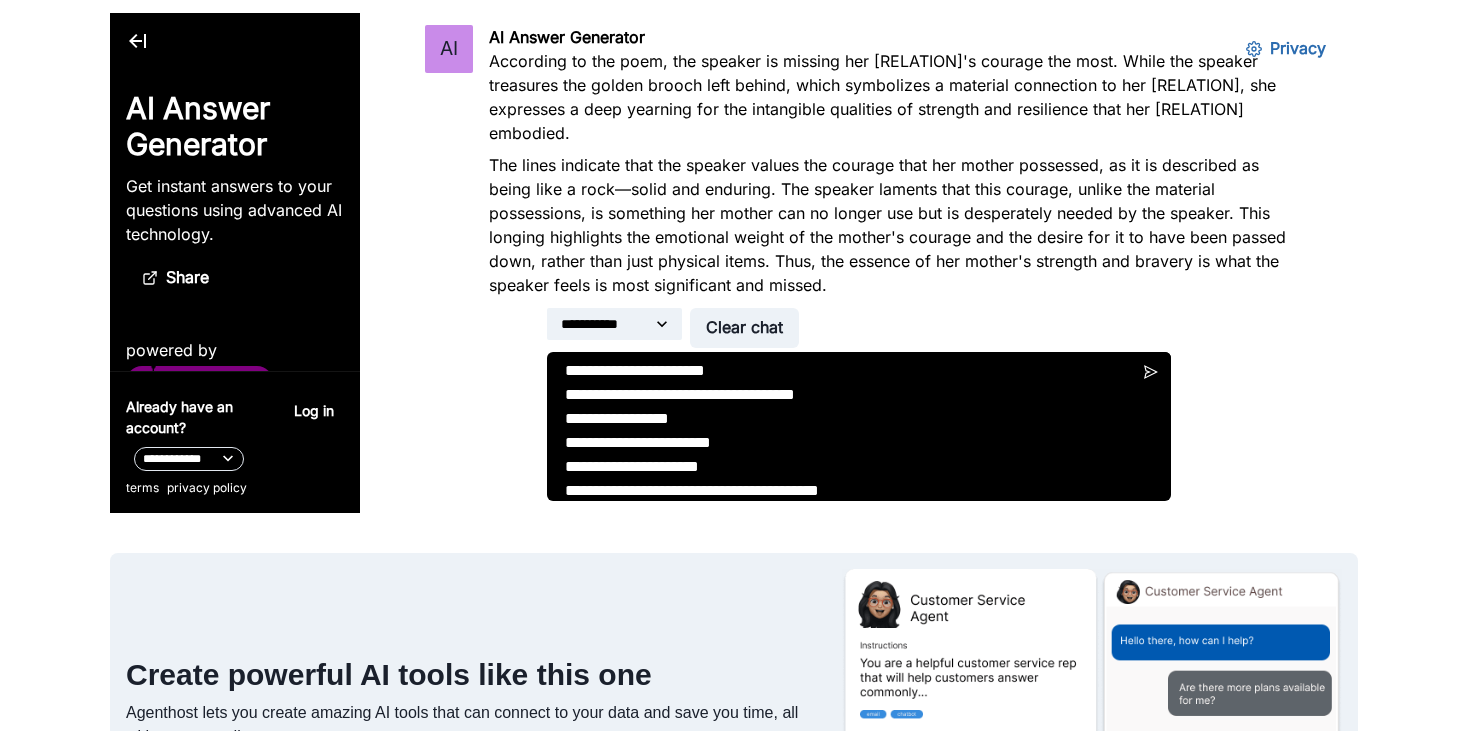click on "**********" at bounding box center (859, 426) 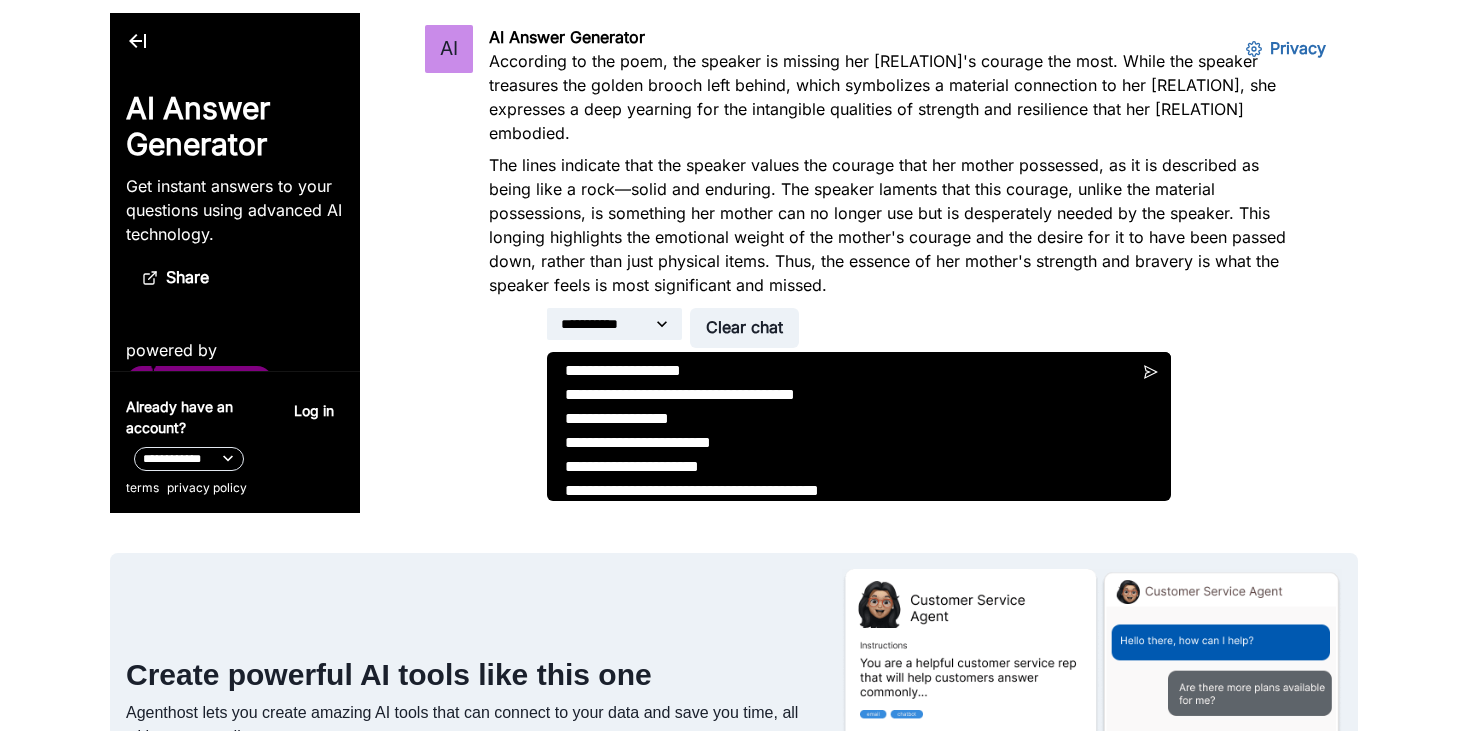 click on "**********" at bounding box center [859, 426] 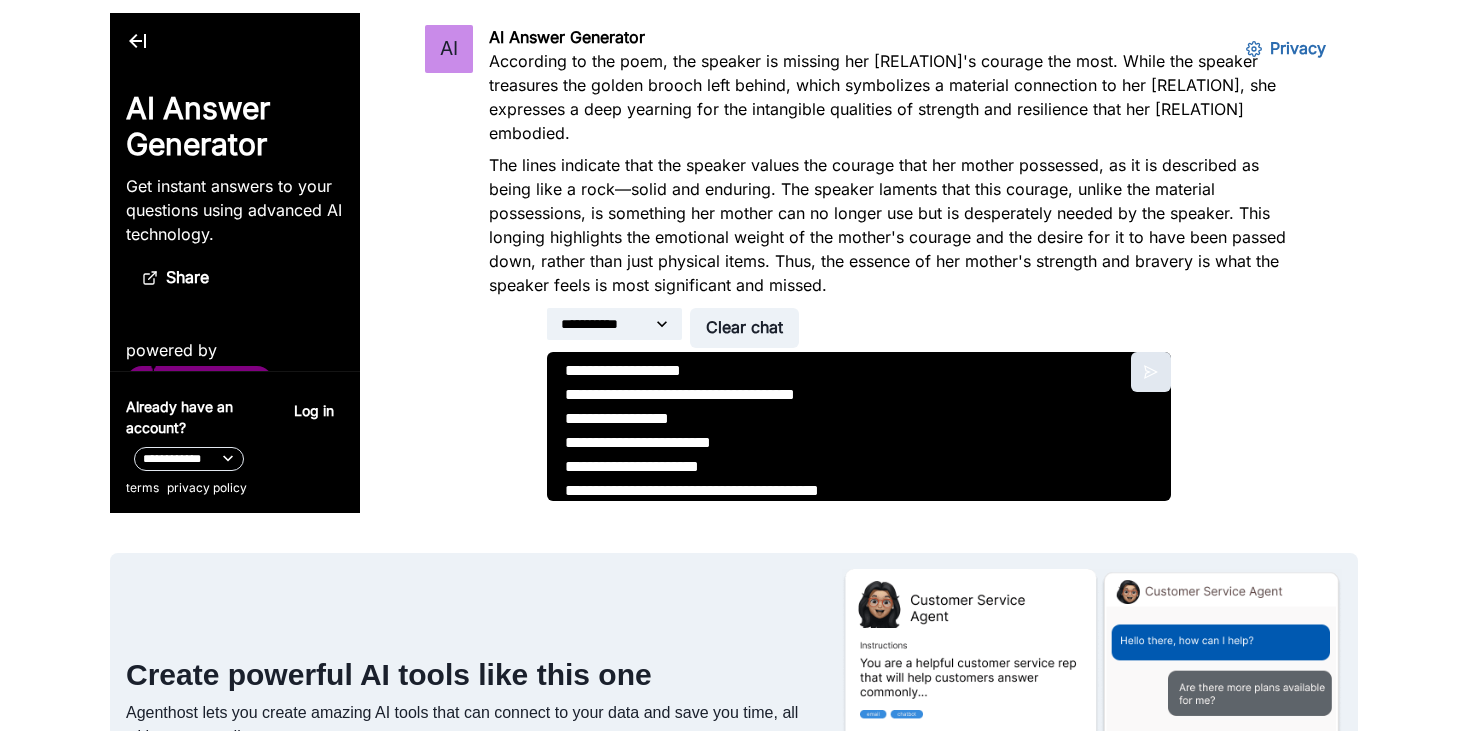 type on "**********" 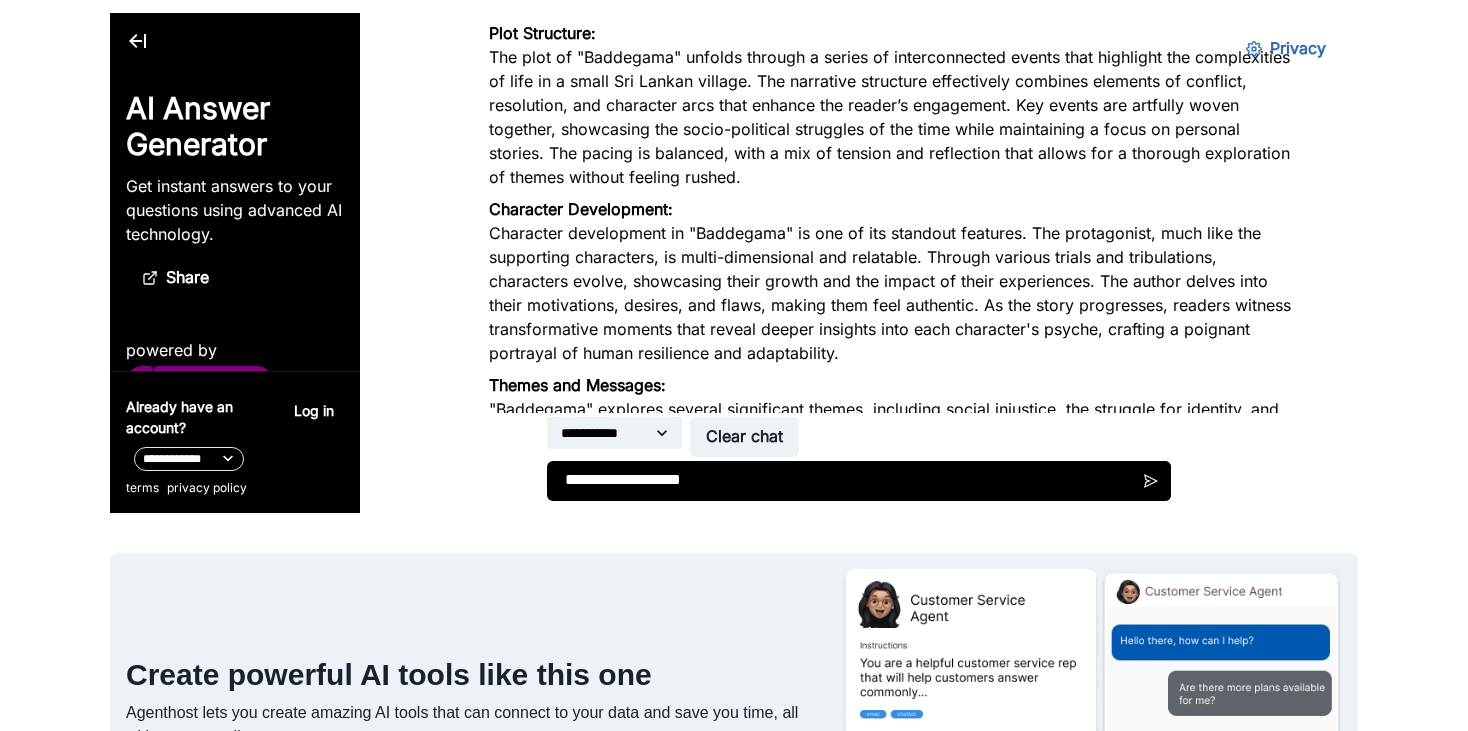 scroll, scrollTop: 3460, scrollLeft: 0, axis: vertical 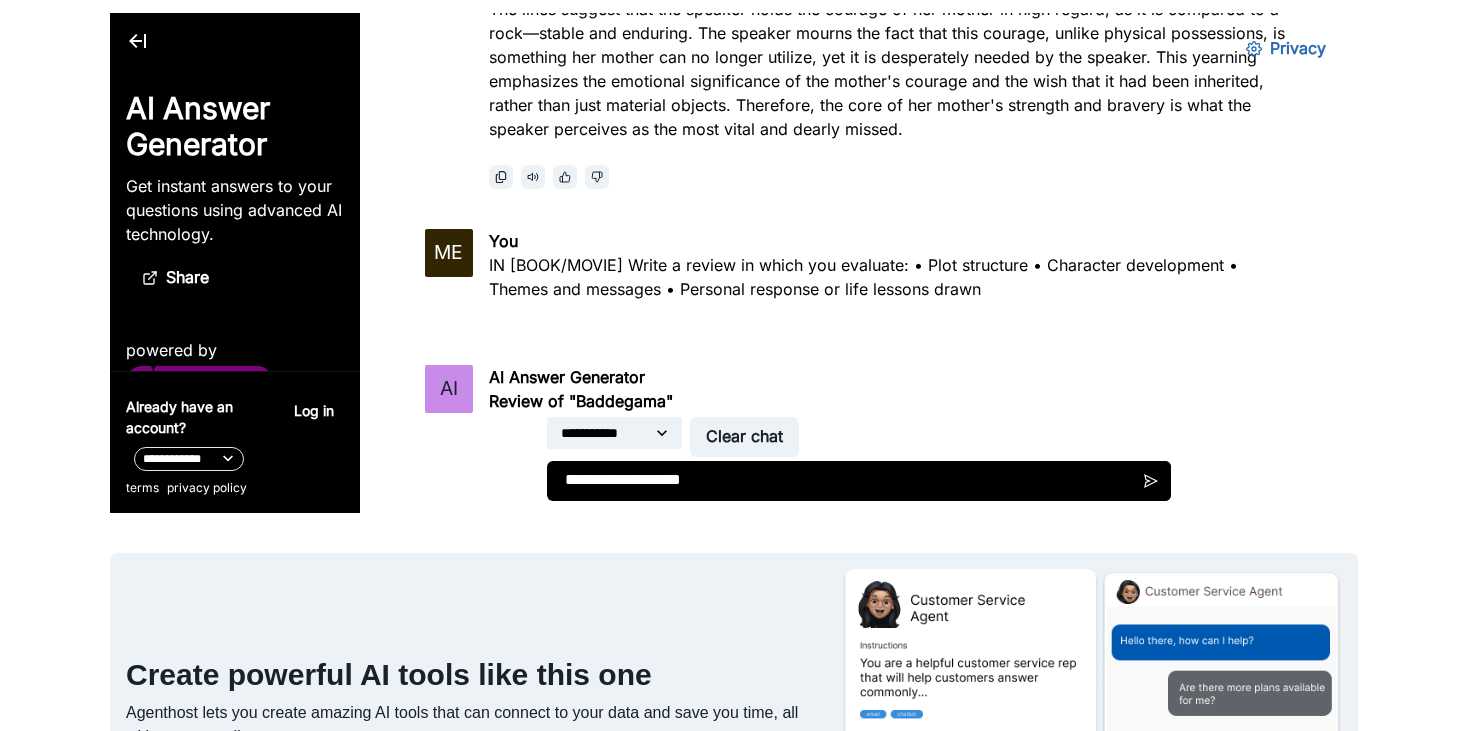 drag, startPoint x: 483, startPoint y: 261, endPoint x: 998, endPoint y: 289, distance: 515.7606 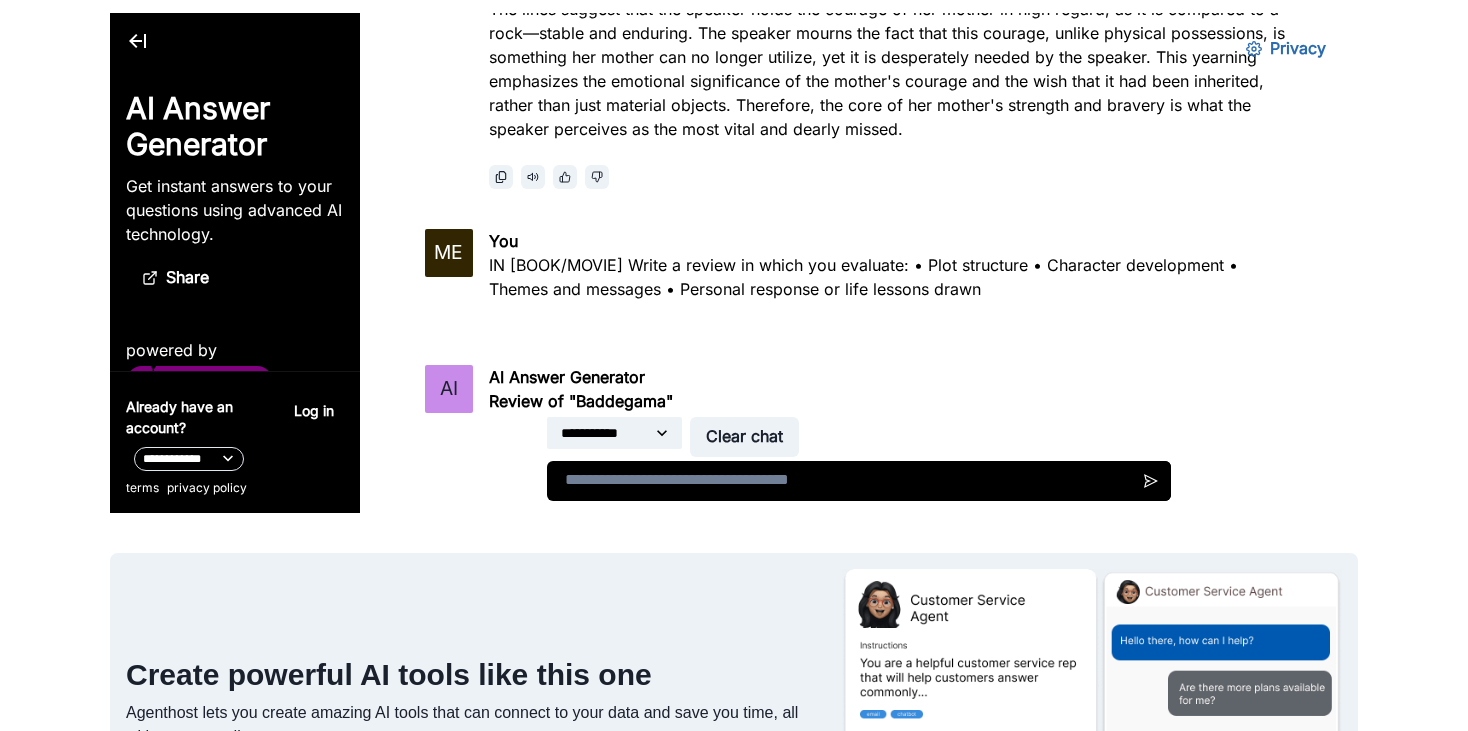 paste on "**********" 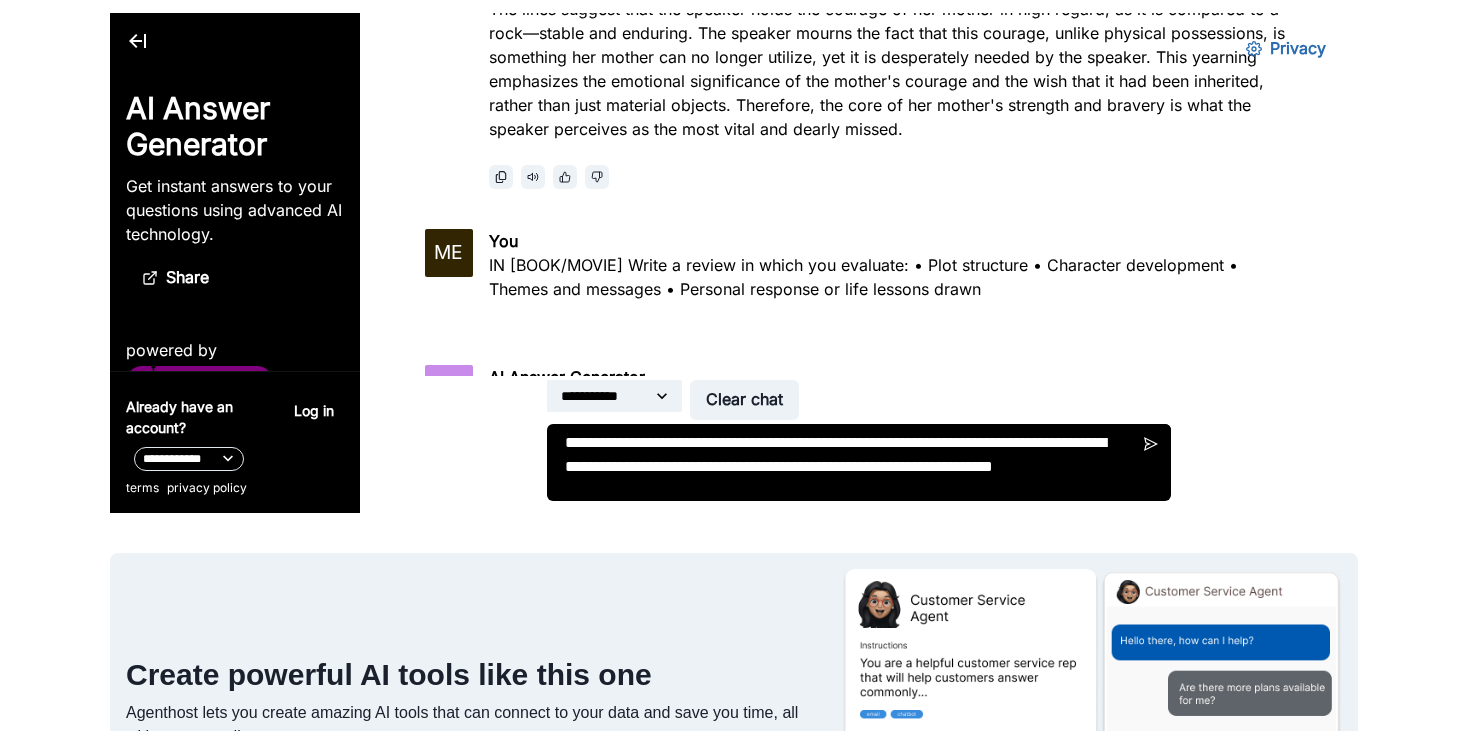 scroll, scrollTop: 0, scrollLeft: 0, axis: both 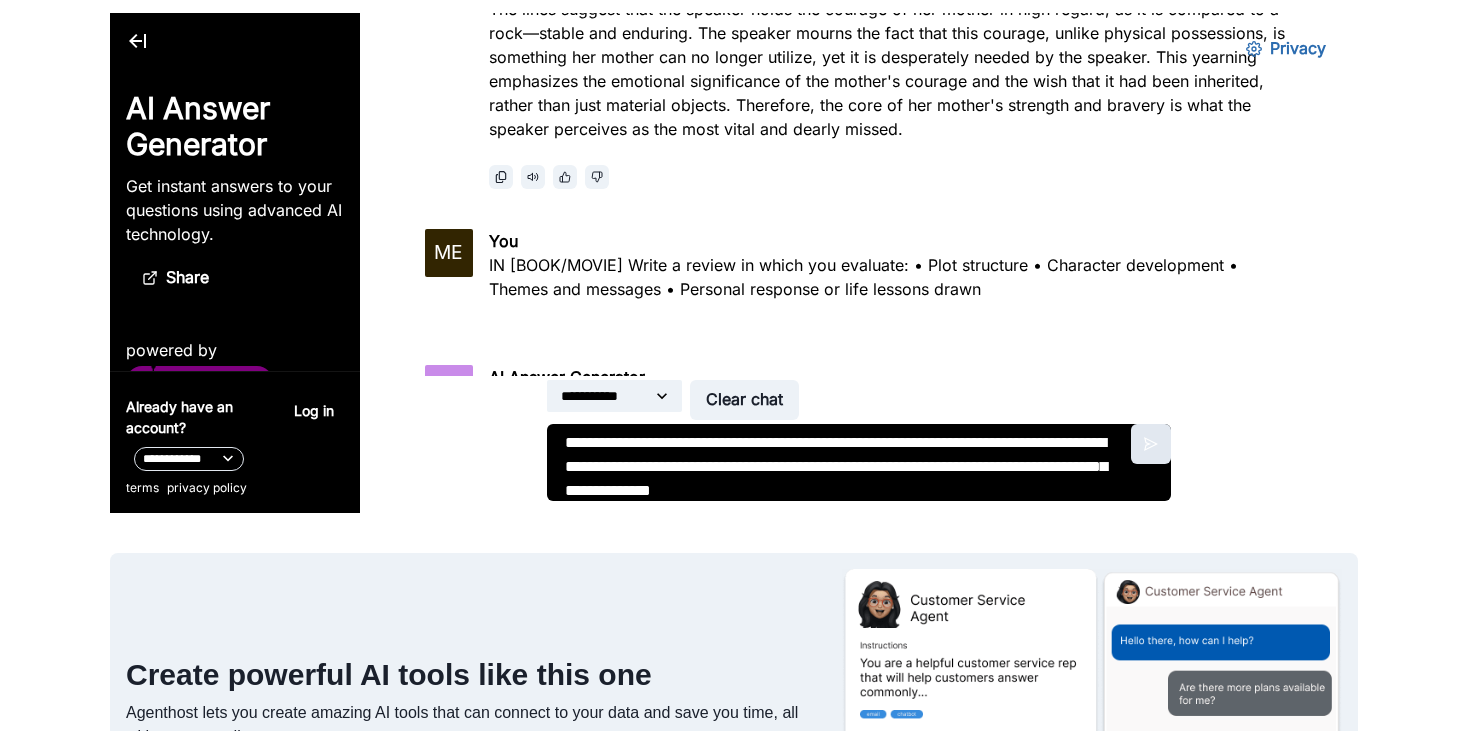 type on "**********" 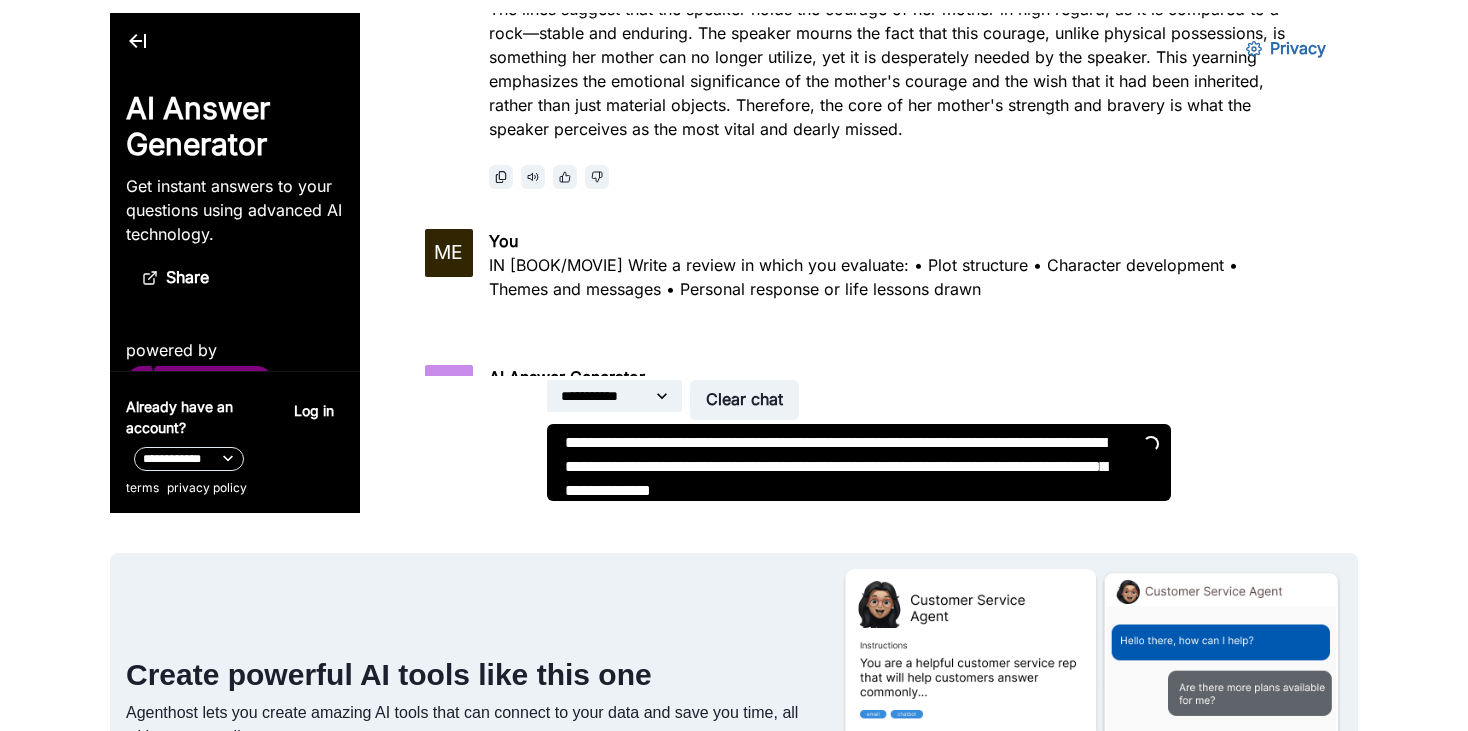 scroll, scrollTop: 4684, scrollLeft: 0, axis: vertical 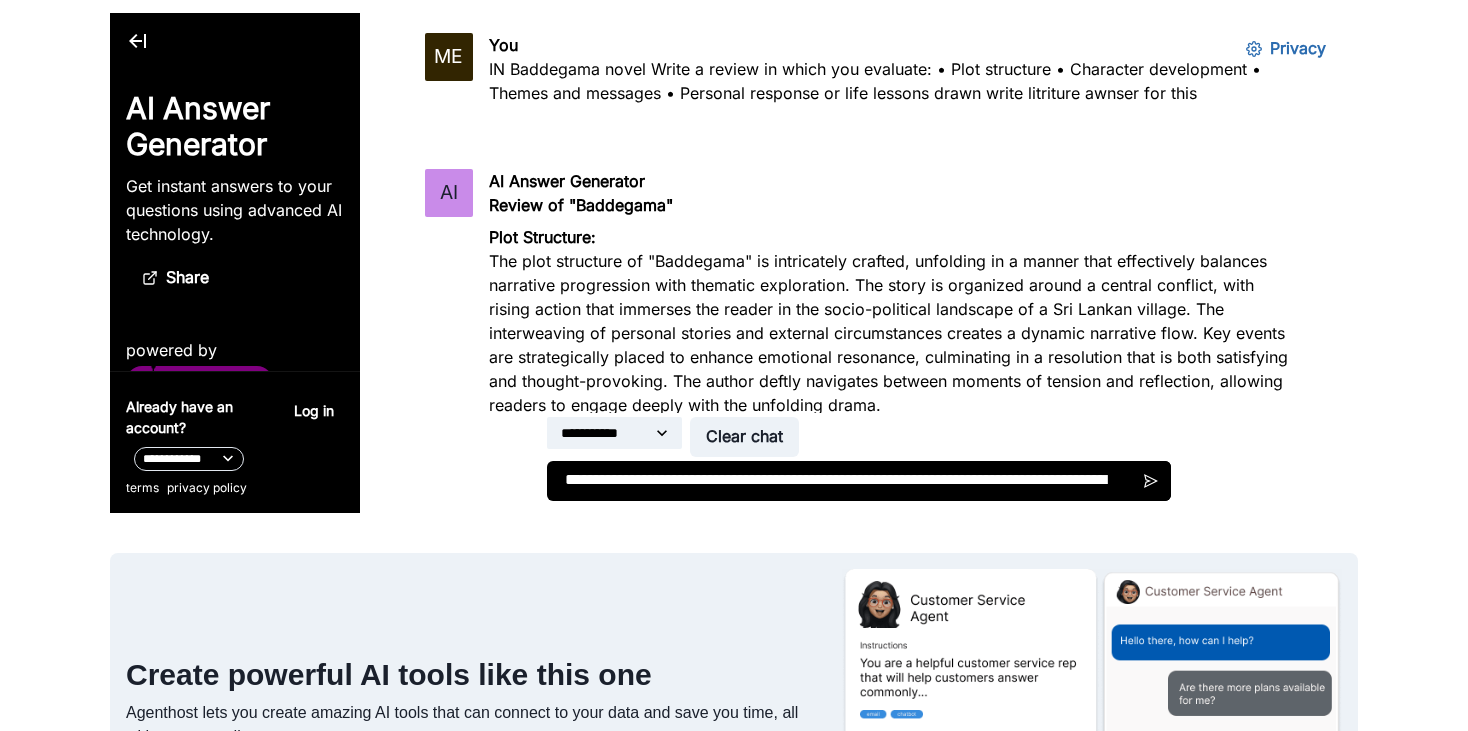 click on "**********" at bounding box center [859, 481] 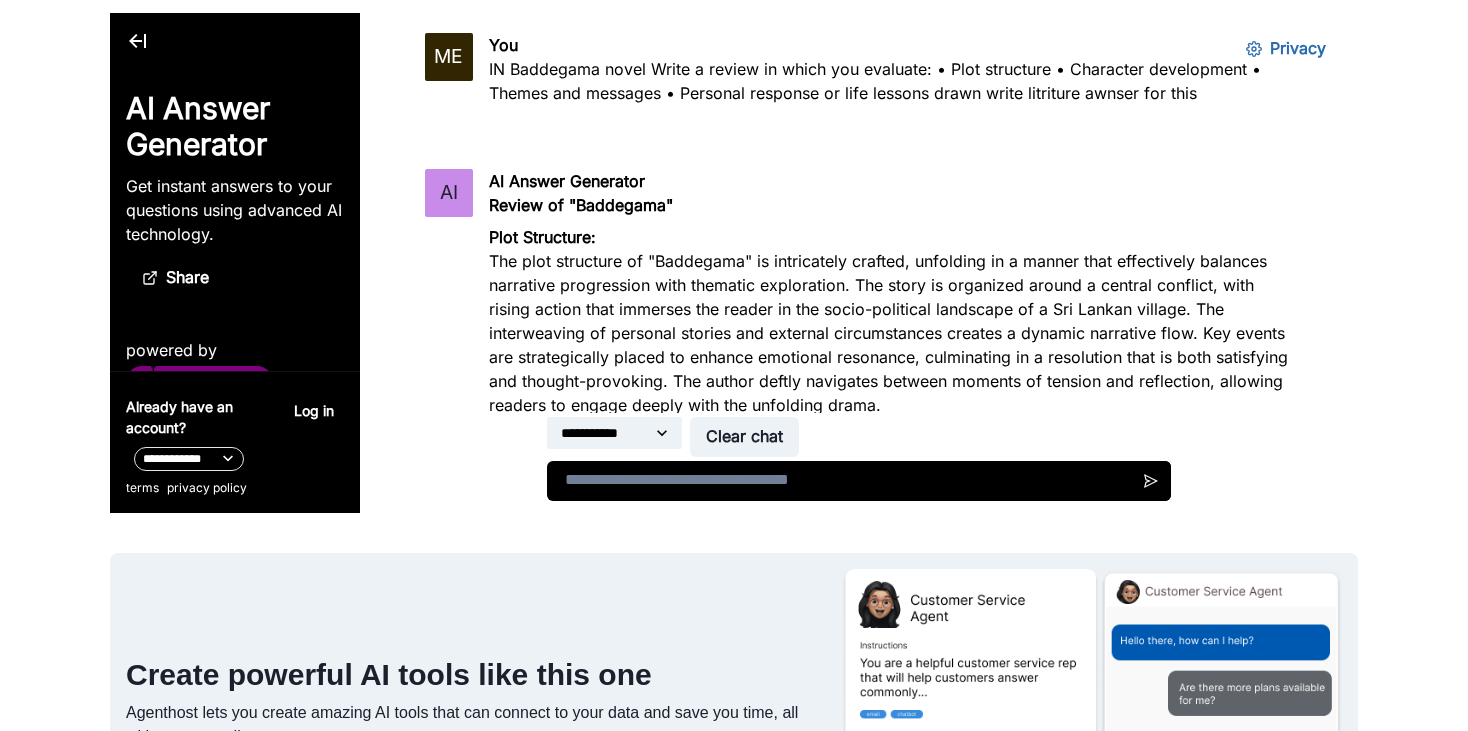 paste on "**********" 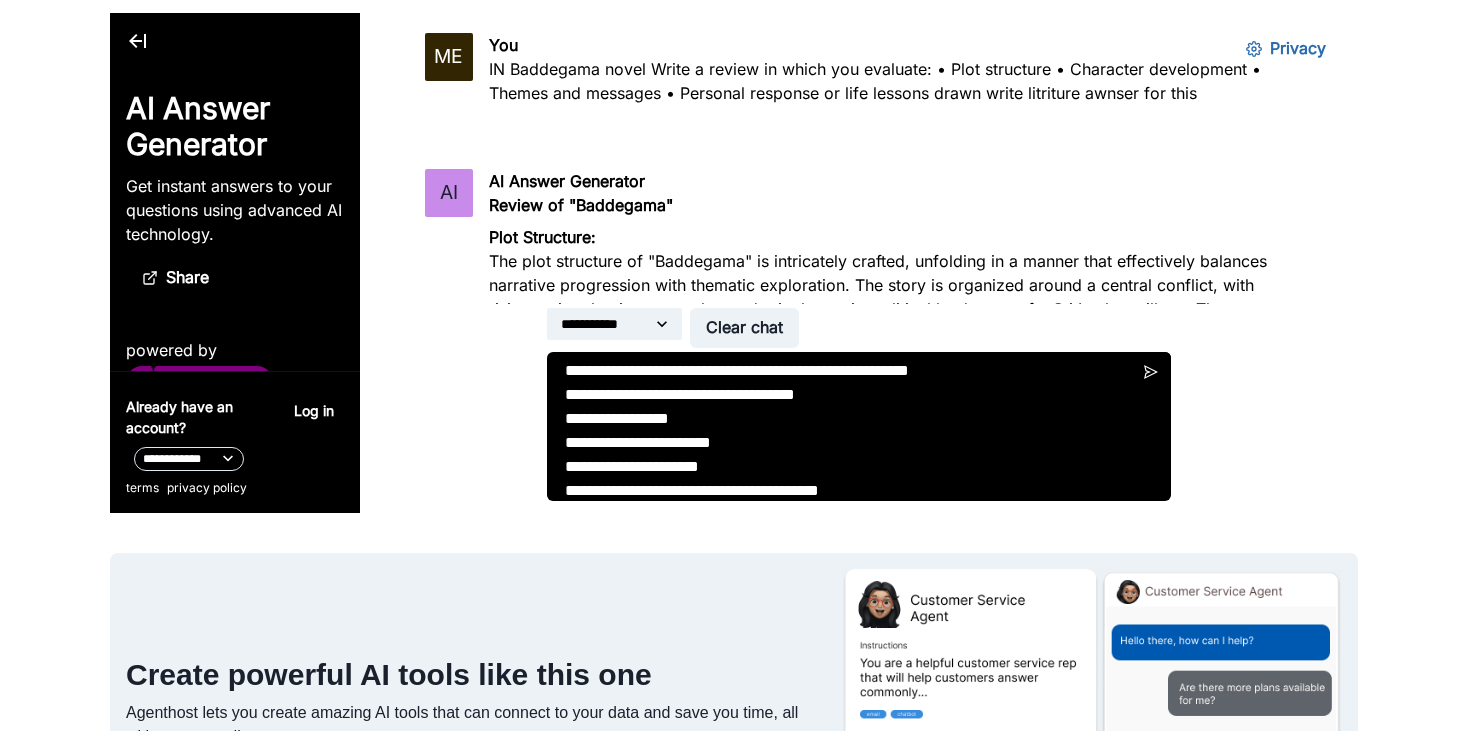 scroll, scrollTop: 0, scrollLeft: 0, axis: both 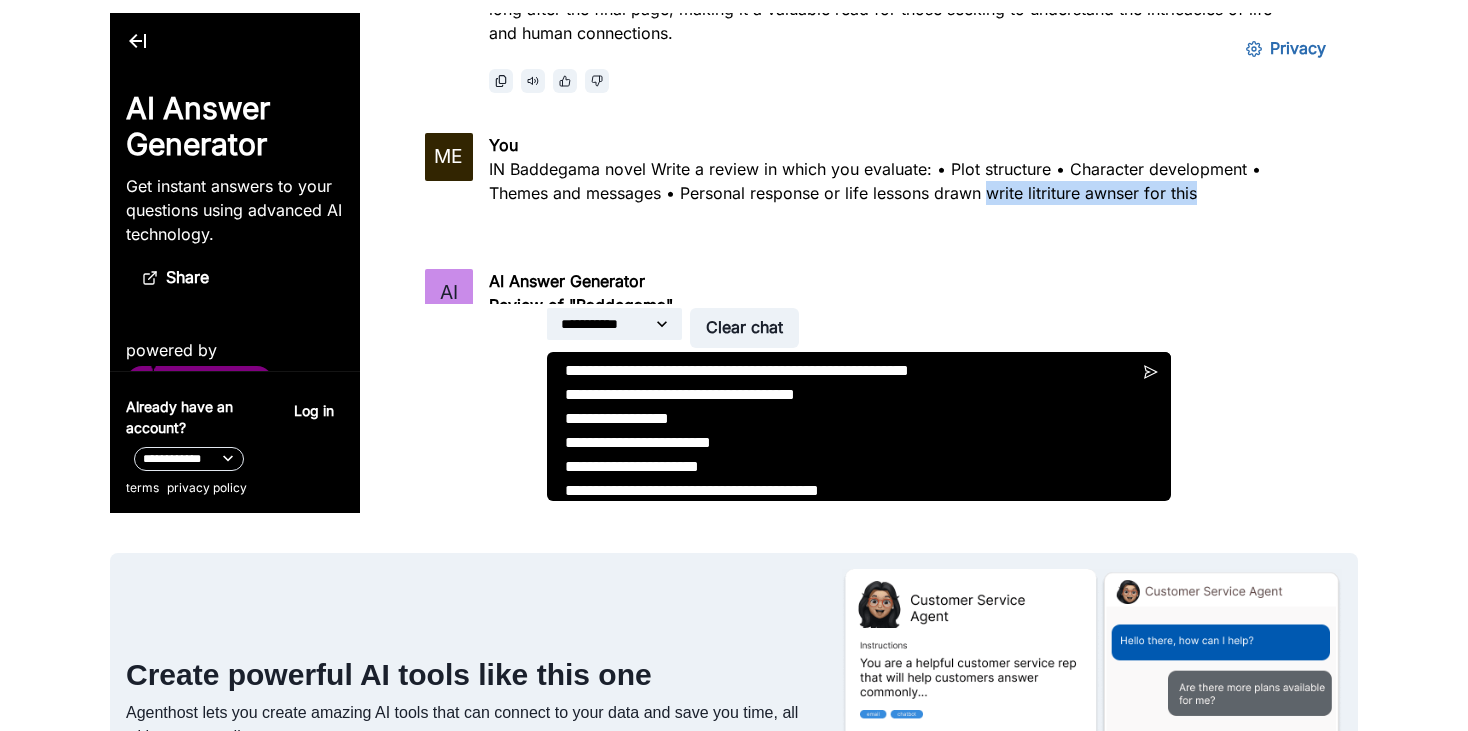 drag, startPoint x: 983, startPoint y: 192, endPoint x: 1198, endPoint y: 193, distance: 215.00232 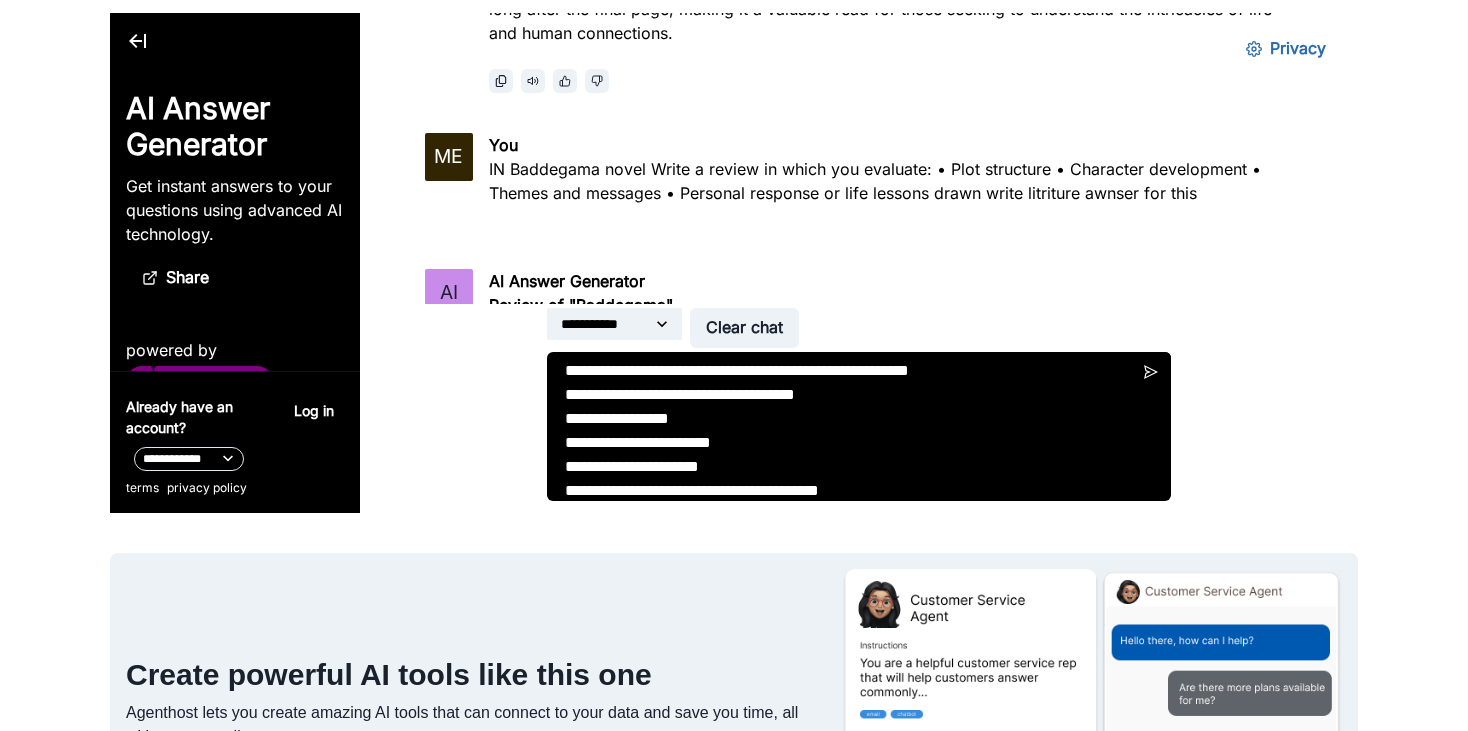 click on "**********" at bounding box center (859, 426) 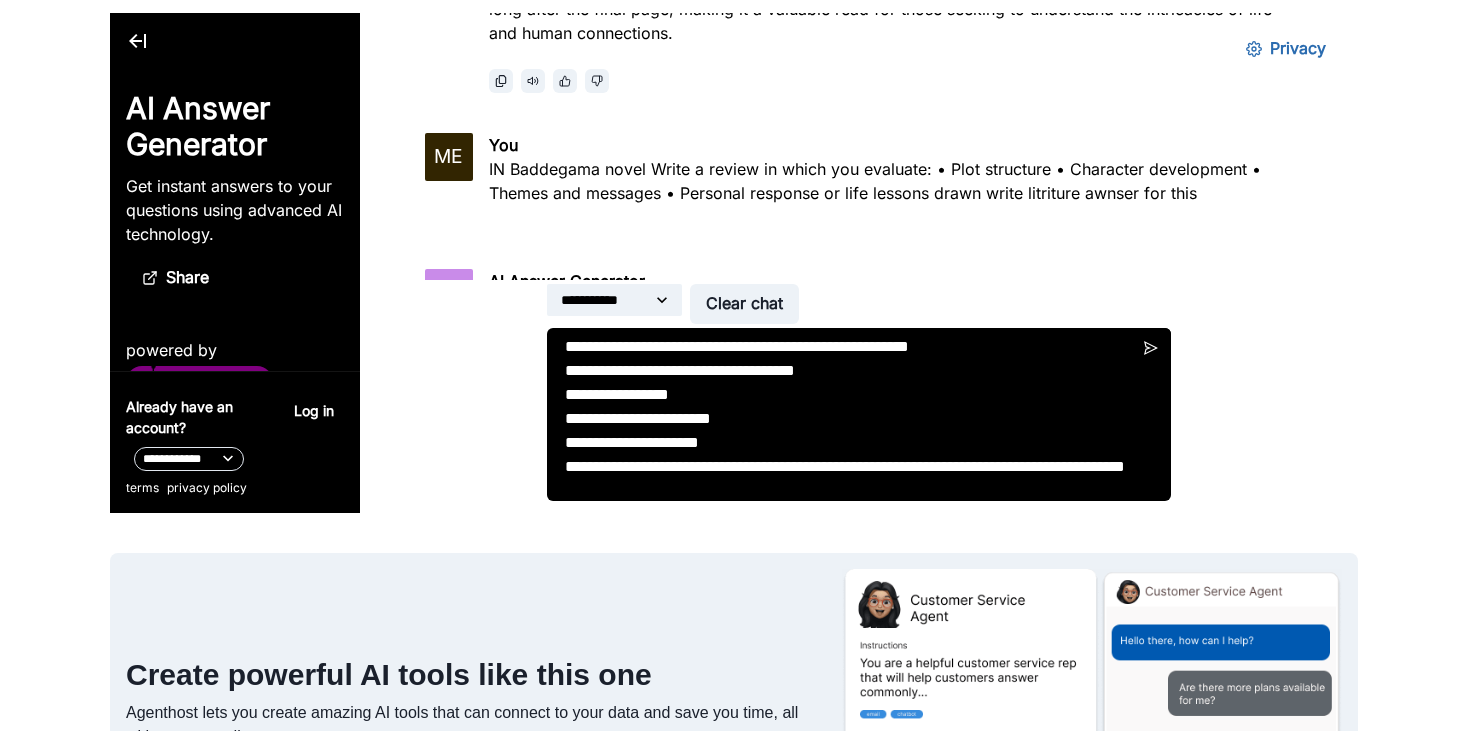 drag, startPoint x: 657, startPoint y: 483, endPoint x: 646, endPoint y: 483, distance: 11 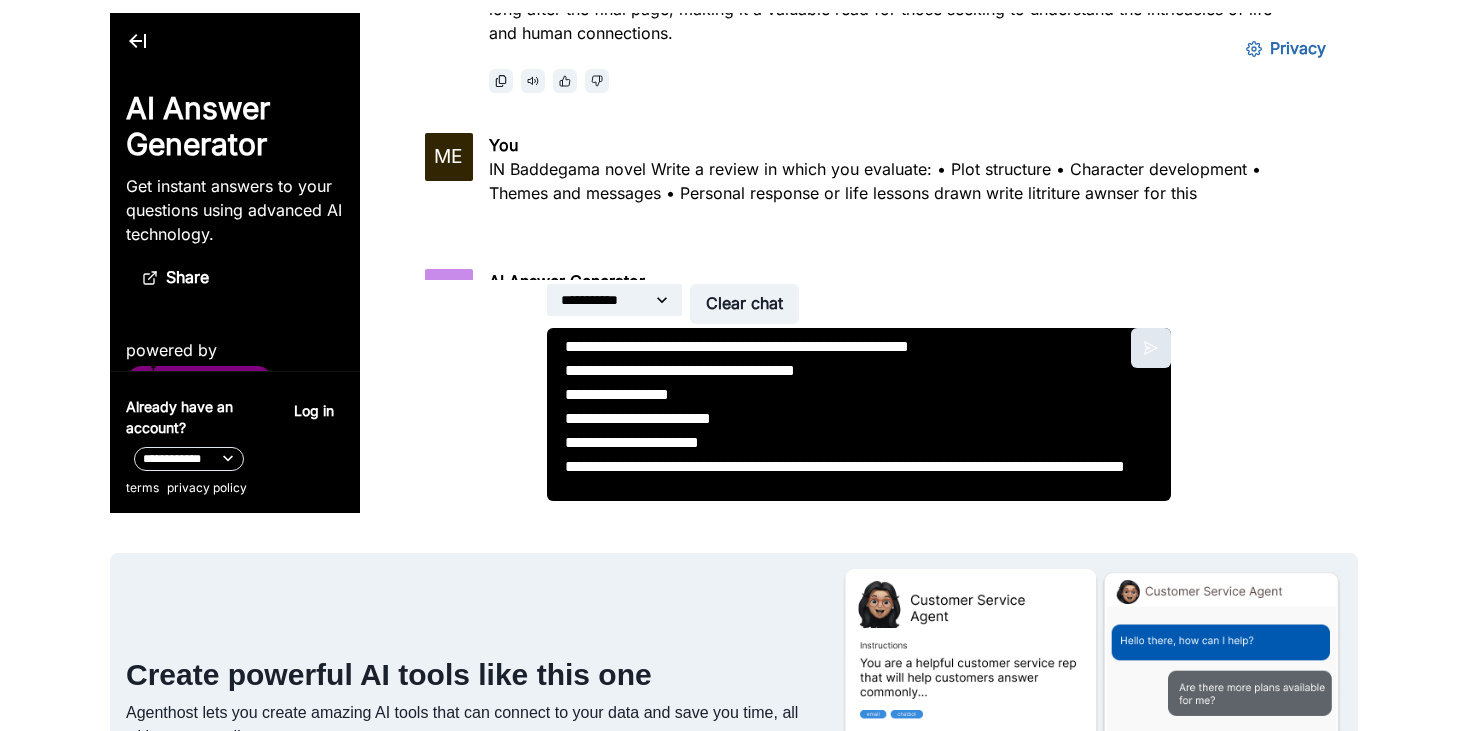 type on "**********" 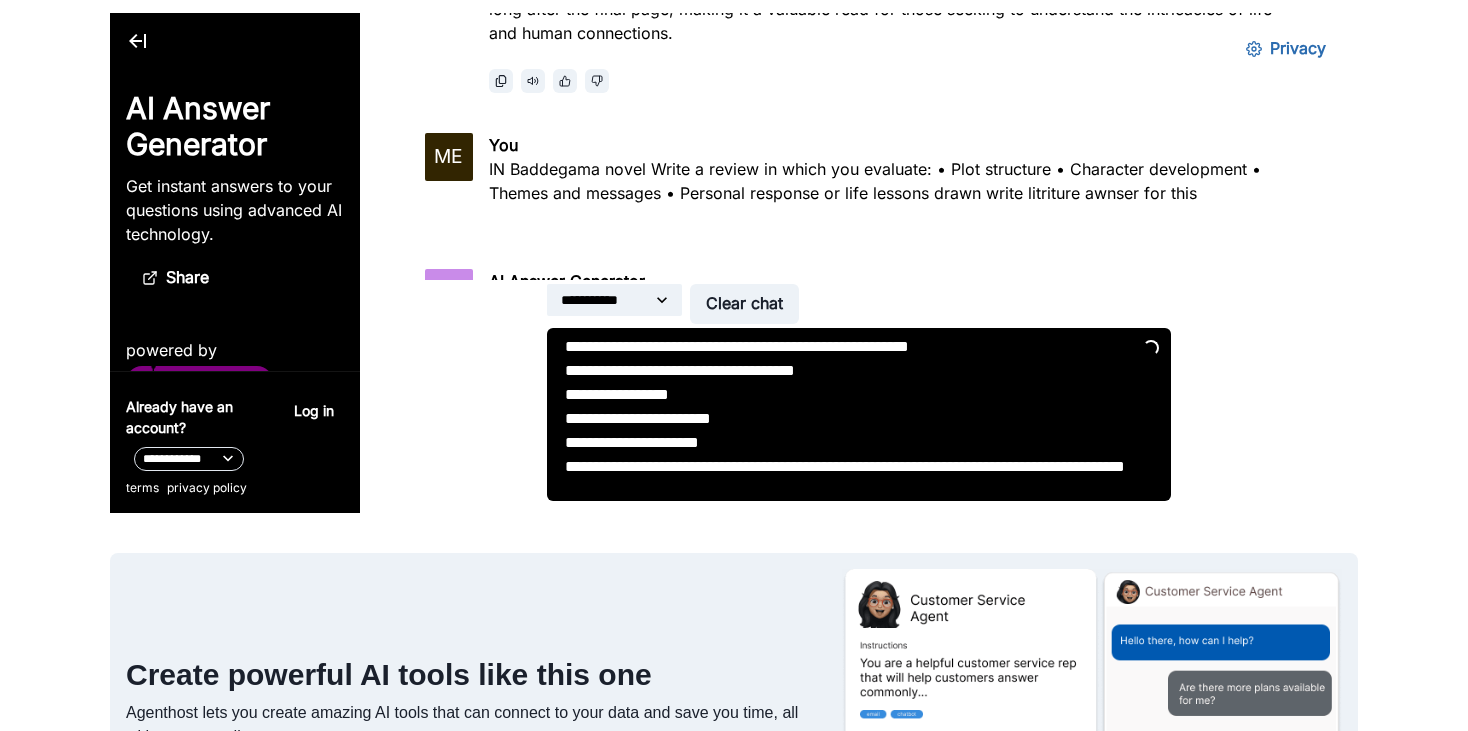 scroll, scrollTop: 5908, scrollLeft: 0, axis: vertical 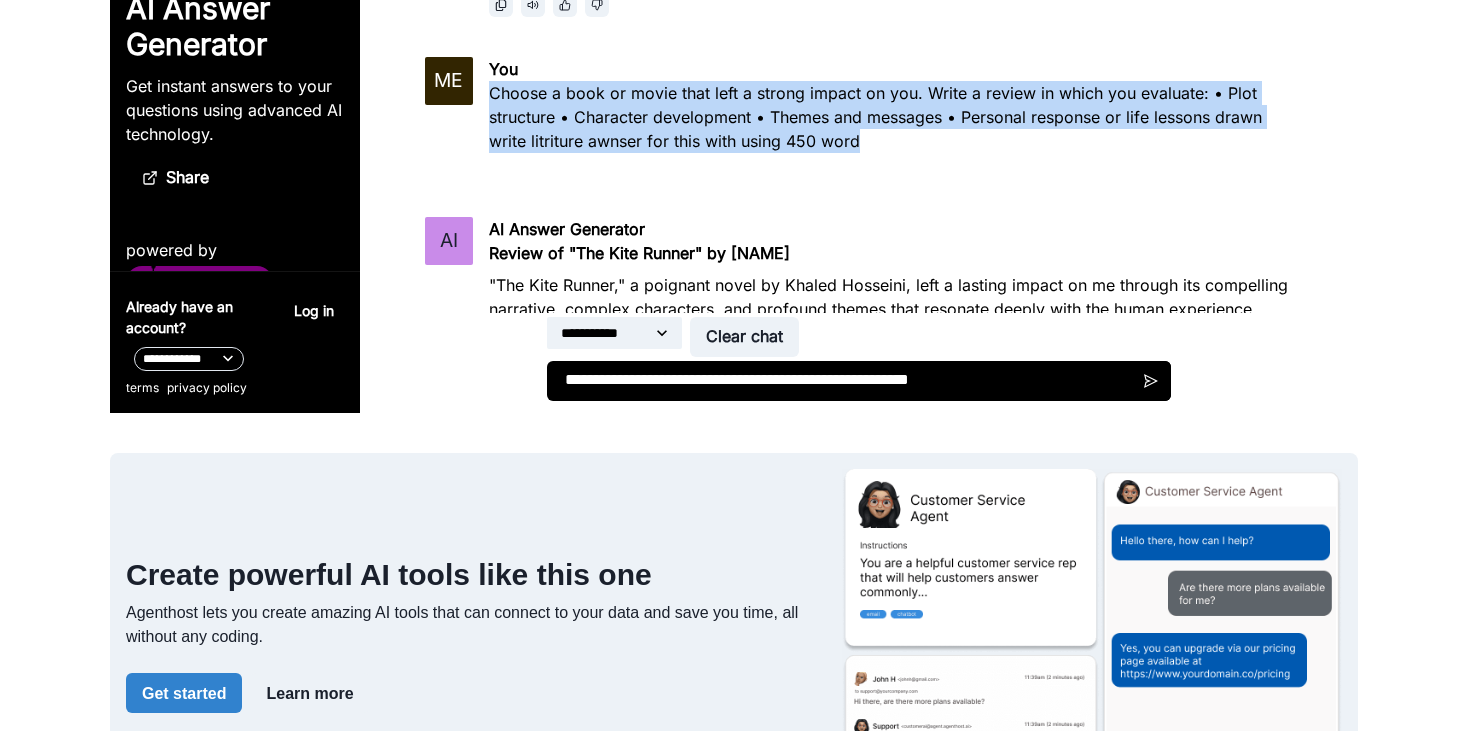 drag, startPoint x: 483, startPoint y: 92, endPoint x: 882, endPoint y: 148, distance: 402.91068 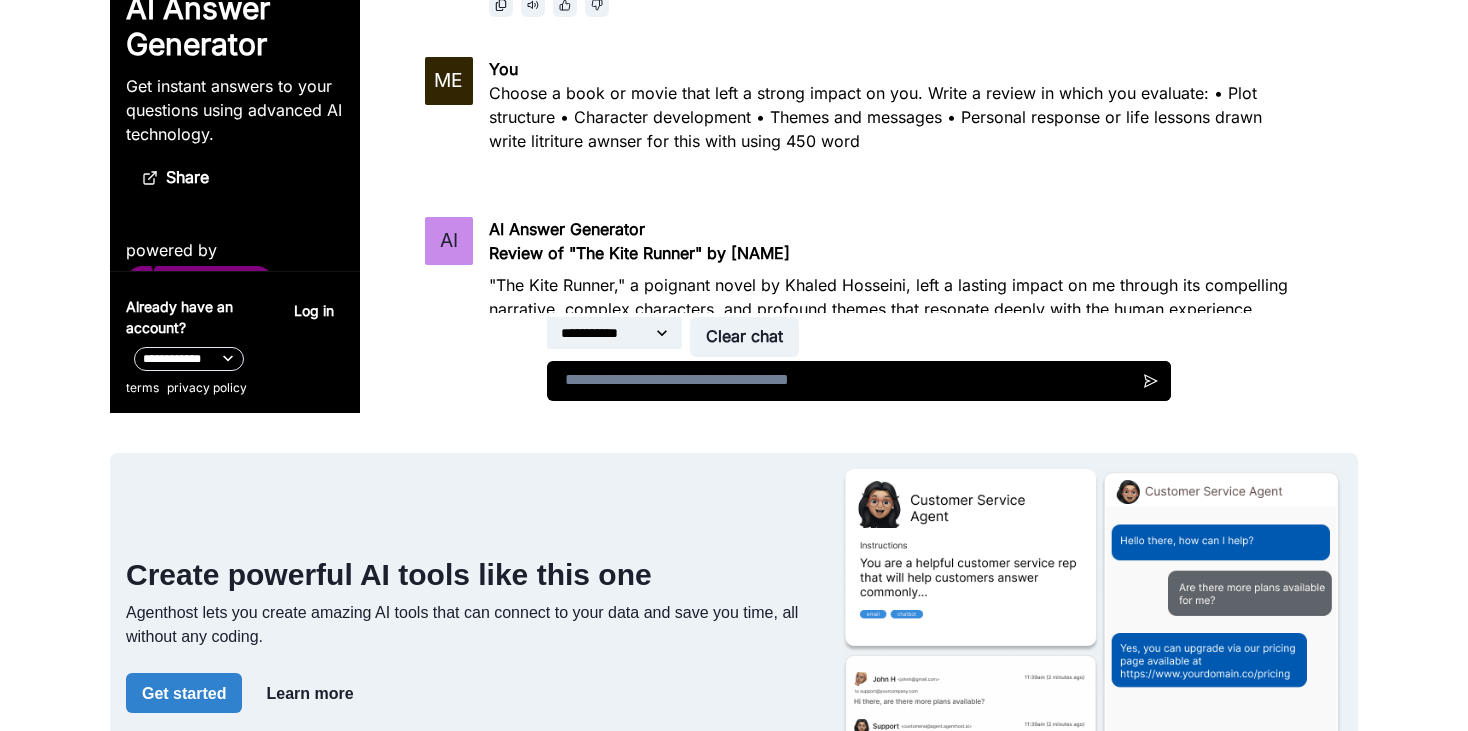 paste on "**********" 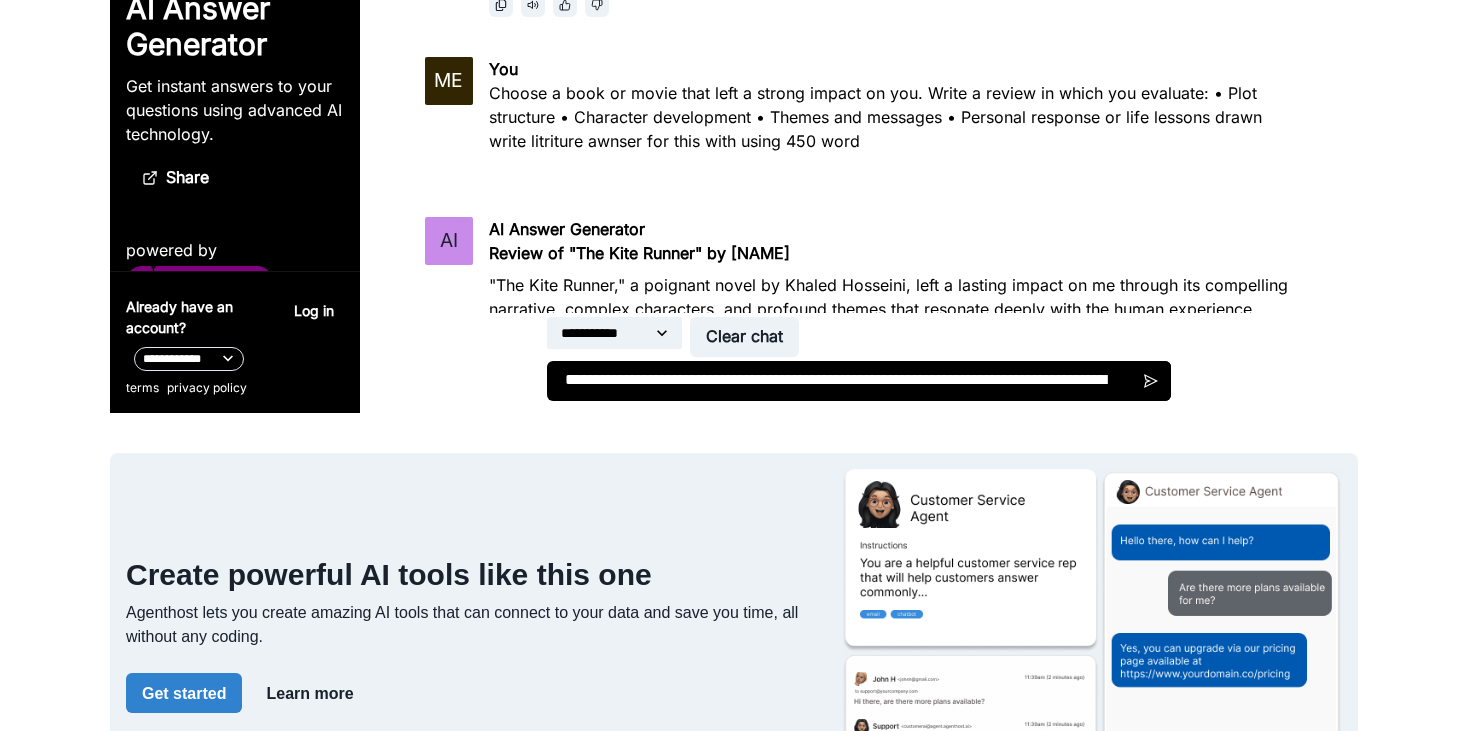 scroll, scrollTop: 0, scrollLeft: 0, axis: both 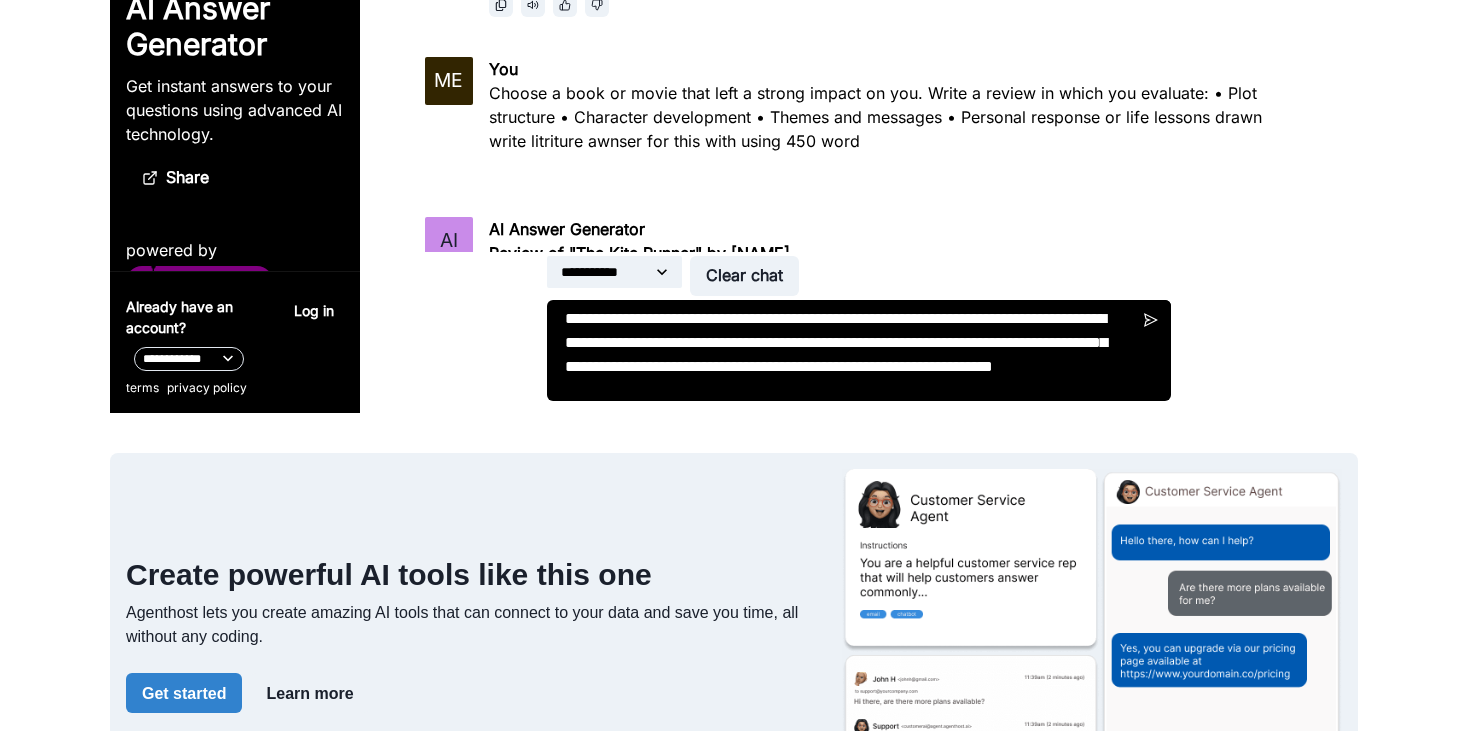 click on "**********" at bounding box center [859, 350] 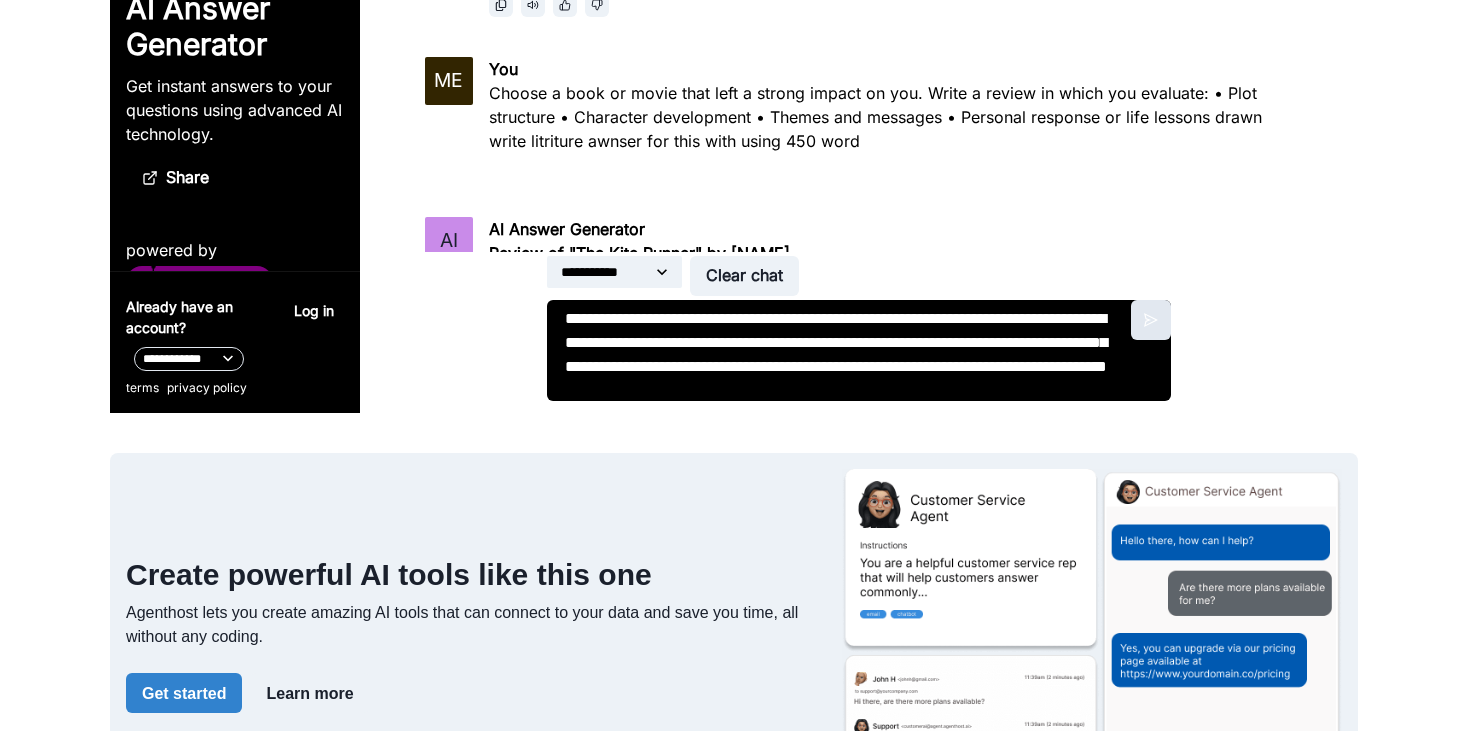 type on "**********" 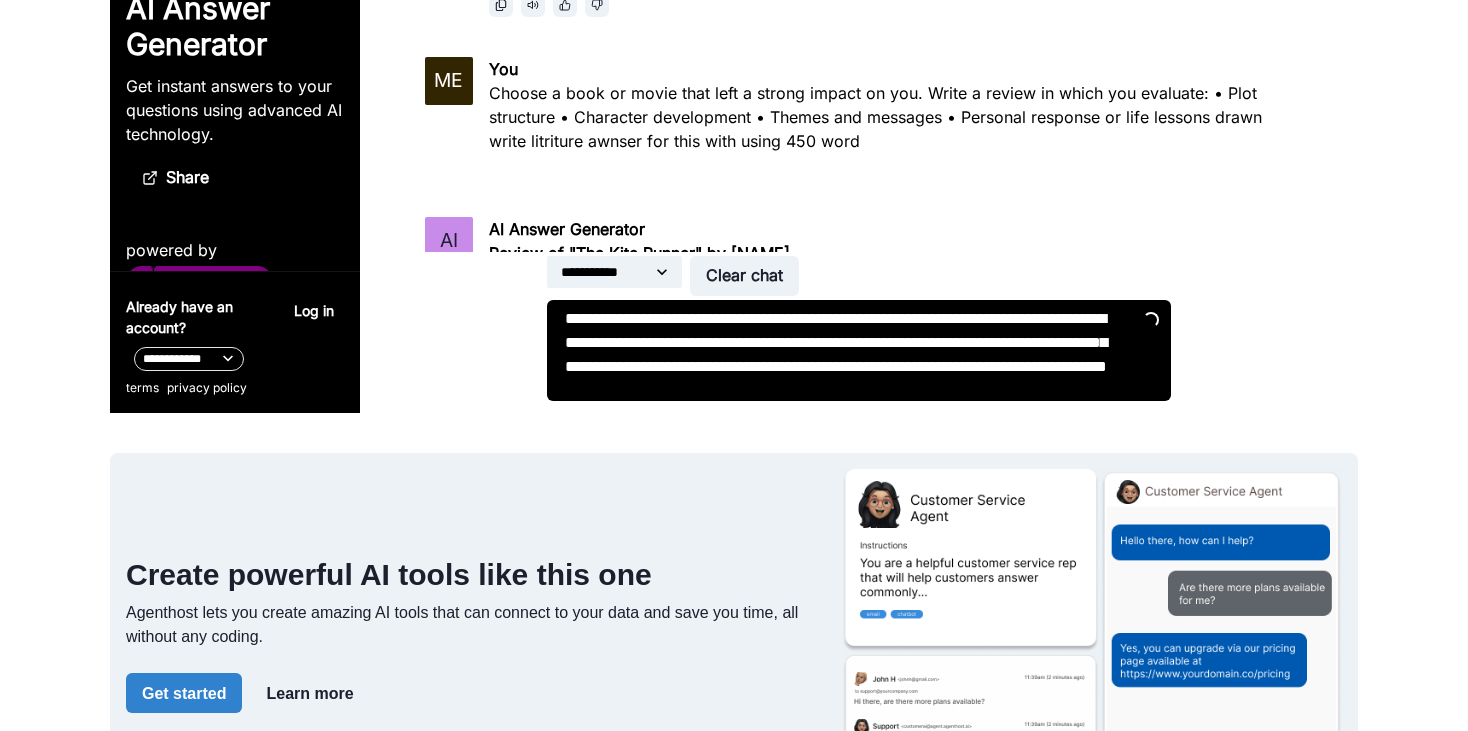scroll, scrollTop: 7084, scrollLeft: 0, axis: vertical 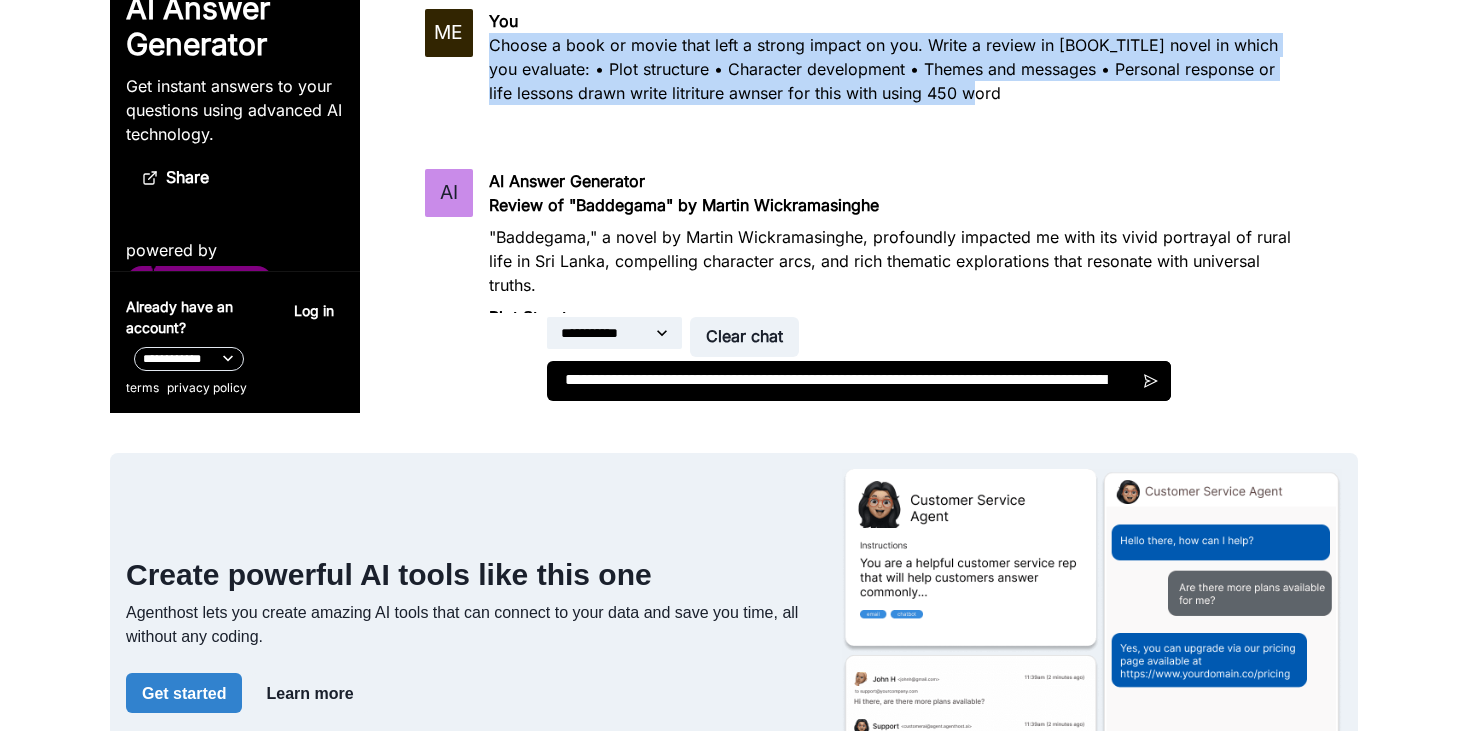 drag, startPoint x: 486, startPoint y: 41, endPoint x: 1010, endPoint y: 112, distance: 528.7882 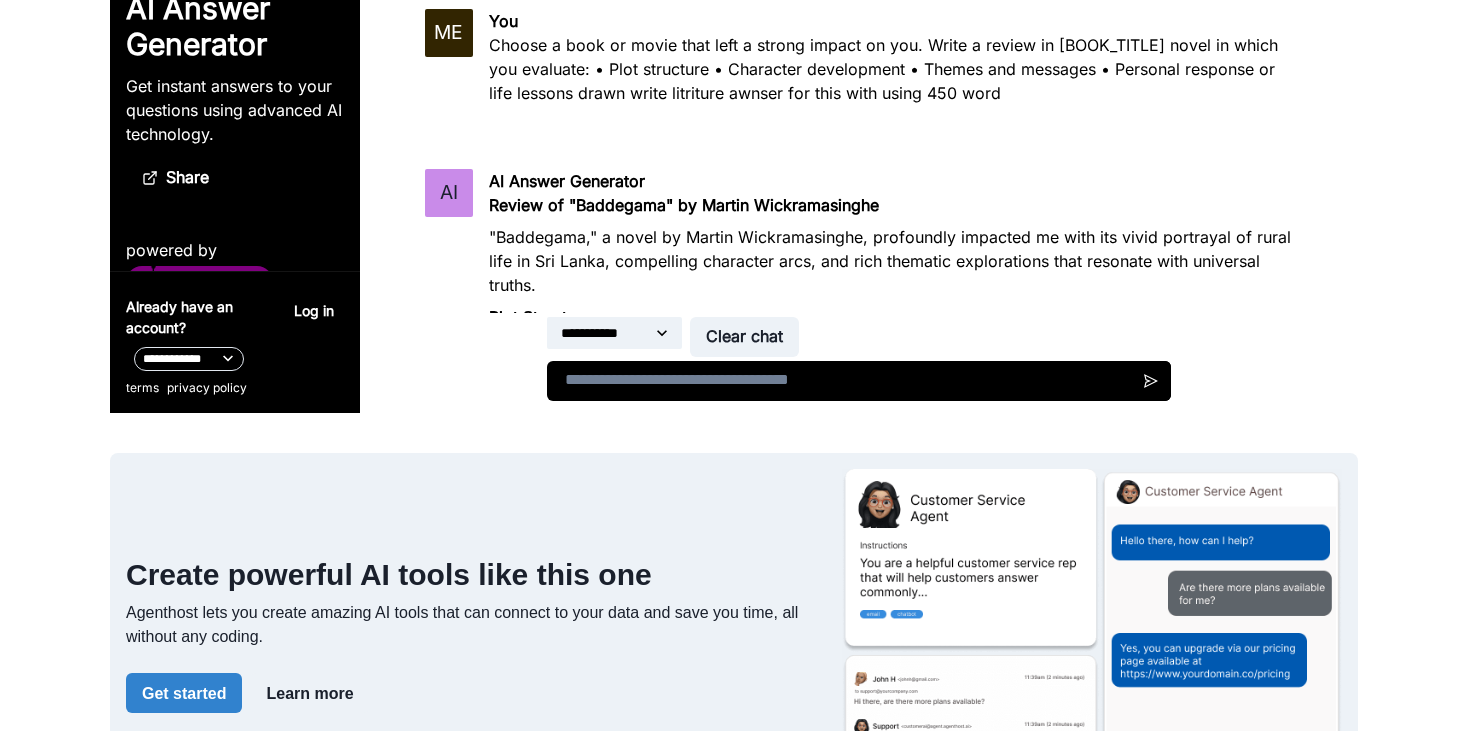 paste on "**********" 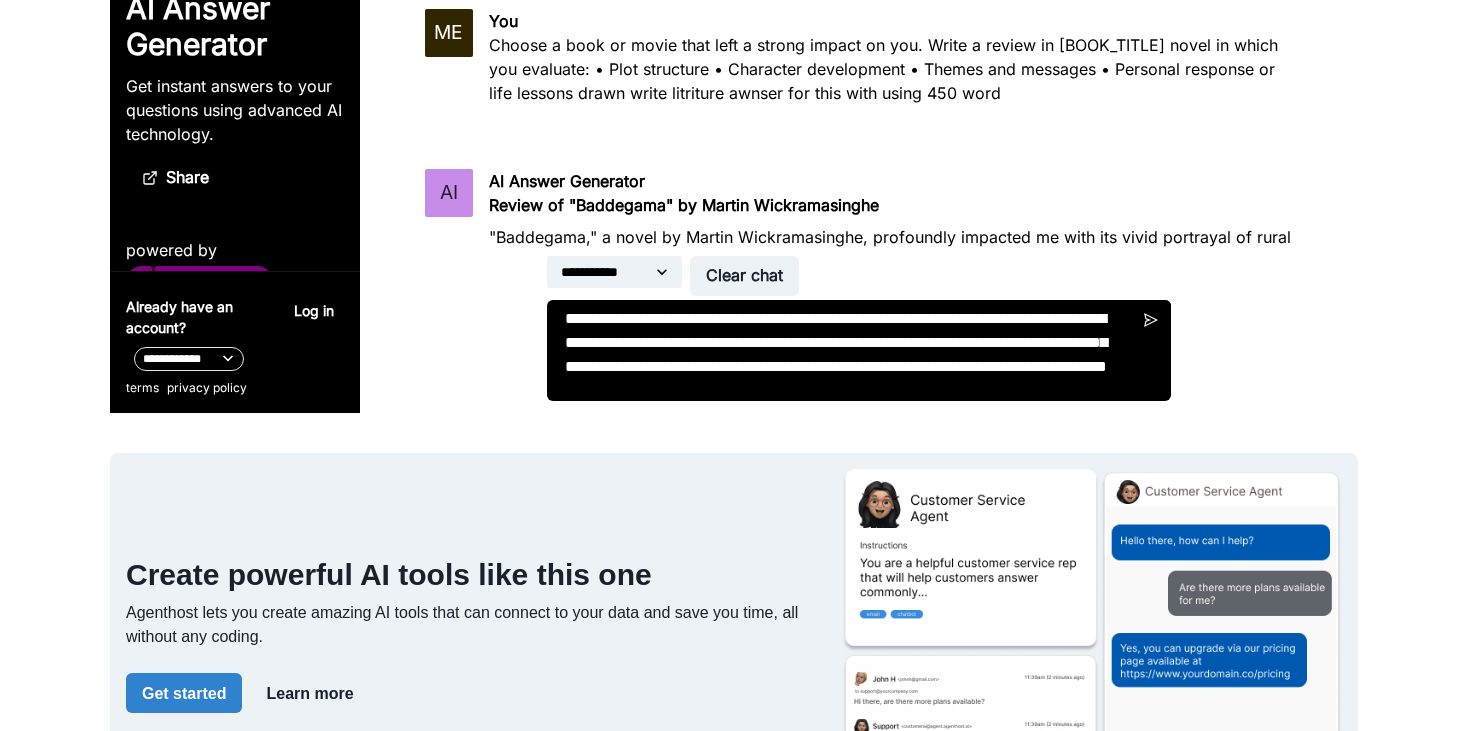 scroll, scrollTop: 3, scrollLeft: 0, axis: vertical 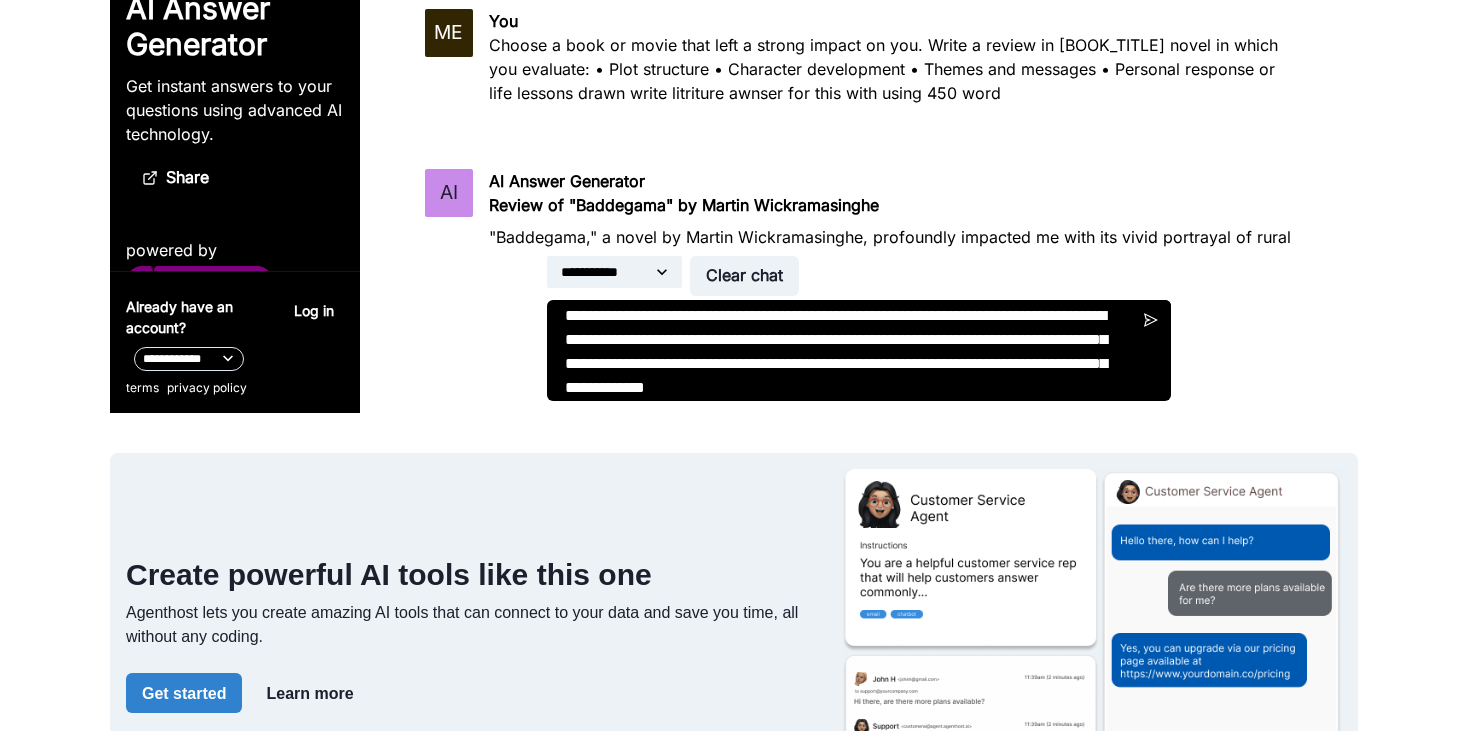 click on "**********" at bounding box center (859, 350) 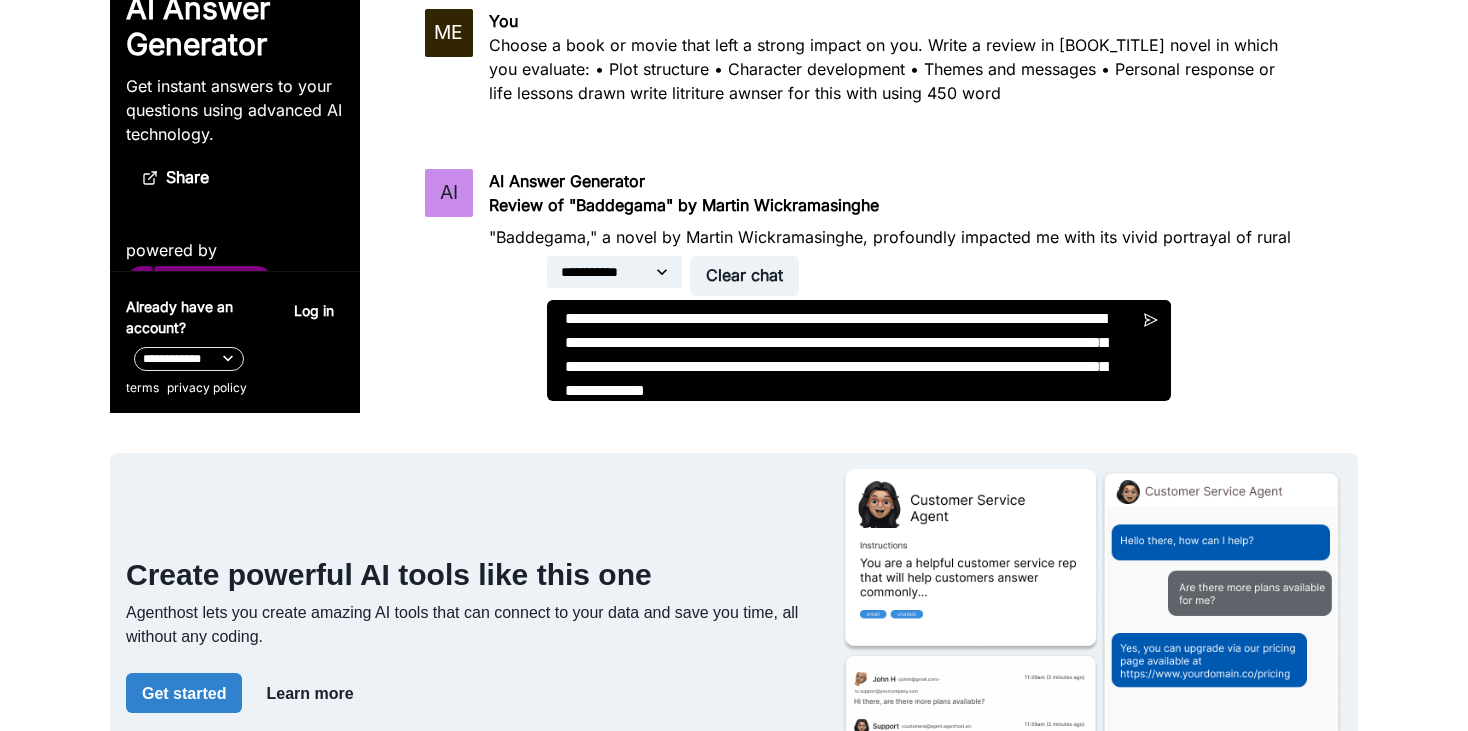 scroll, scrollTop: 3, scrollLeft: 0, axis: vertical 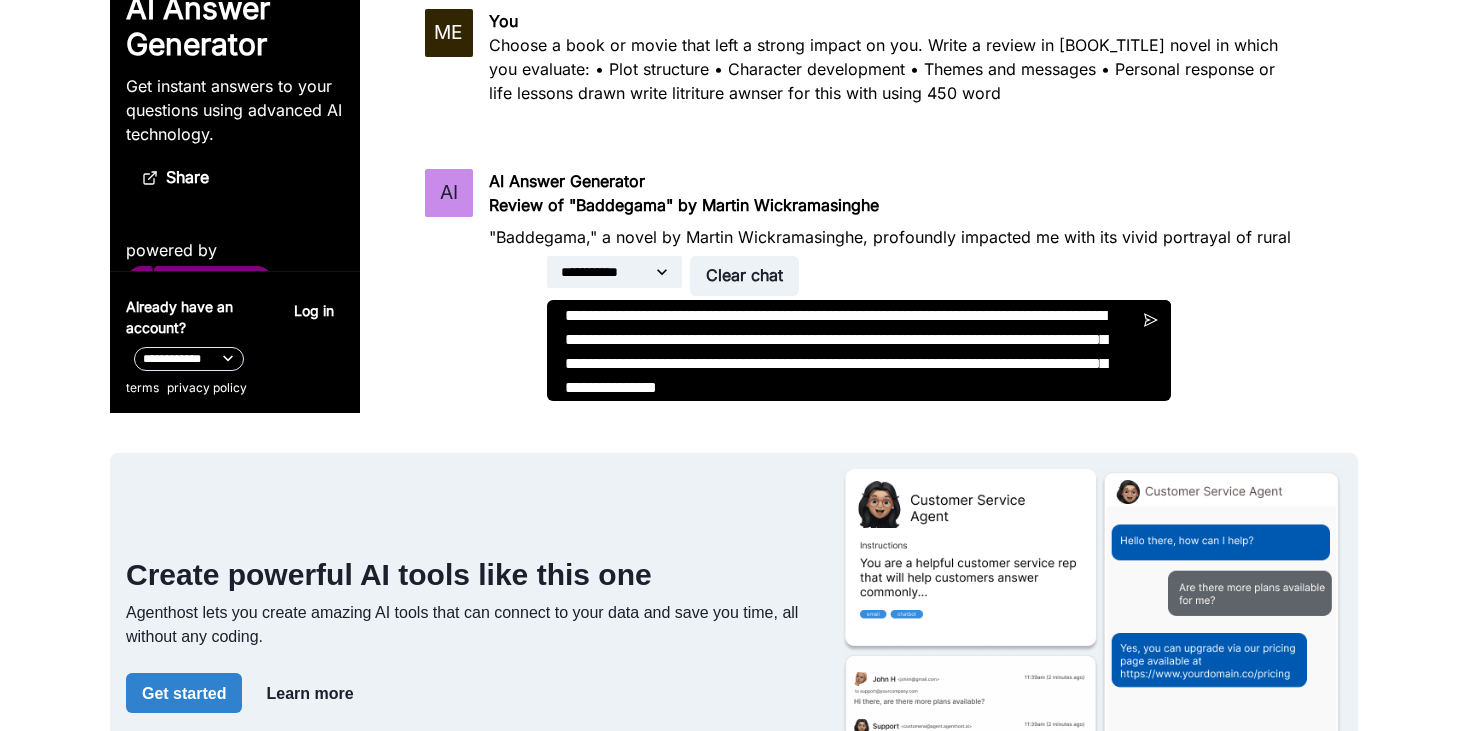 click on "**********" at bounding box center [859, 350] 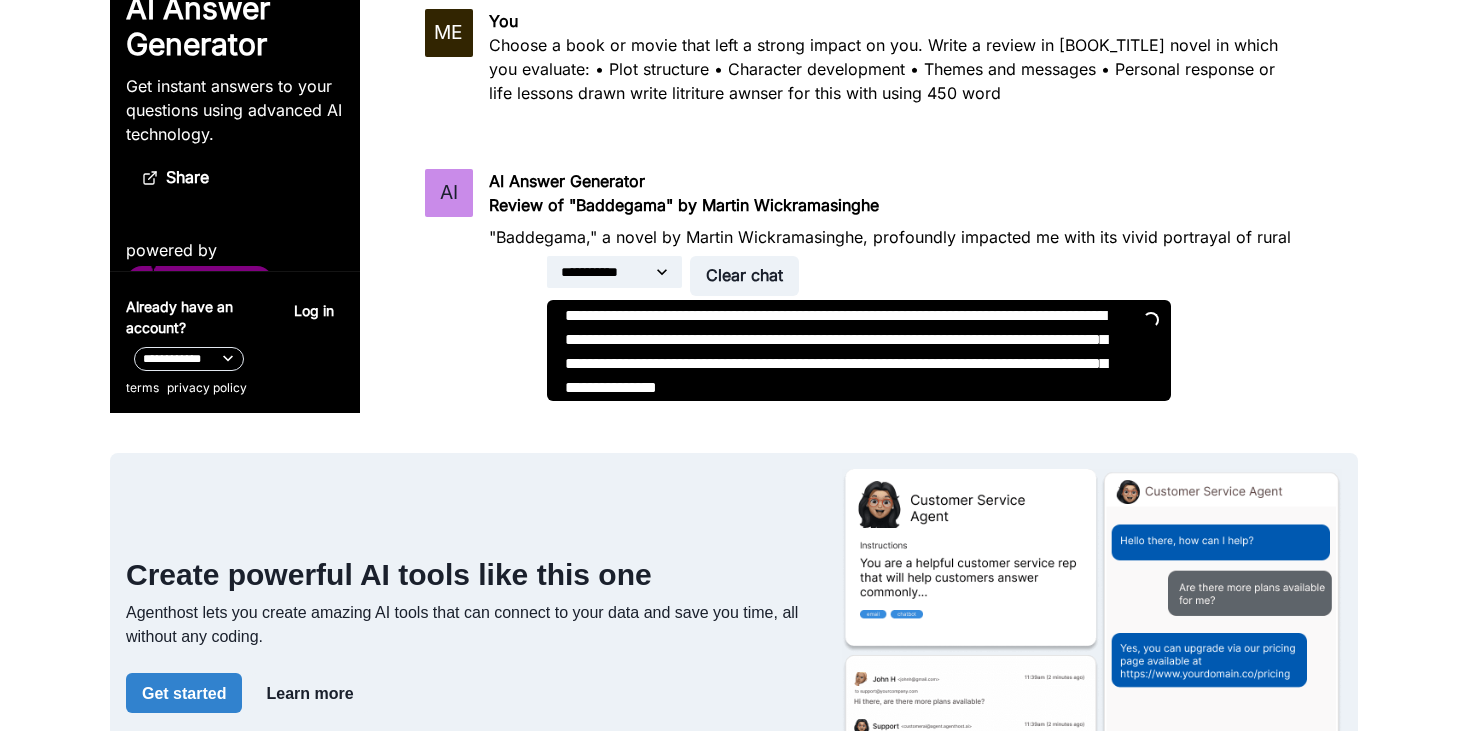 click on "Loading..." at bounding box center [1151, 320] 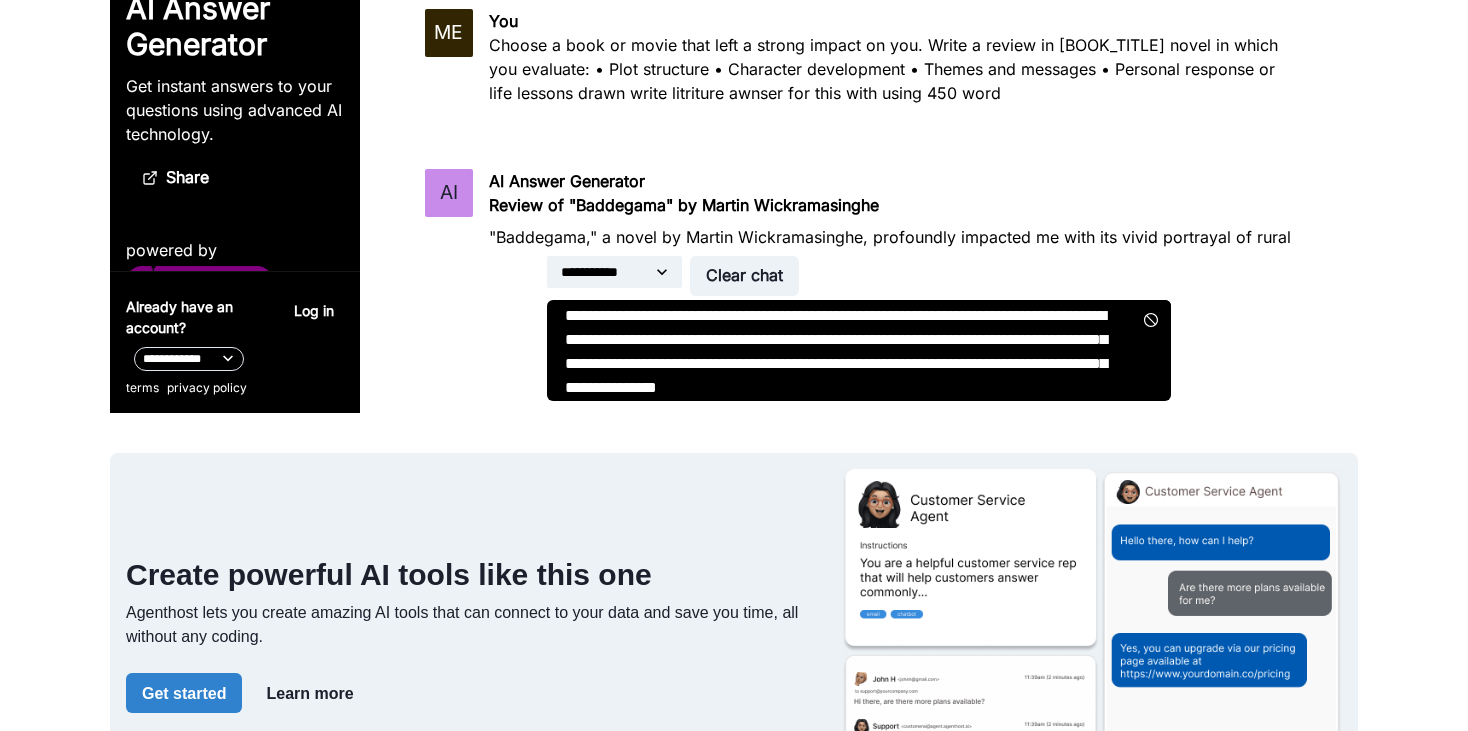 scroll, scrollTop: 9260, scrollLeft: 0, axis: vertical 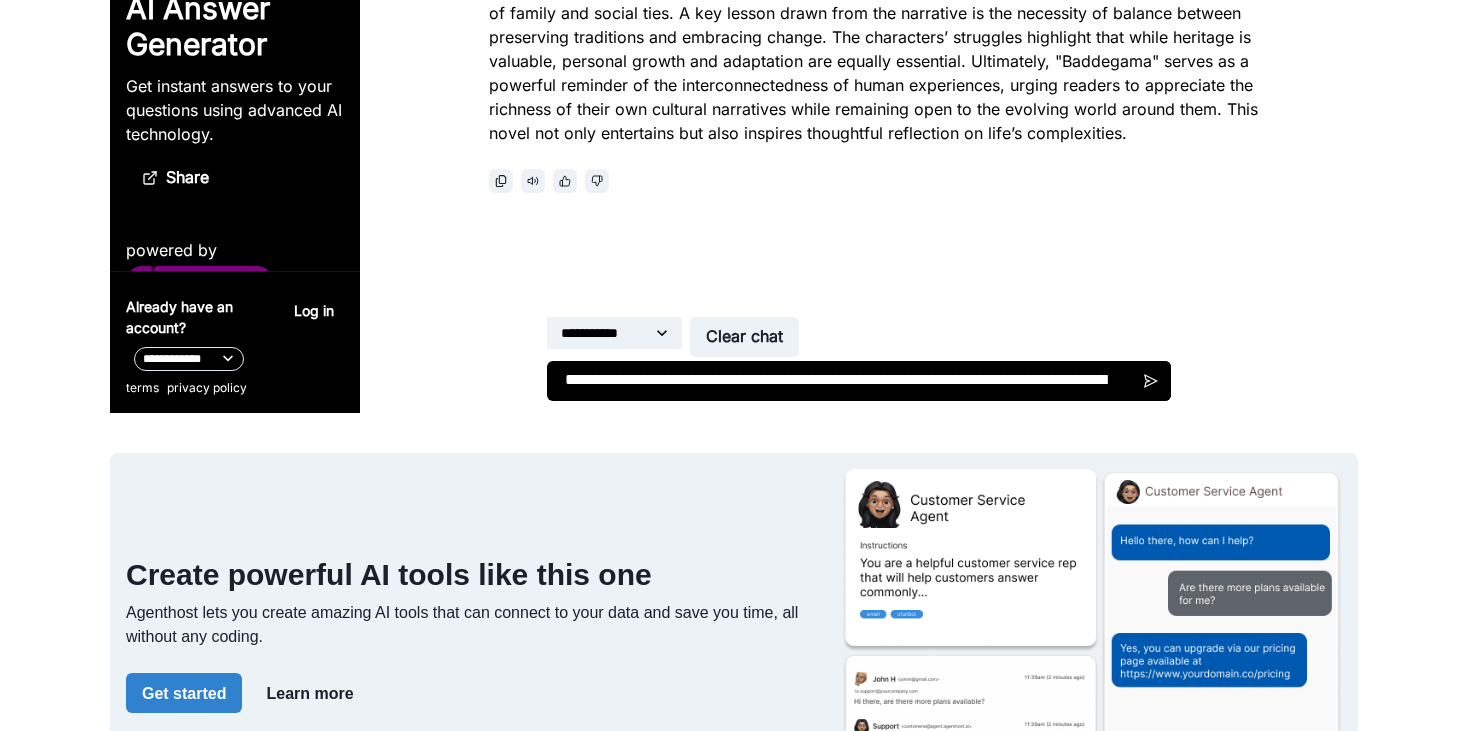 click on "**********" at bounding box center [859, 381] 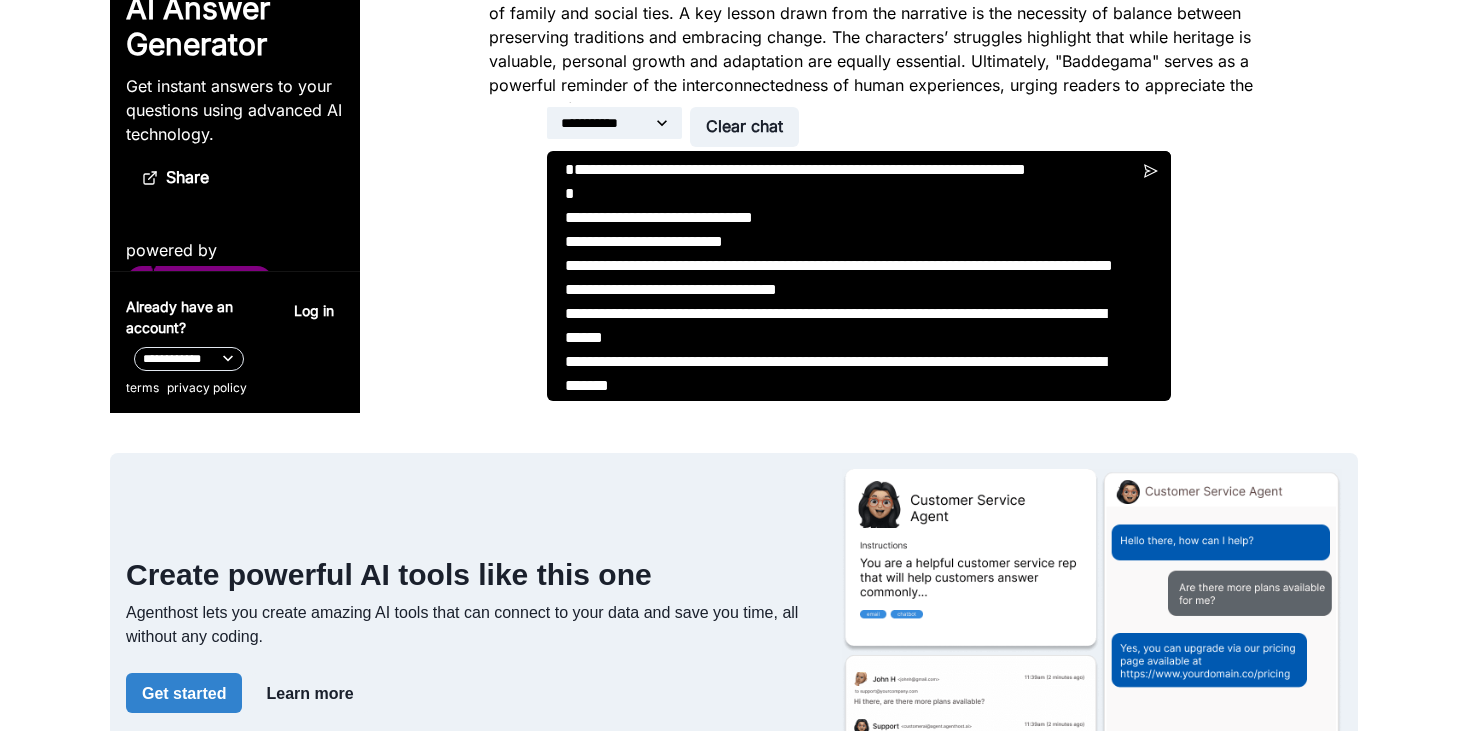 scroll, scrollTop: 1172, scrollLeft: 0, axis: vertical 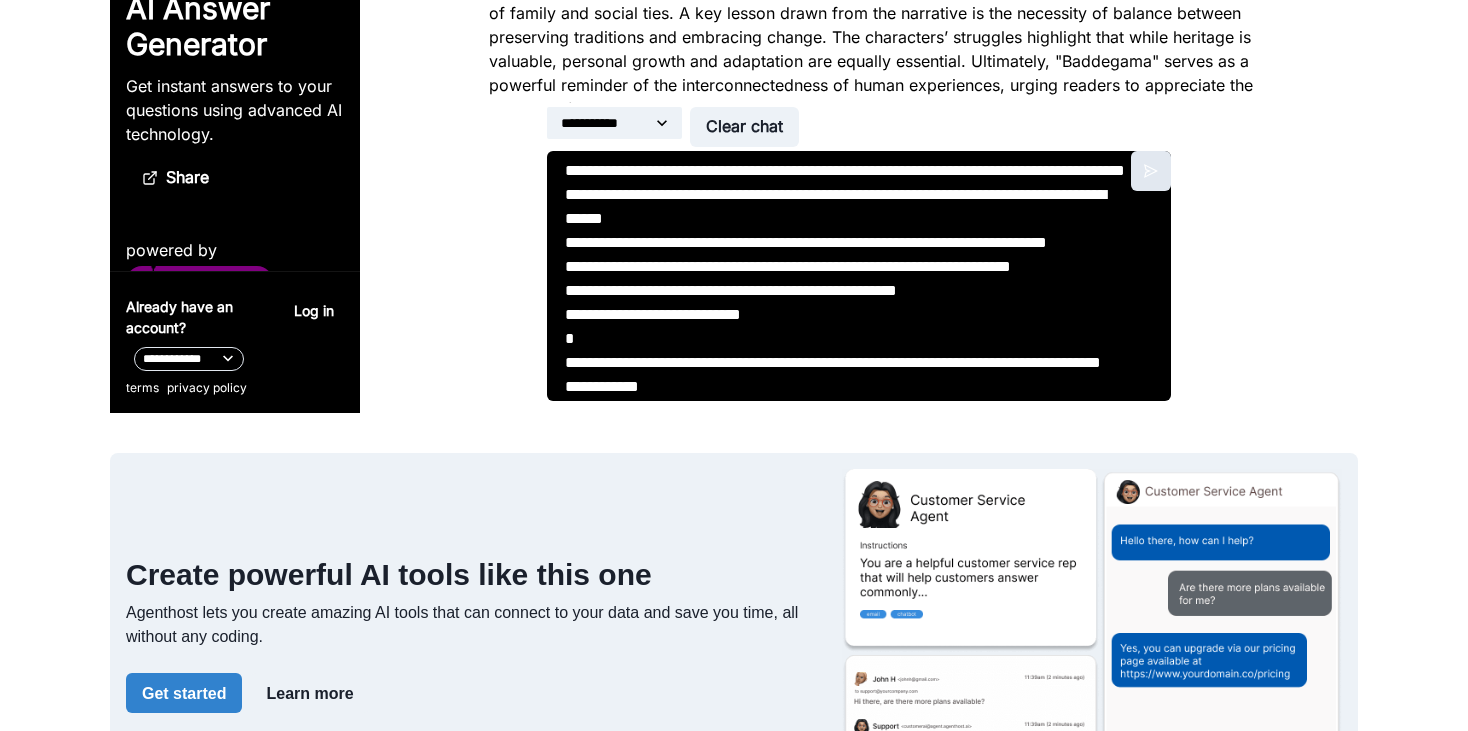 type on "**********" 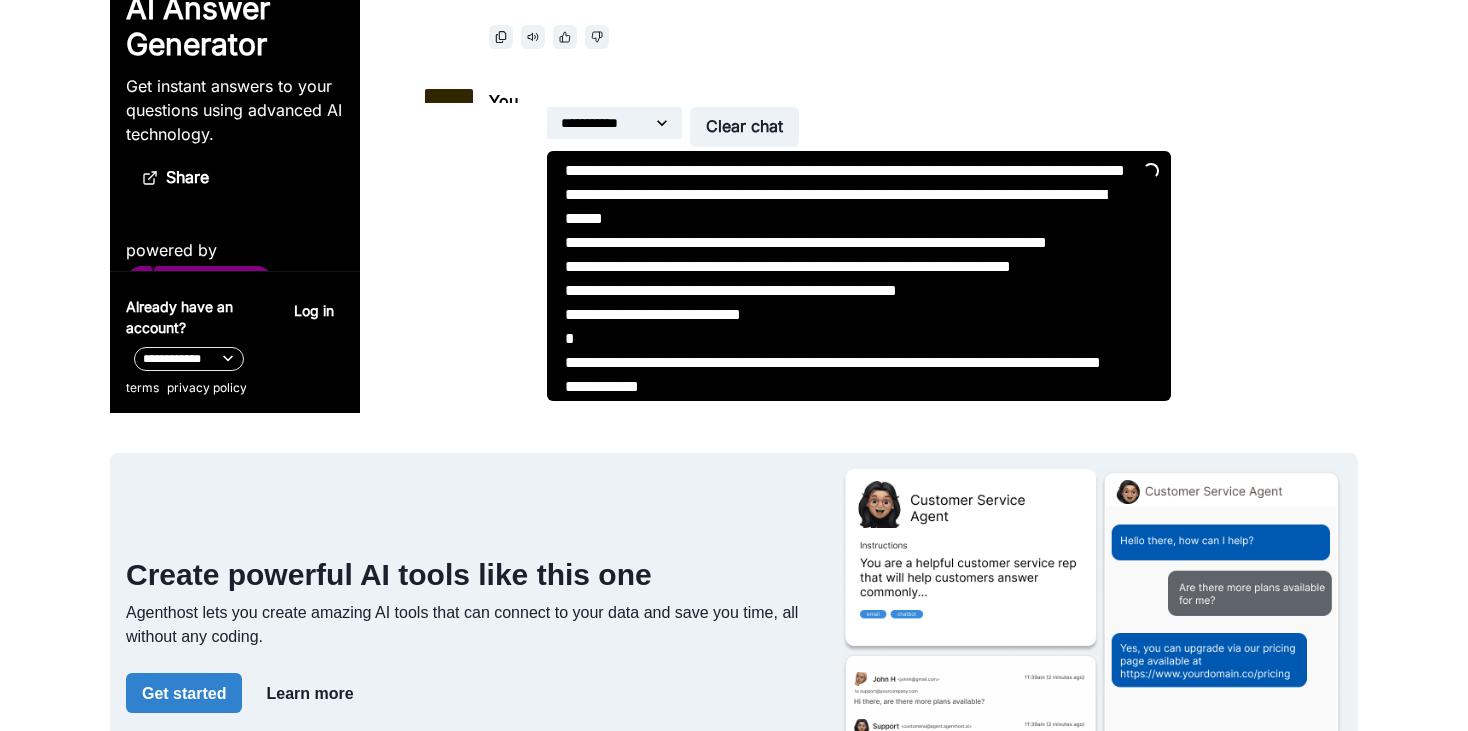 scroll, scrollTop: 10252, scrollLeft: 0, axis: vertical 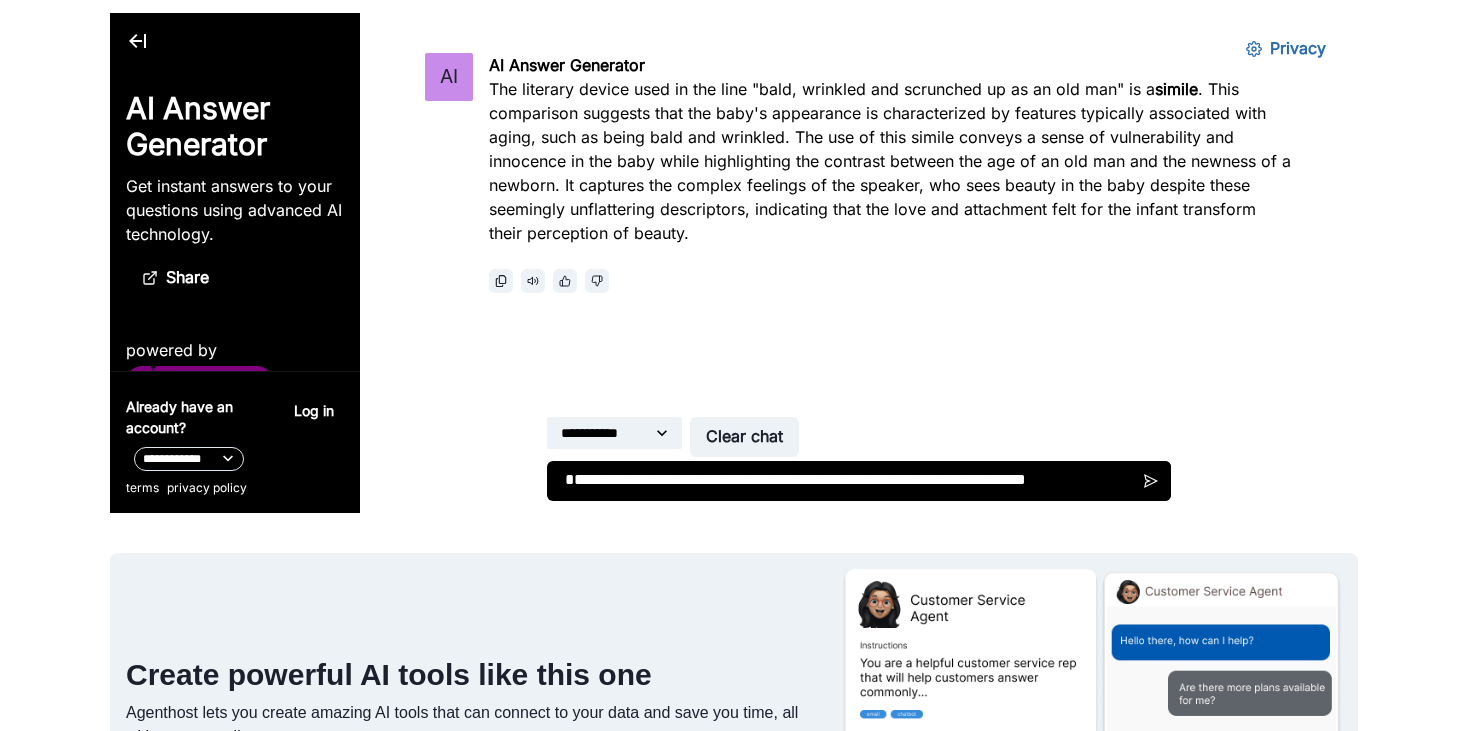 click on "The literary device used in the line "bald, wrinkled and scrunched up as an old man" is a  simile . This comparison suggests that the baby's appearance is characterized by features typically associated with aging, such as being bald and wrinkled. The use of this simile conveys a sense of vulnerability and innocence in the baby while highlighting the contrast between the age of an old man and the newness of a newborn. It captures the complex feelings of the speaker, who sees beauty in the baby despite these seemingly unflattering descriptors, indicating that the love and attachment felt for the infant transform their perception of beauty." at bounding box center [891, 161] 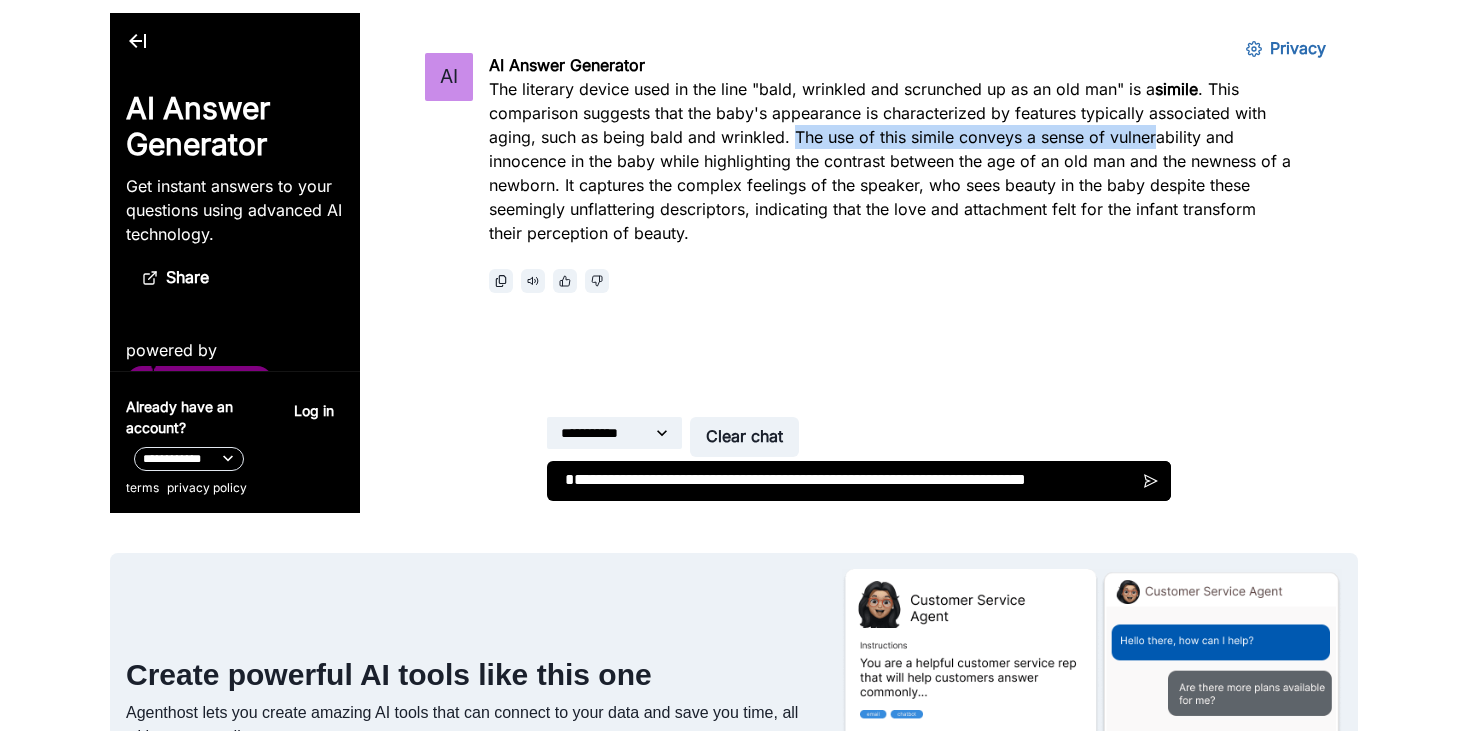 drag, startPoint x: 971, startPoint y: 241, endPoint x: 1147, endPoint y: 234, distance: 176.13914 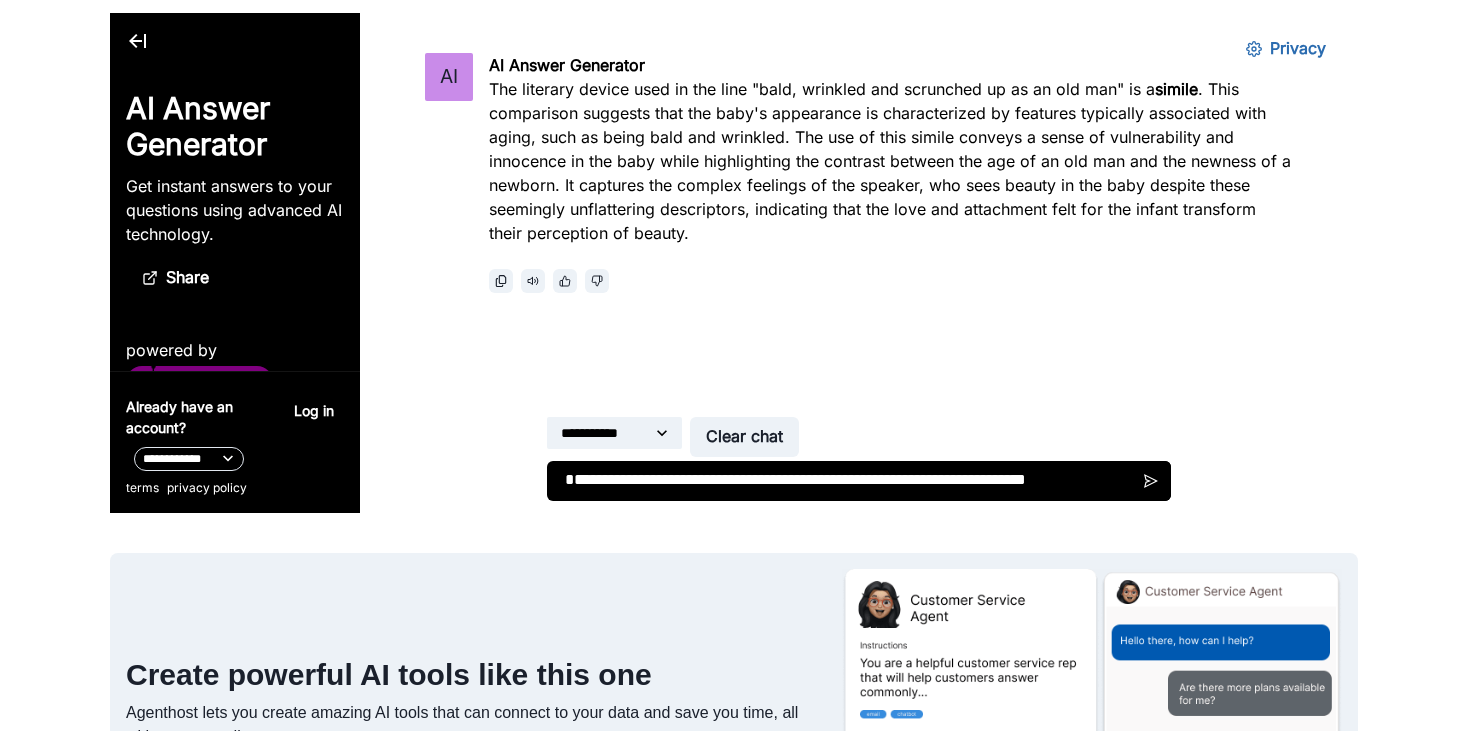 scroll, scrollTop: 300, scrollLeft: 0, axis: vertical 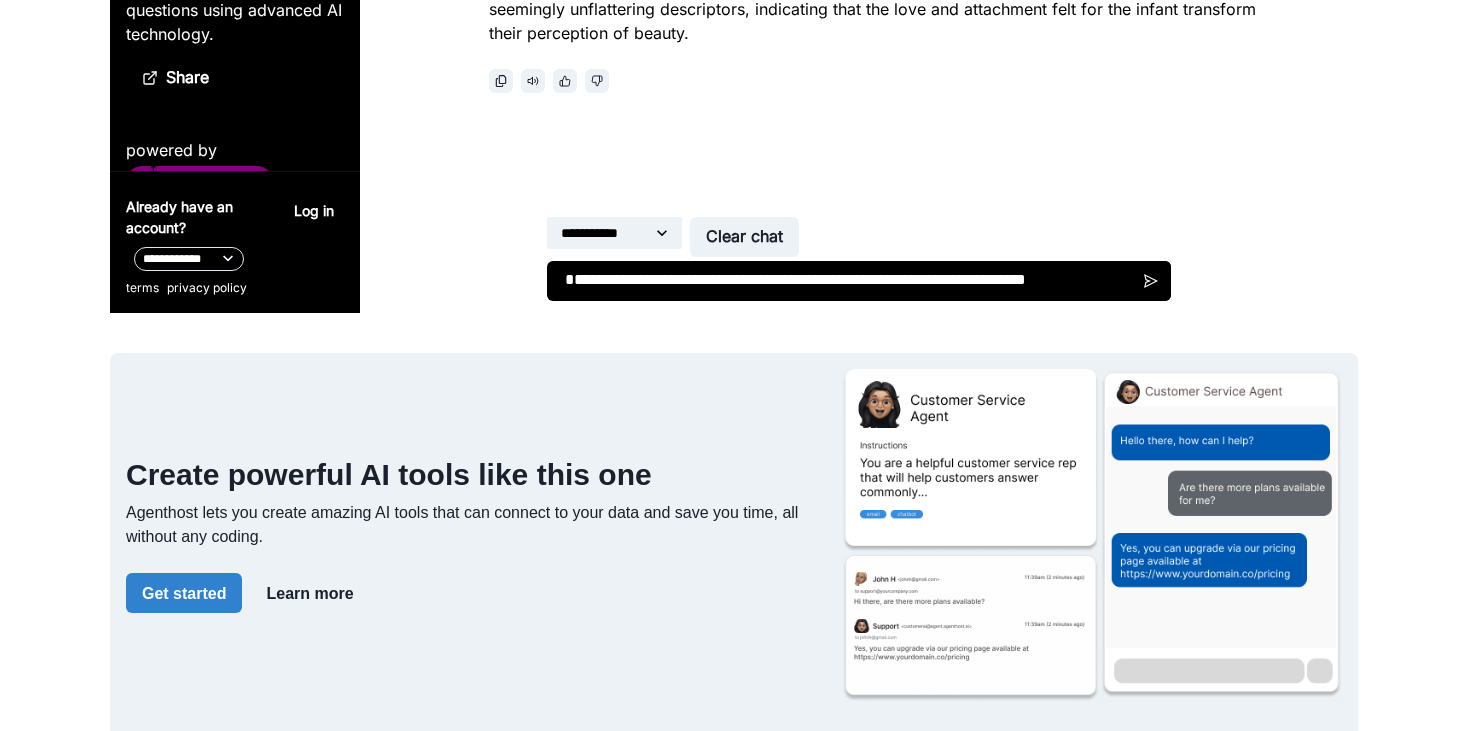click at bounding box center [859, 281] 